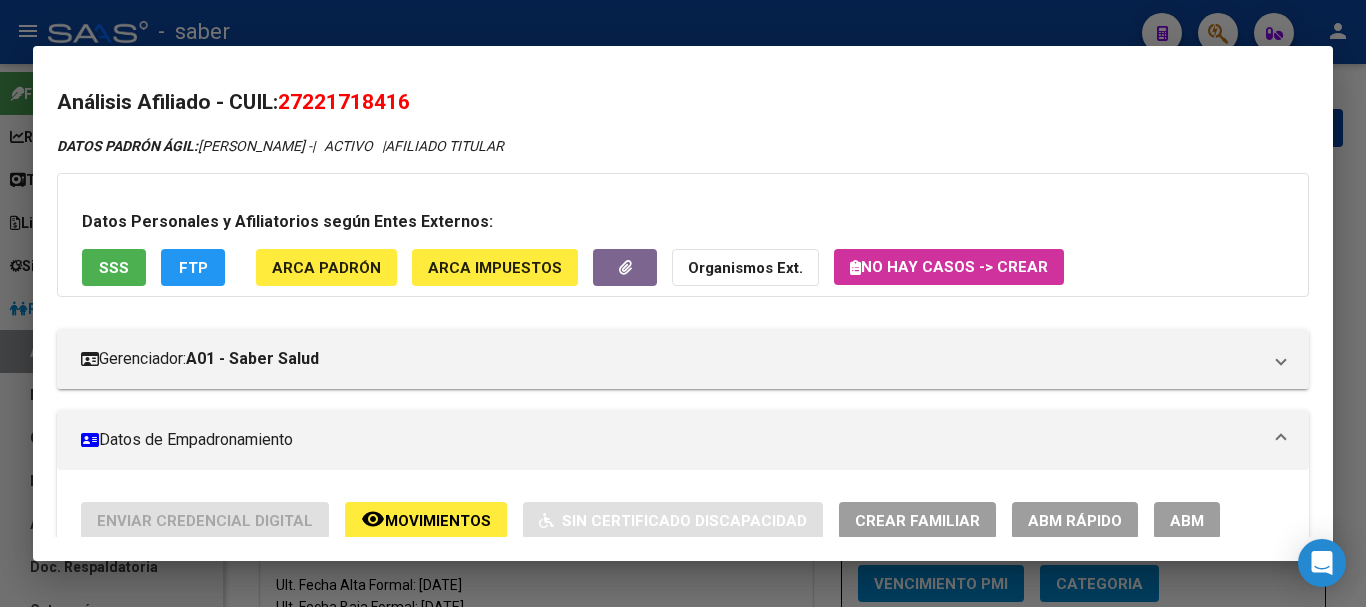scroll, scrollTop: 0, scrollLeft: 0, axis: both 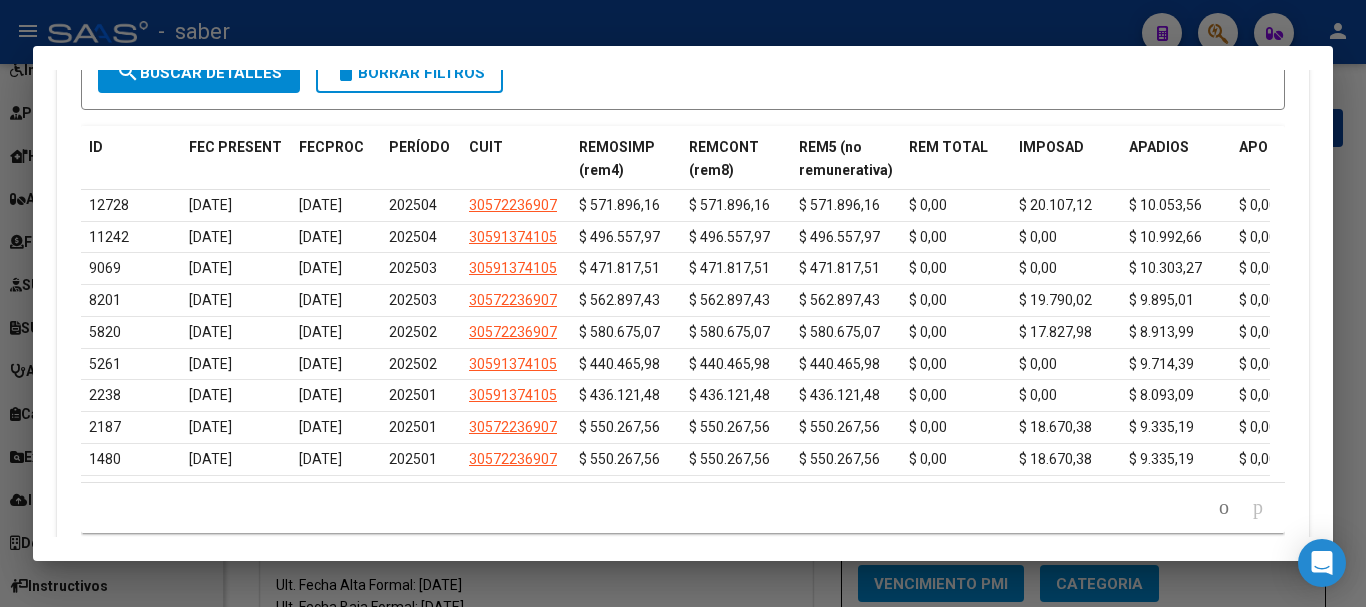 click at bounding box center [683, 303] 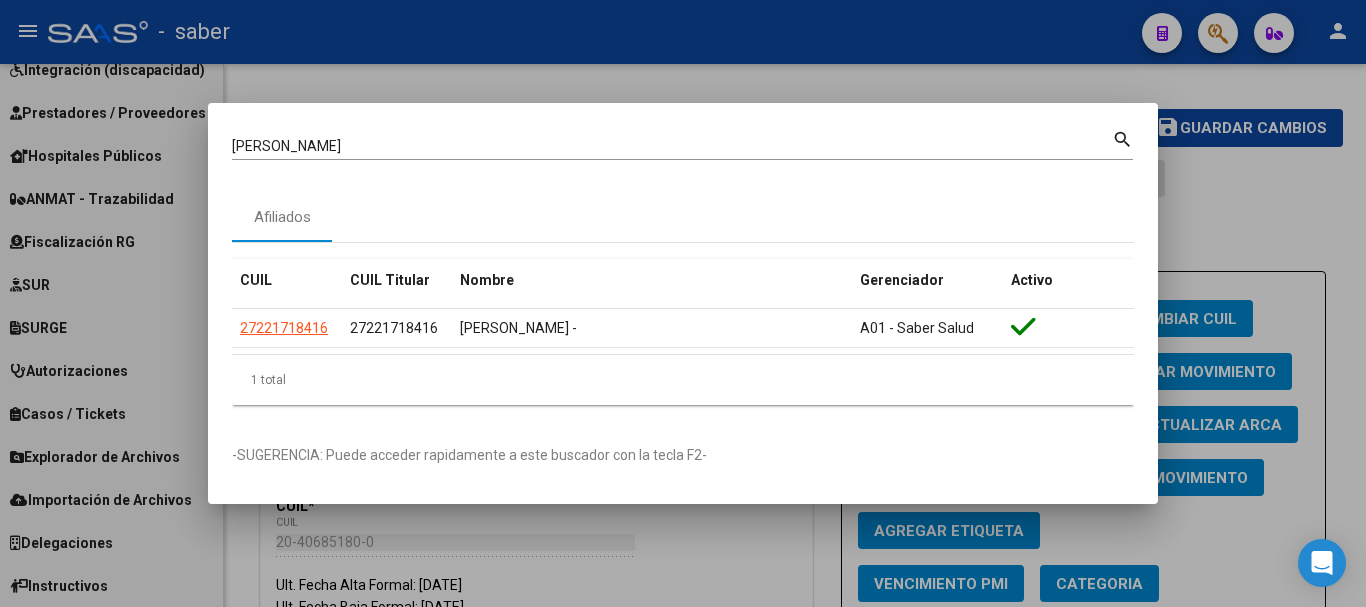 click at bounding box center [683, 303] 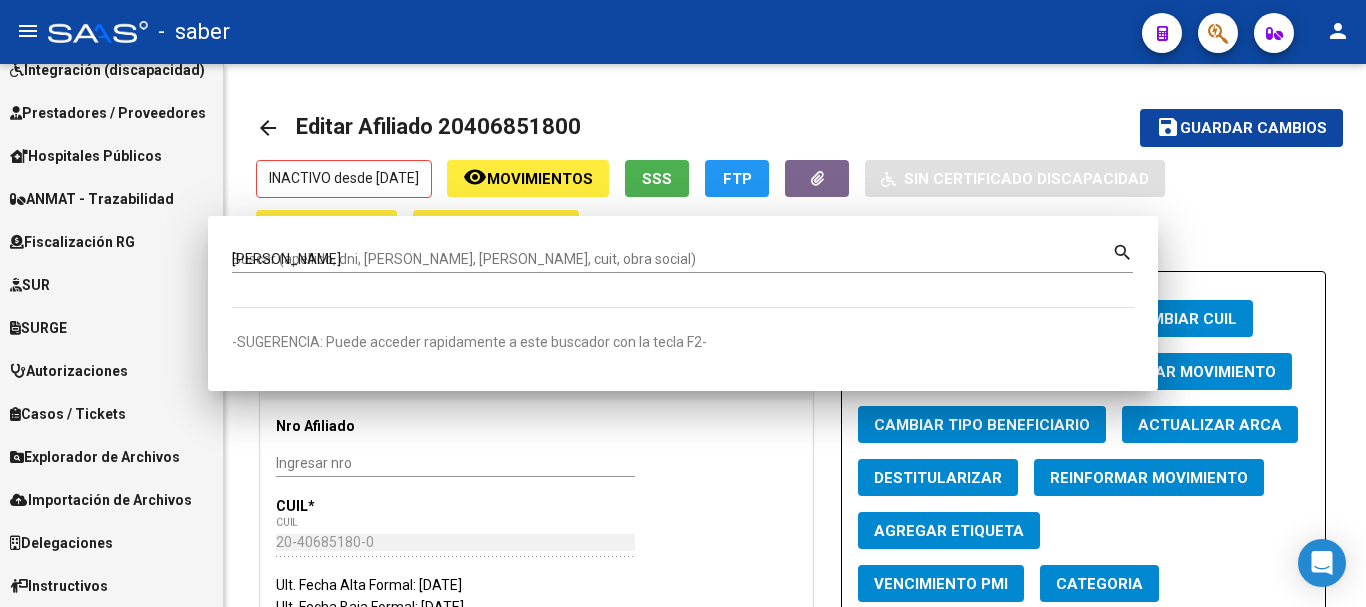 type 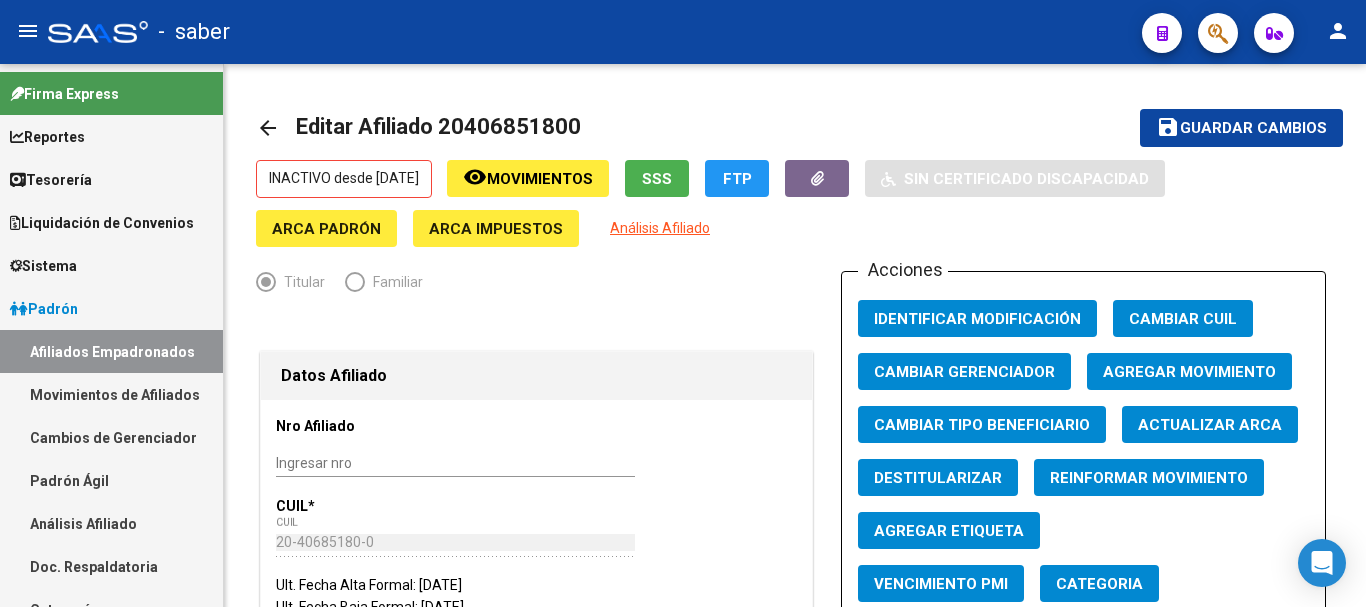 scroll, scrollTop: 0, scrollLeft: 0, axis: both 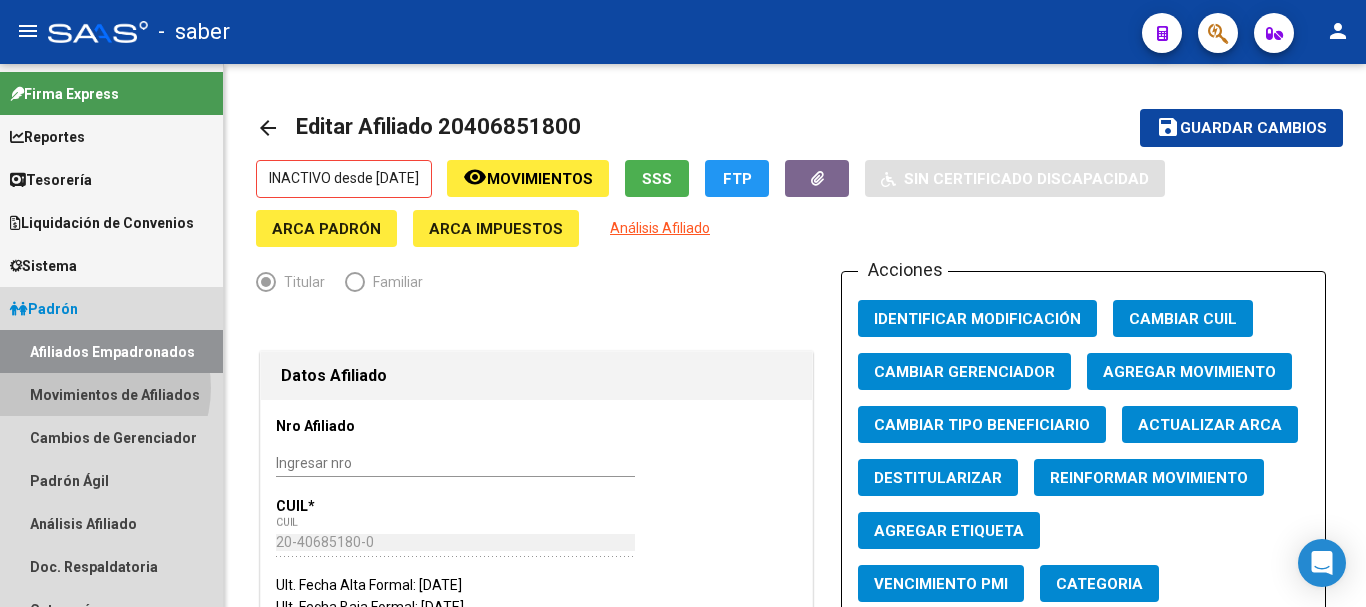 click on "Movimientos de Afiliados" at bounding box center (111, 394) 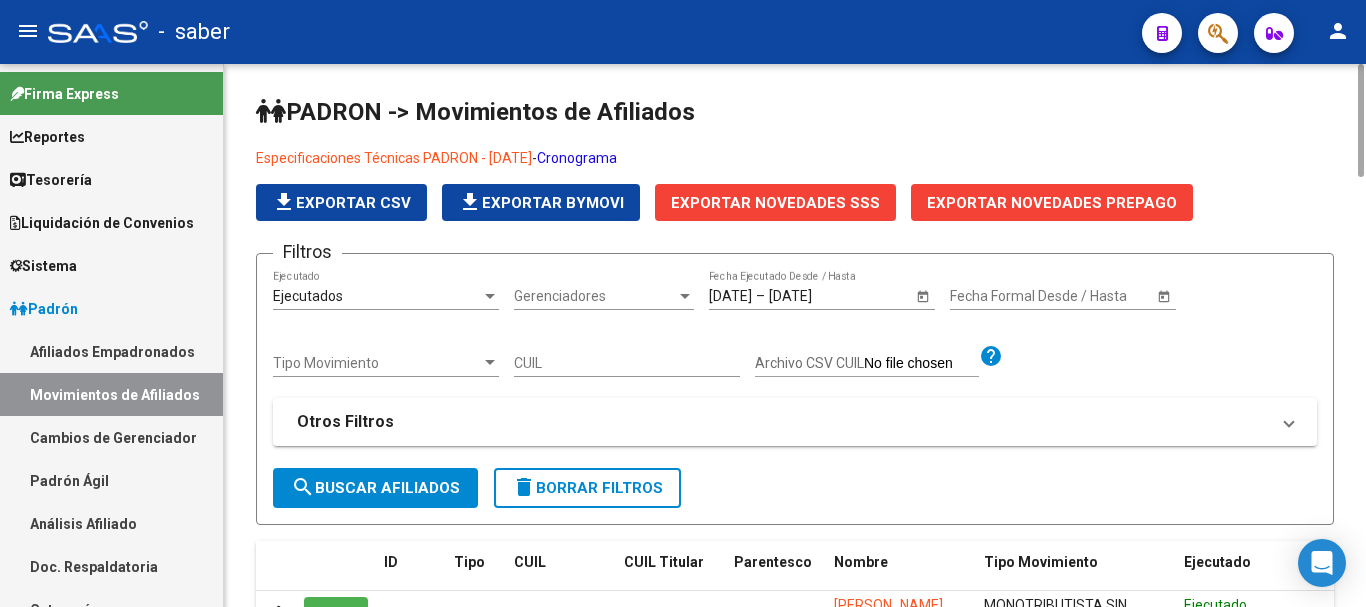 click on "Exportar Novedades SSS" 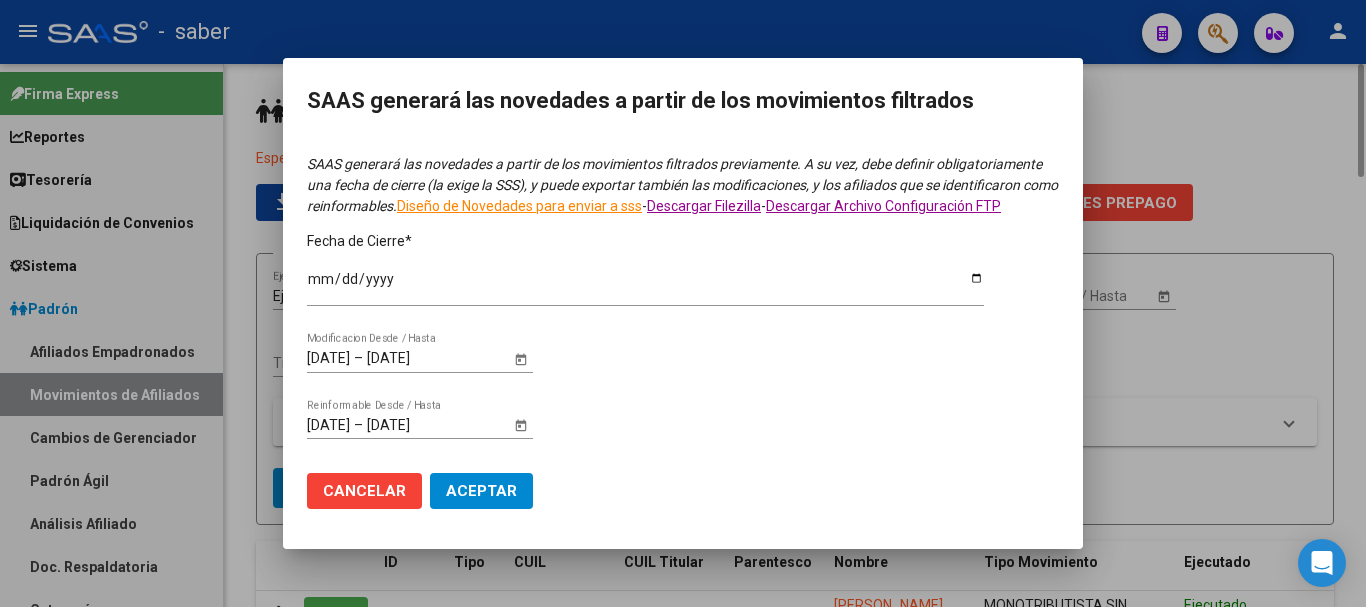 type on "[DATE]" 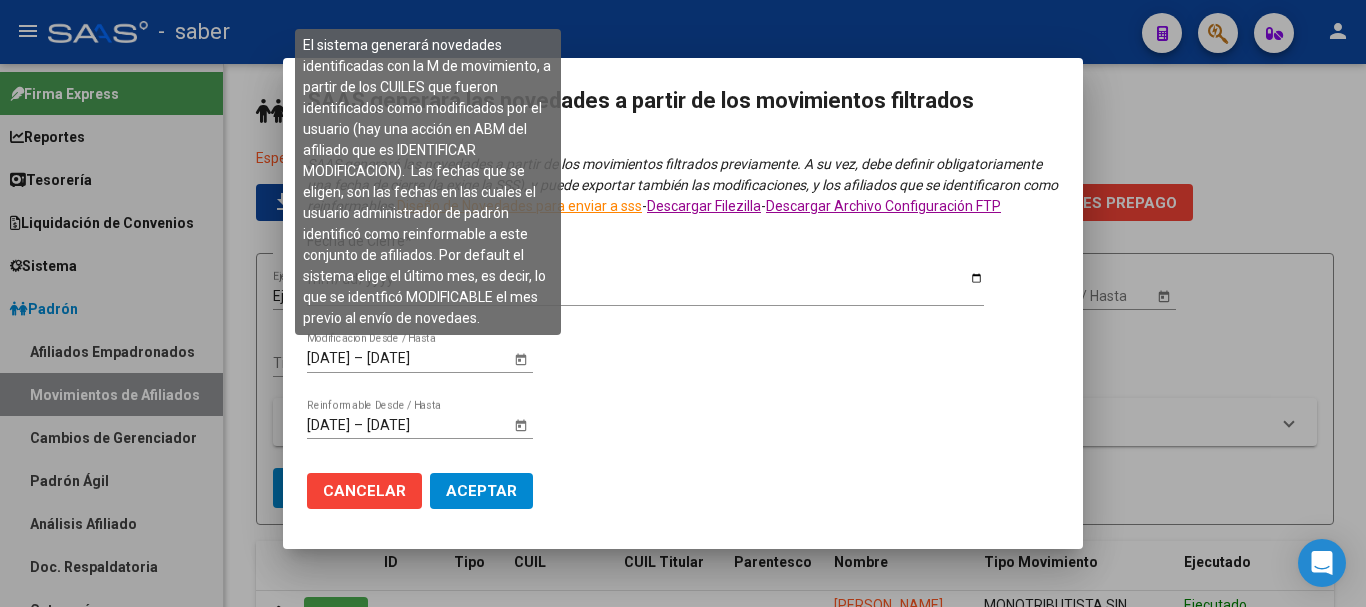 click on "[DATE]" at bounding box center [328, 358] 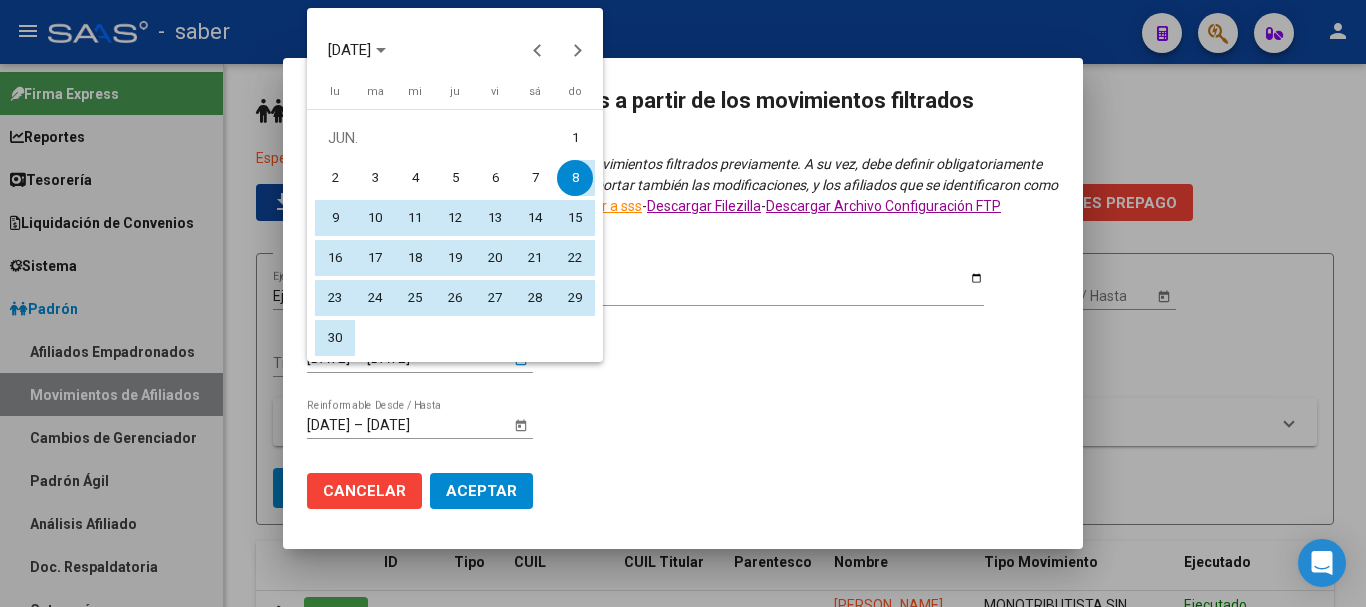 click on "1" at bounding box center (575, 138) 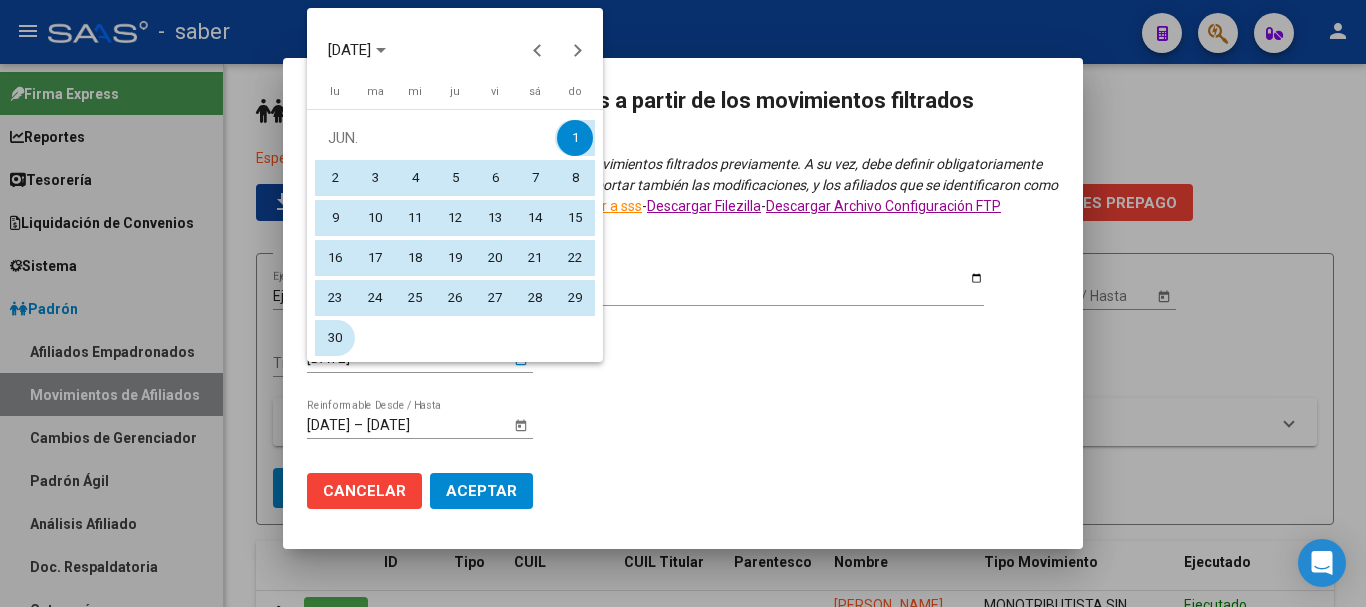 click on "30" at bounding box center (335, 338) 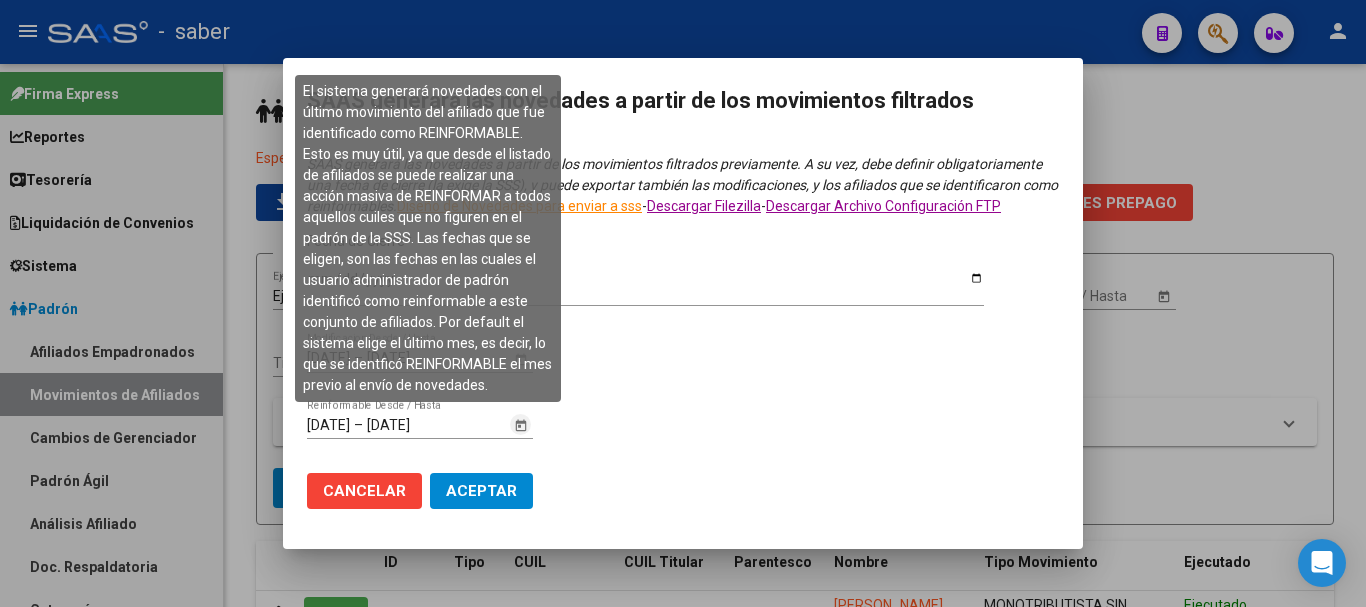 click 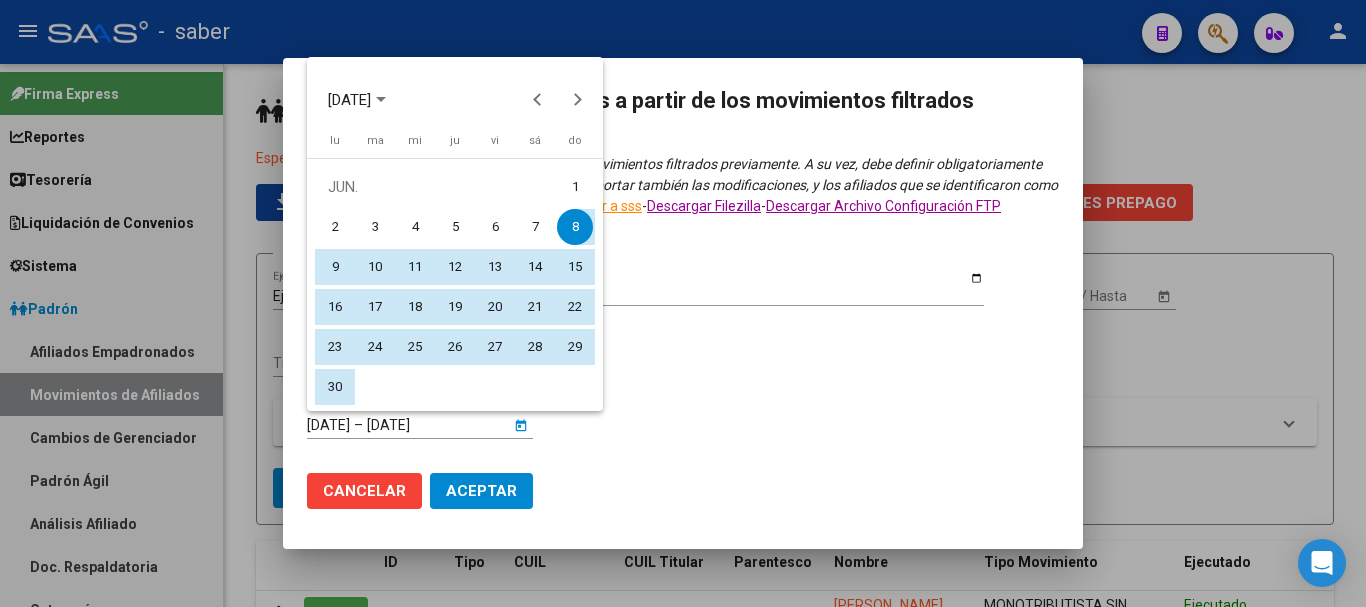 click on "1" at bounding box center [575, 187] 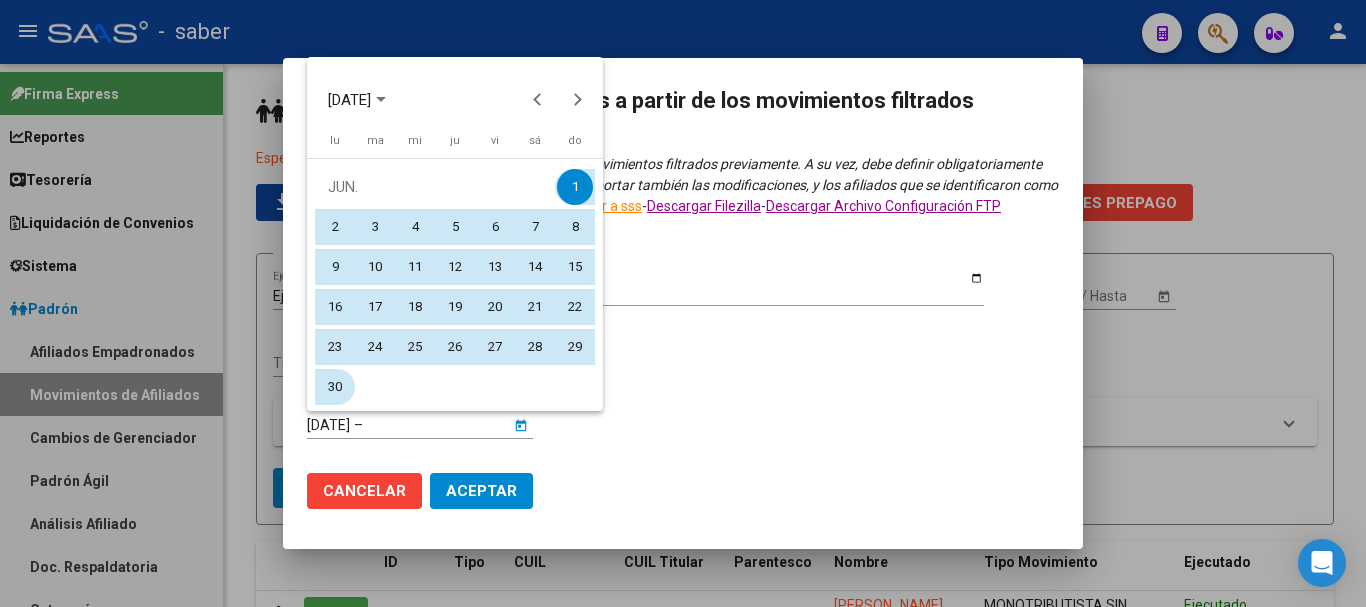click on "30" at bounding box center (335, 387) 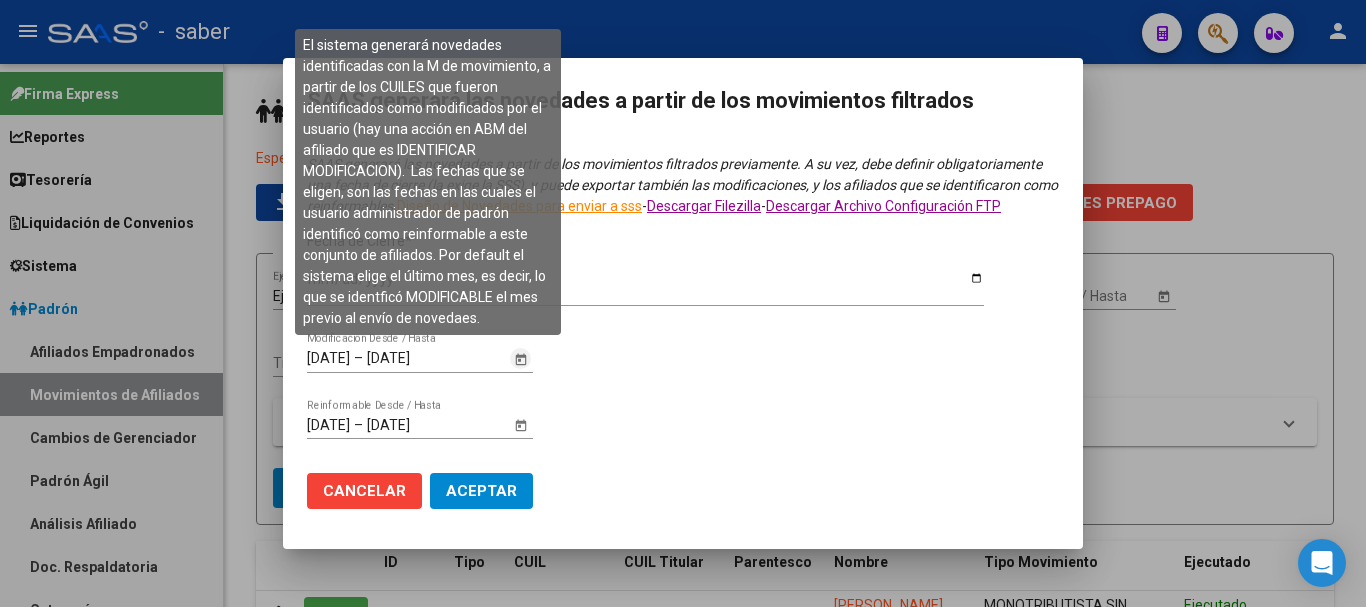 click 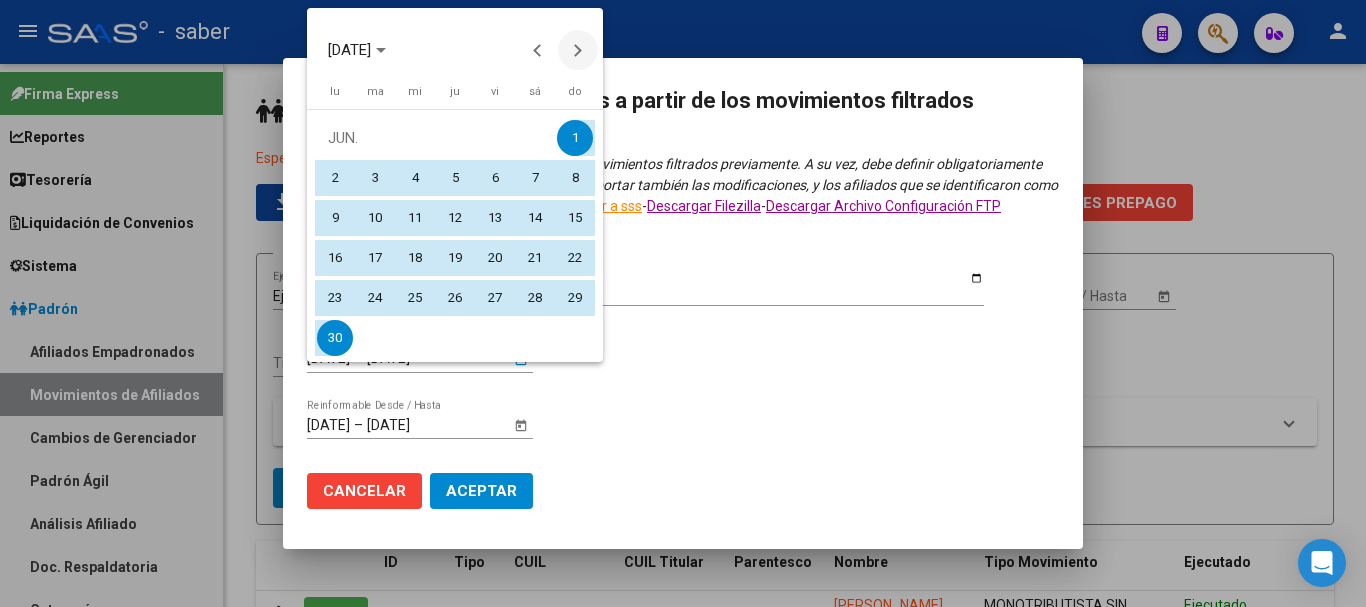 click at bounding box center [578, 50] 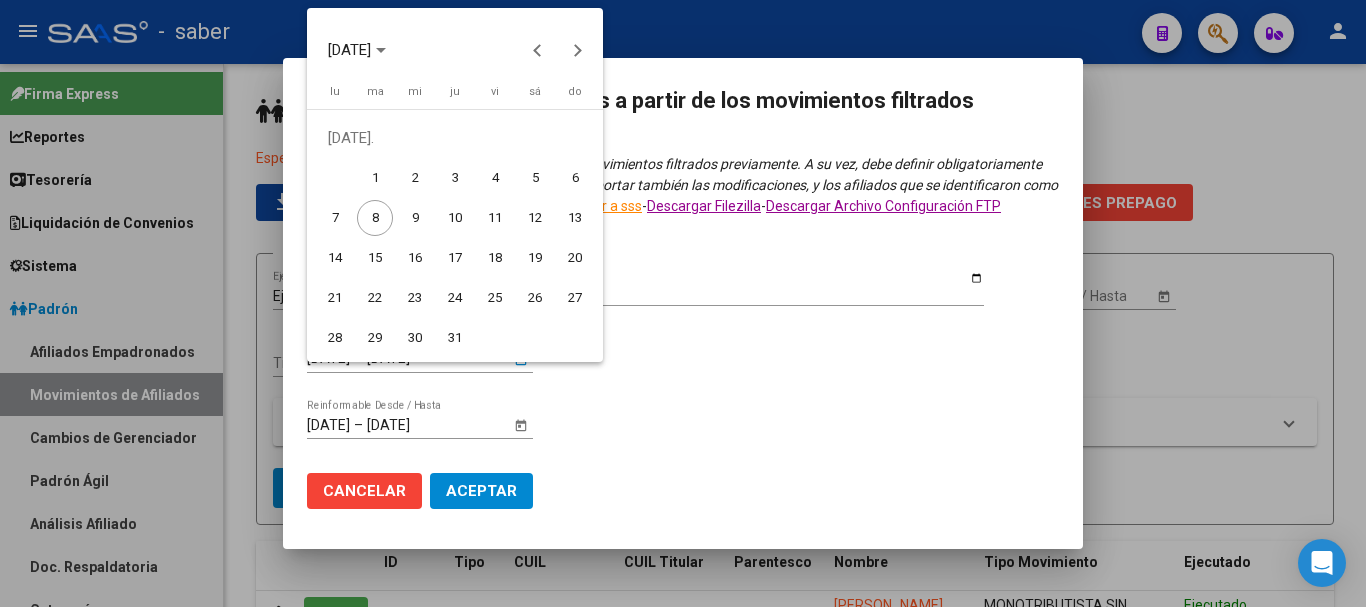 click on "7" at bounding box center (335, 218) 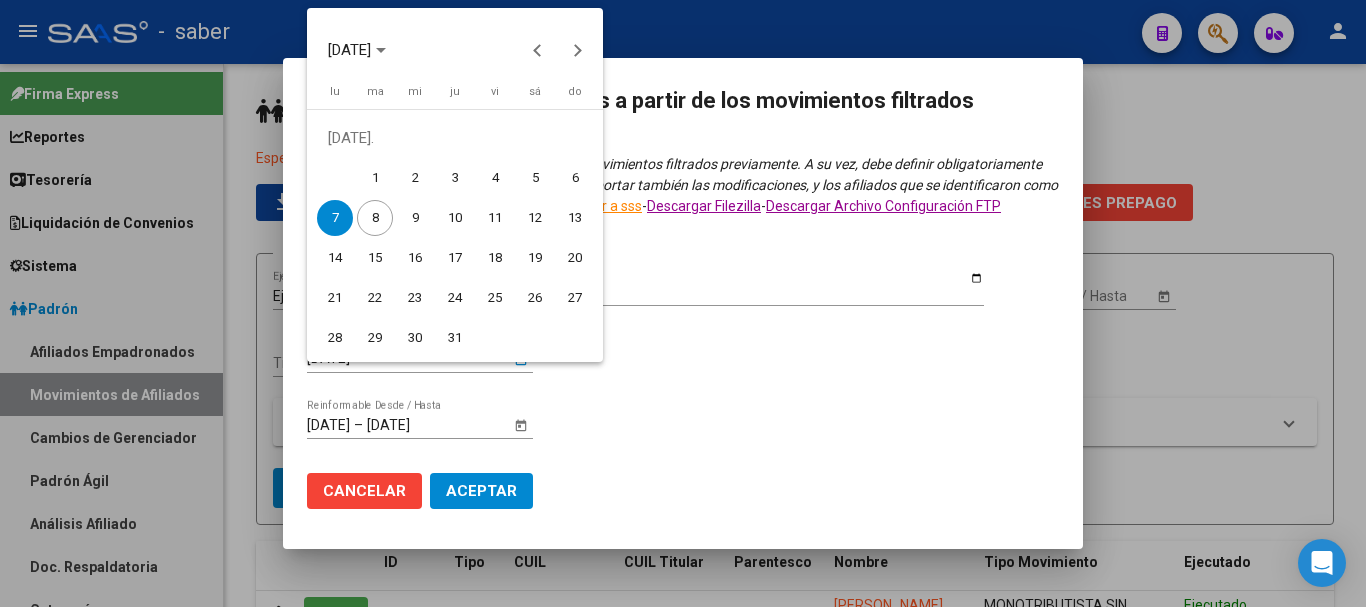 click at bounding box center (683, 303) 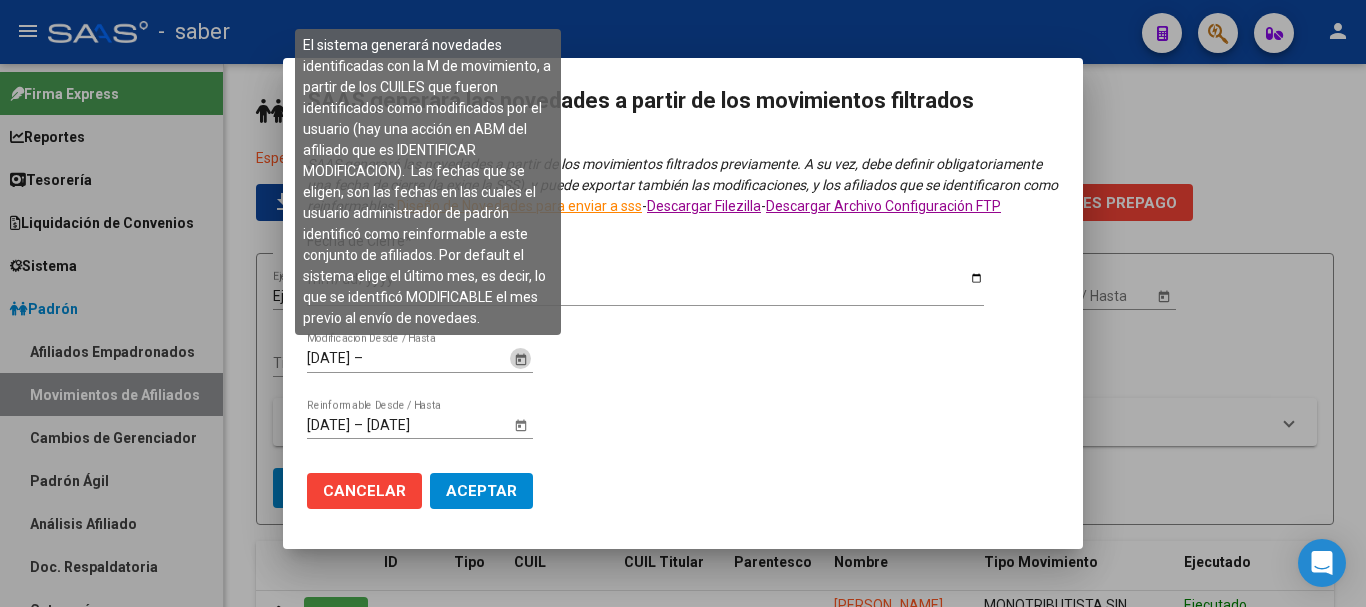 click 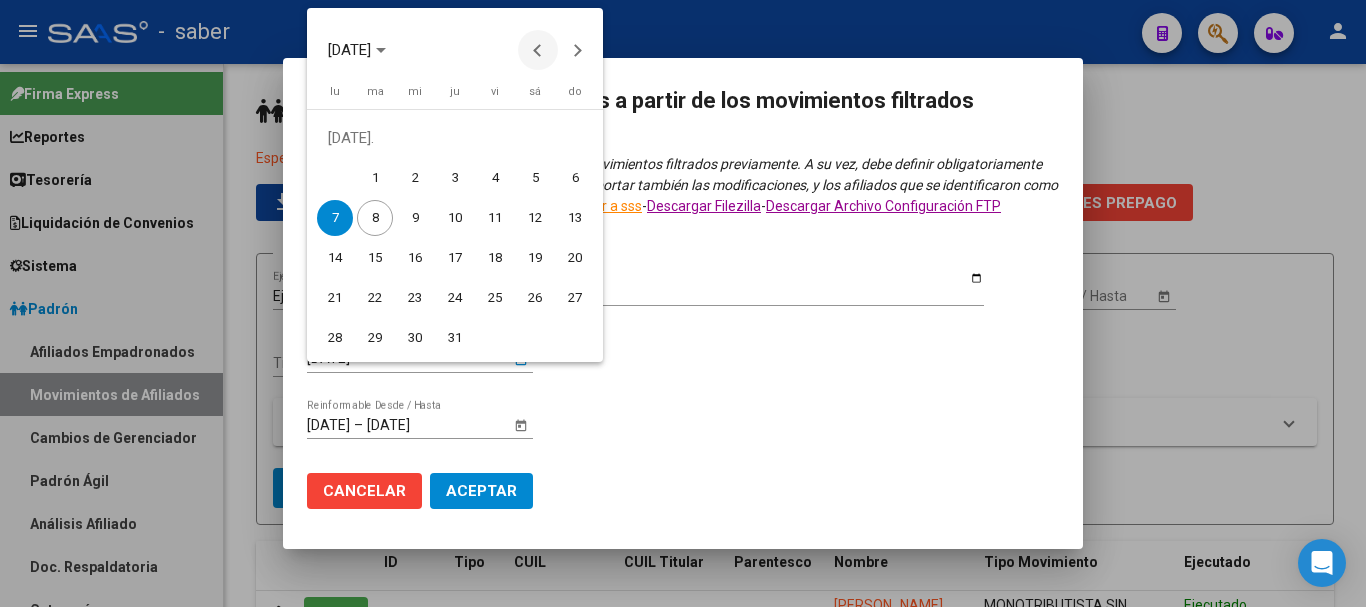 click at bounding box center [538, 50] 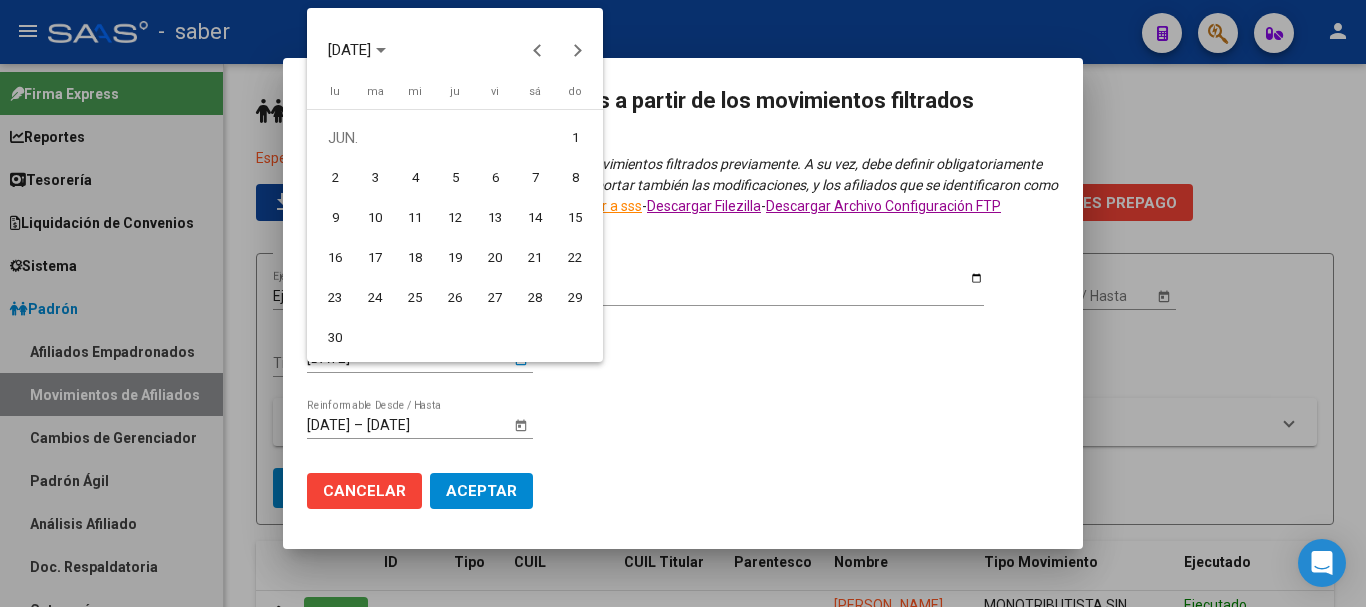 drag, startPoint x: 575, startPoint y: 133, endPoint x: 513, endPoint y: 271, distance: 151.28781 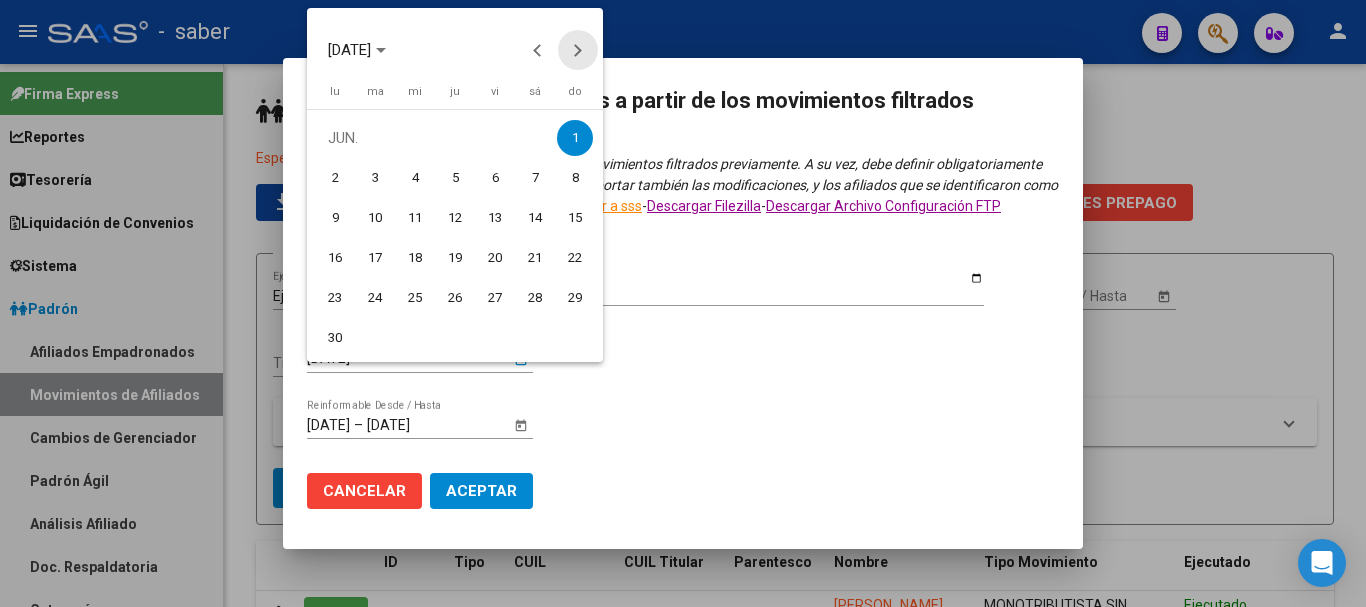 click at bounding box center [578, 50] 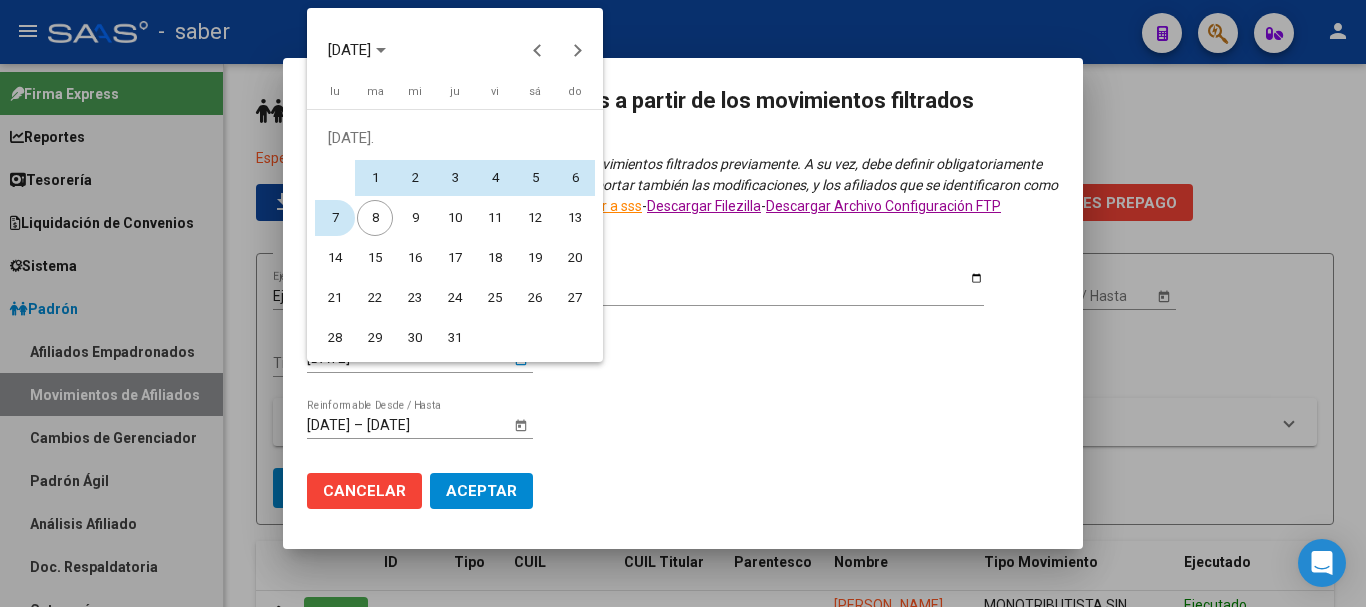 click on "7" at bounding box center [335, 218] 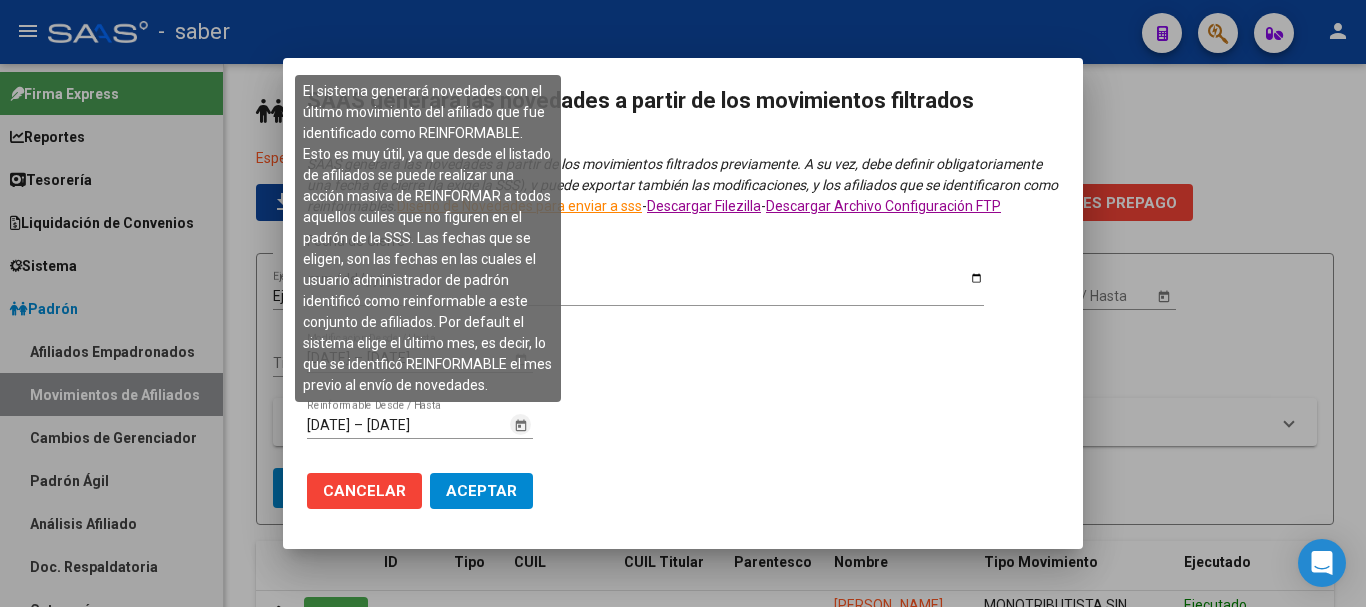 click 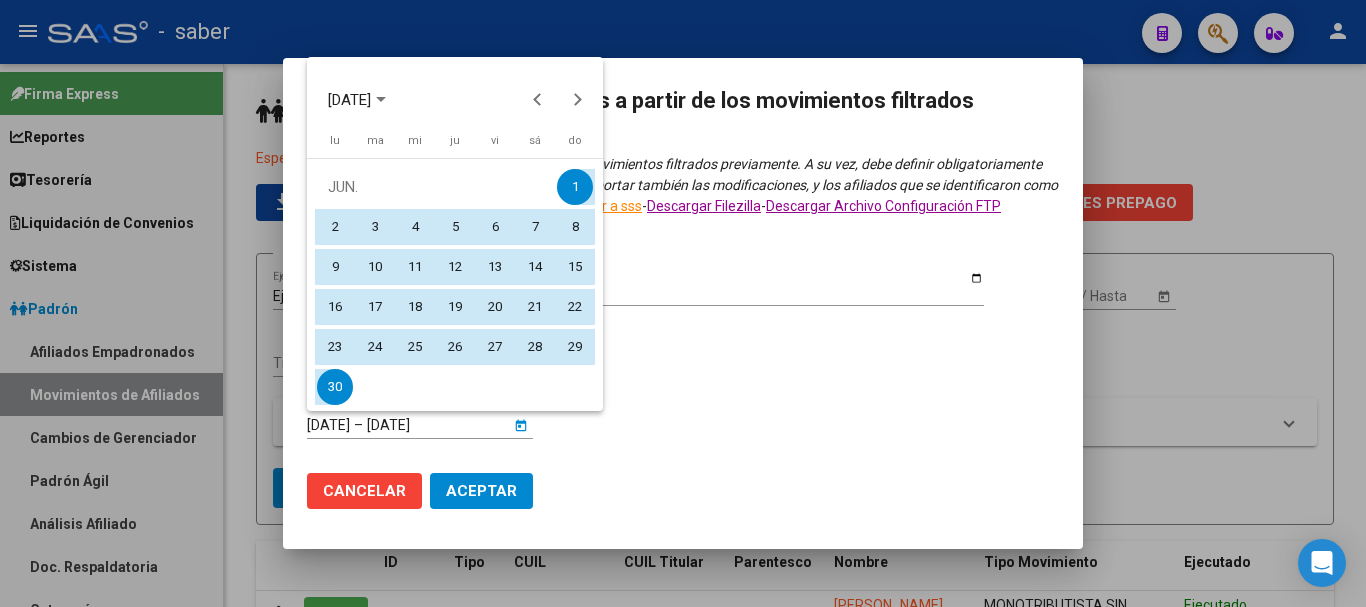 click on "1" at bounding box center [575, 187] 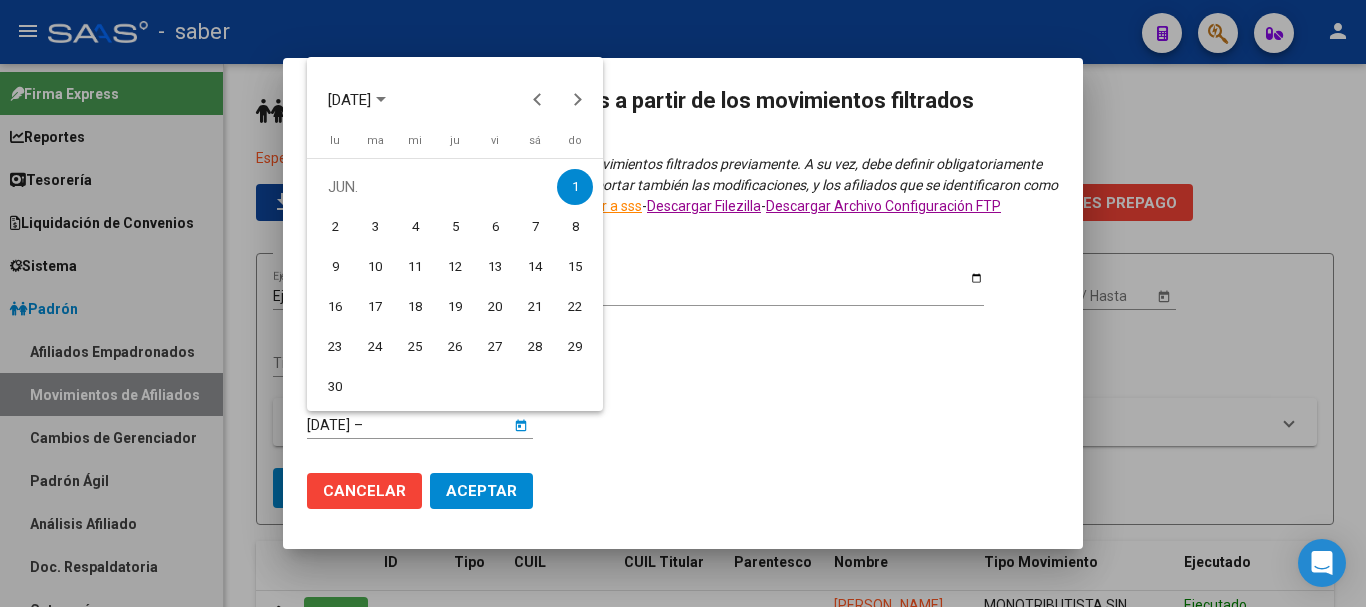 drag, startPoint x: 578, startPoint y: 100, endPoint x: 541, endPoint y: 128, distance: 46.400433 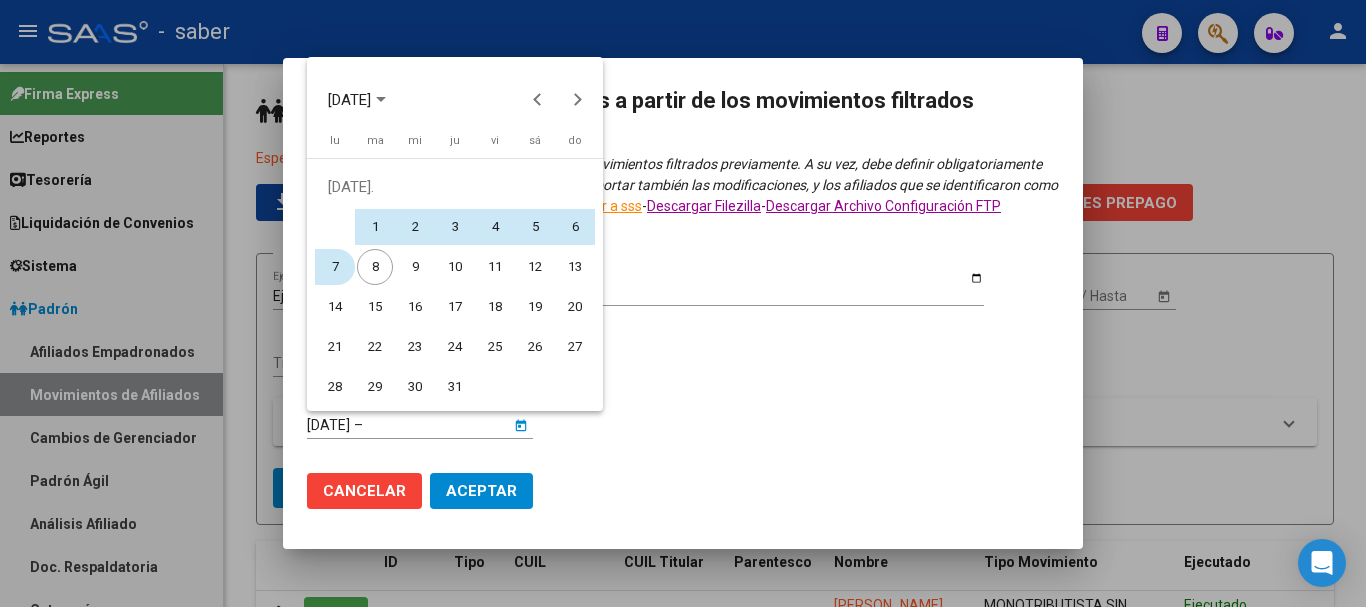 click on "7" at bounding box center [335, 267] 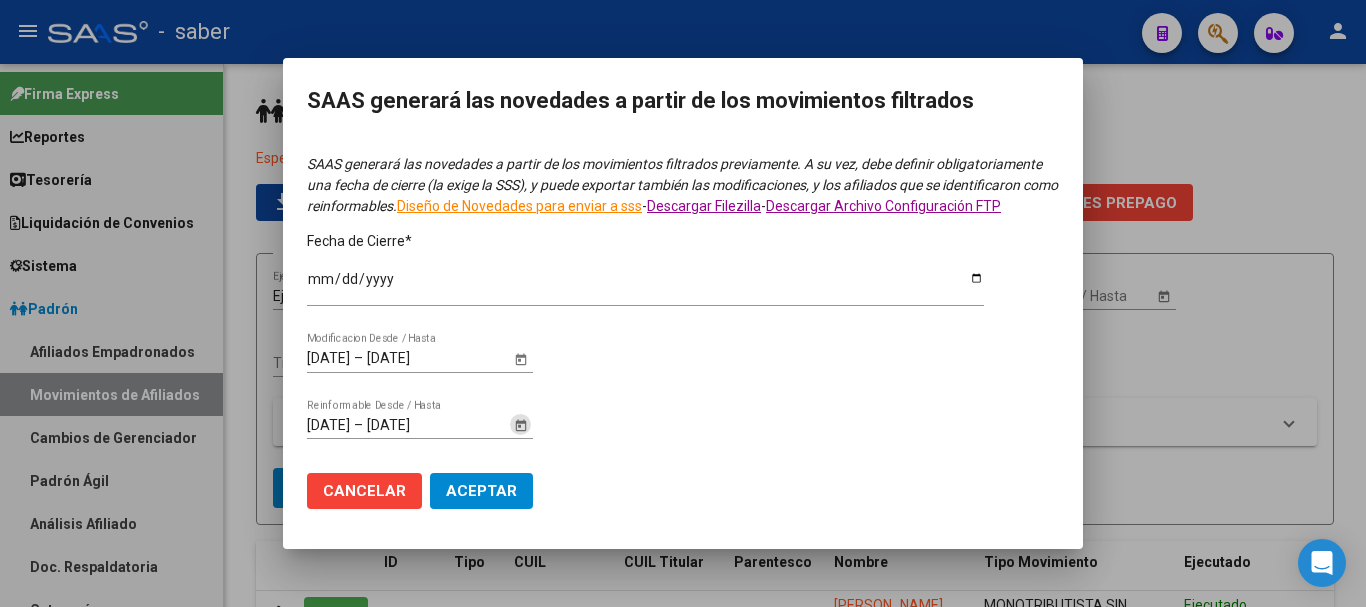 click on "Aceptar" 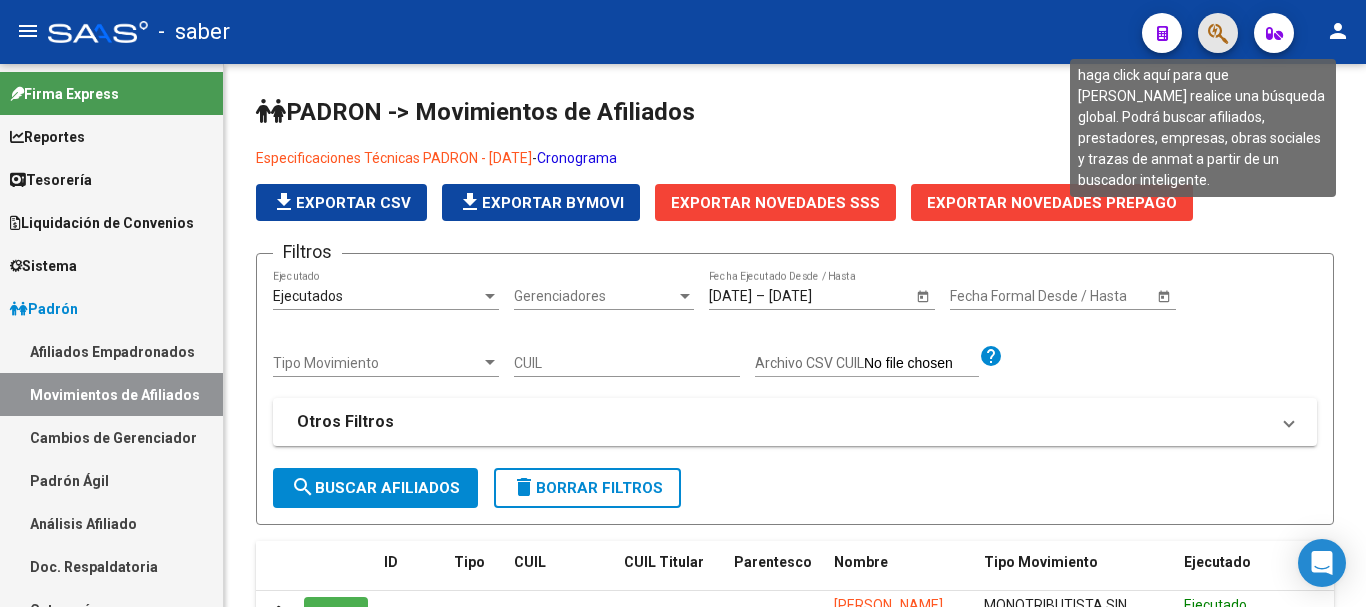 click 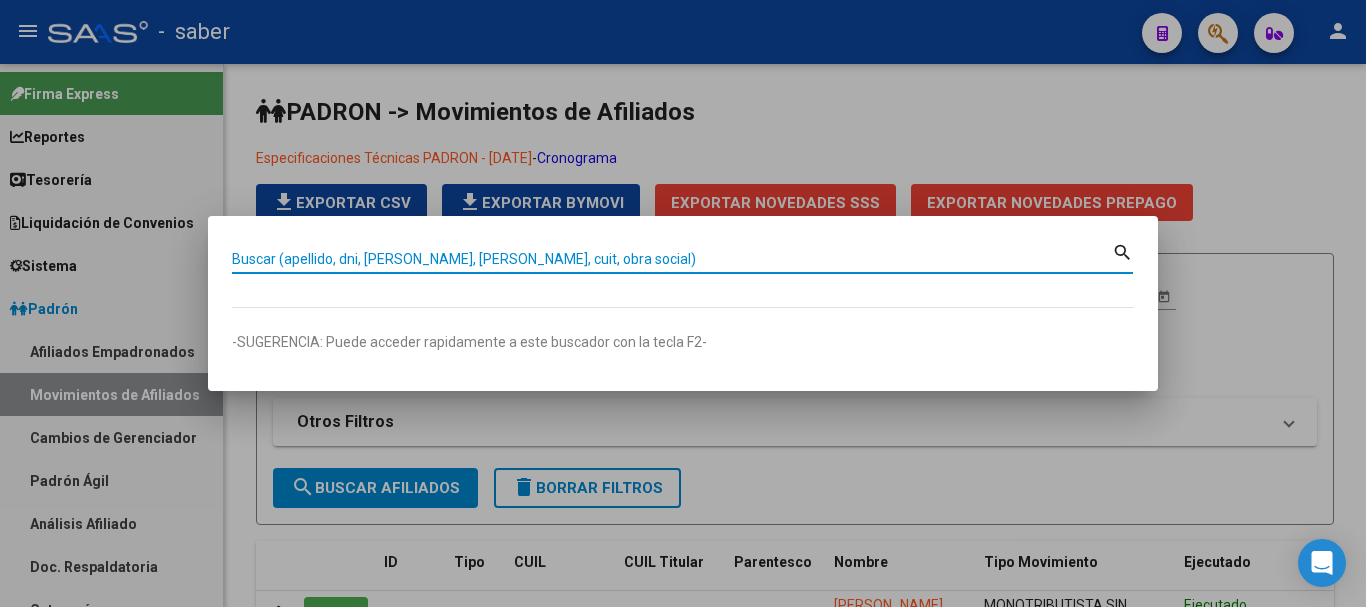 click on "Buscar (apellido, dni, [PERSON_NAME], [PERSON_NAME], cuit, obra social)" at bounding box center [672, 259] 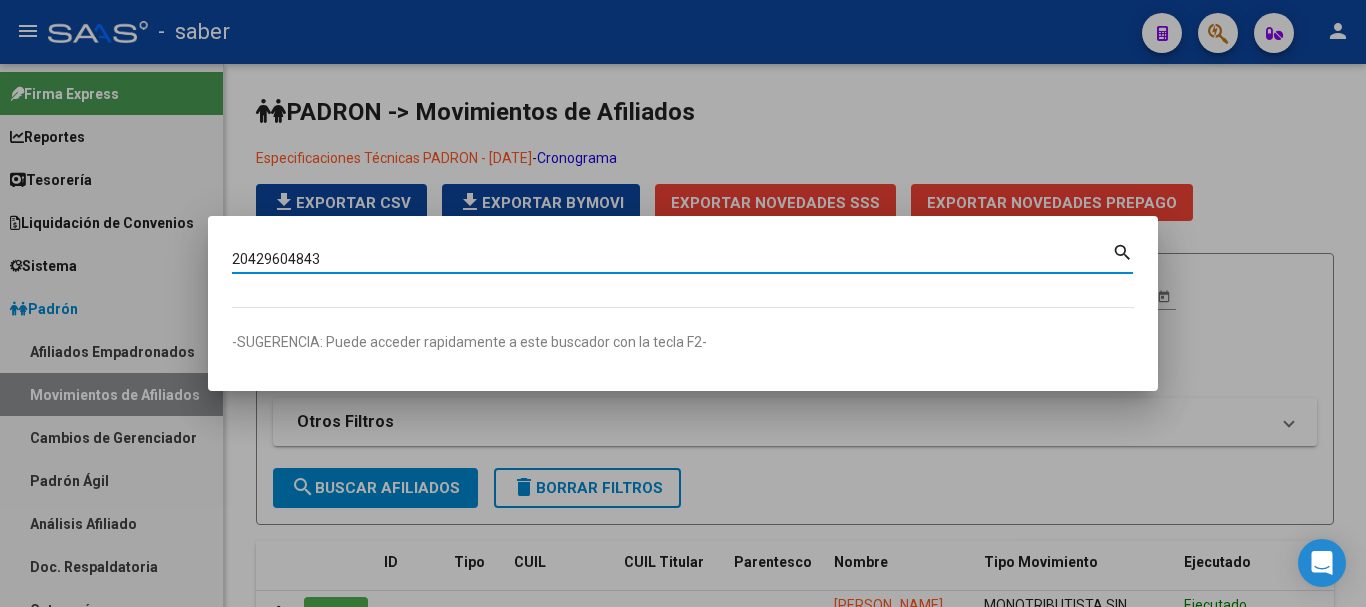 type on "20429604843" 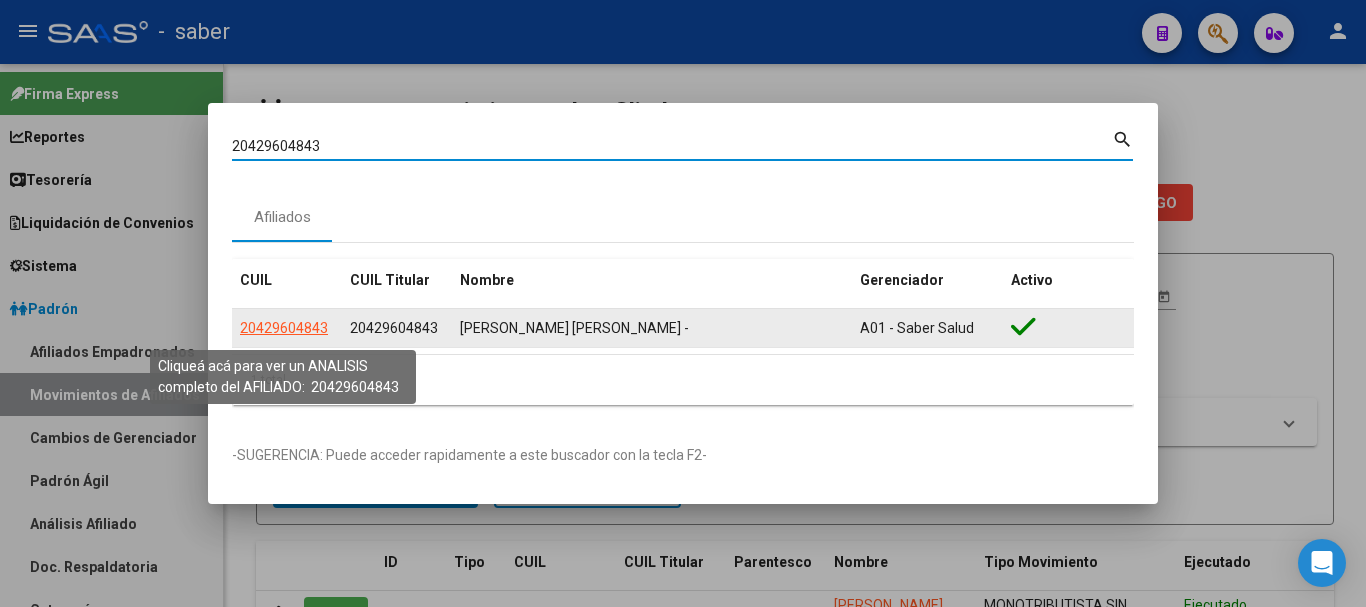 click on "20429604843" 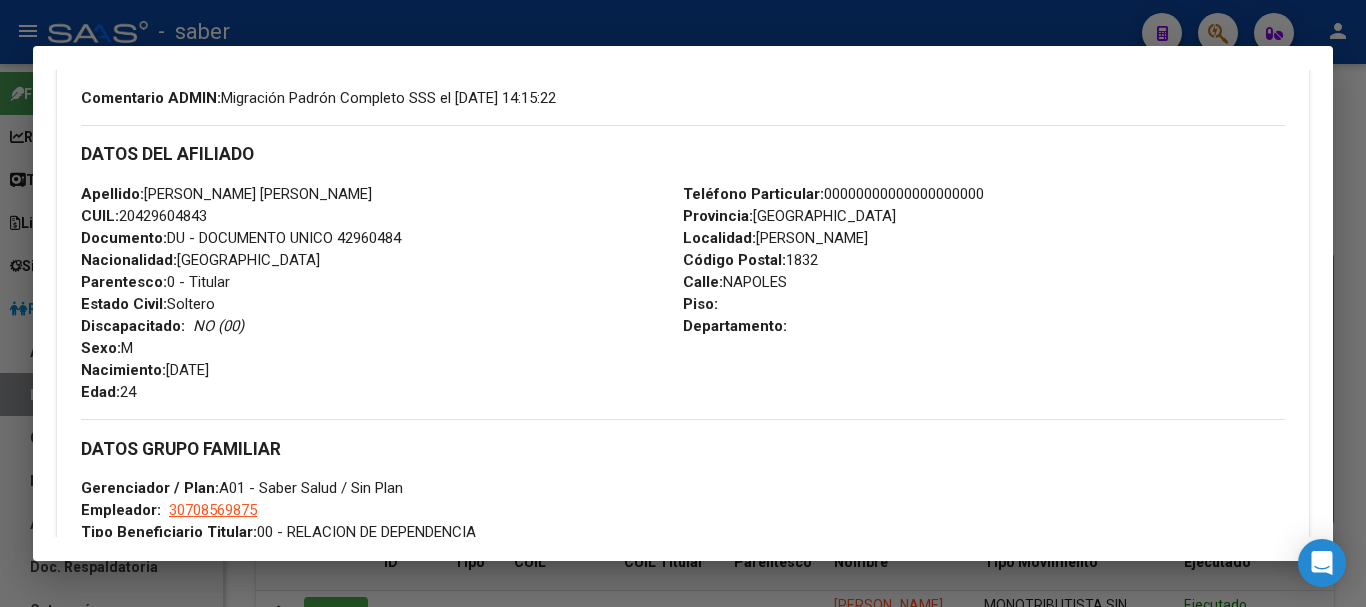 scroll, scrollTop: 500, scrollLeft: 0, axis: vertical 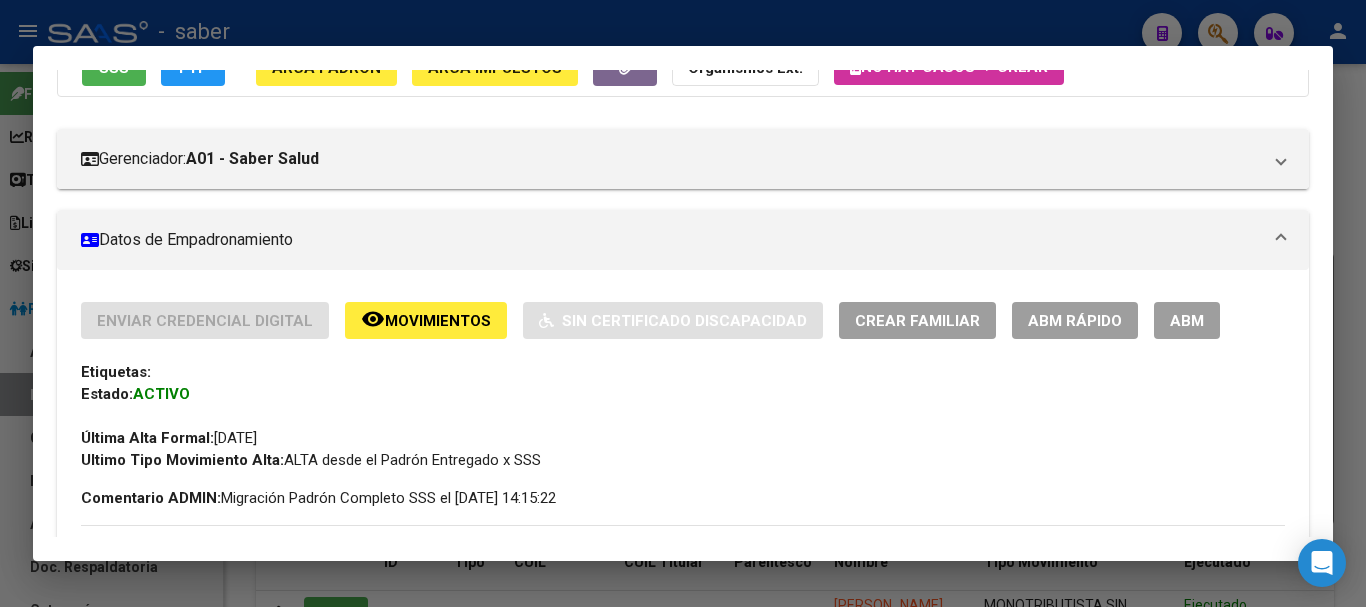drag, startPoint x: 1141, startPoint y: 323, endPoint x: 911, endPoint y: 390, distance: 239.56001 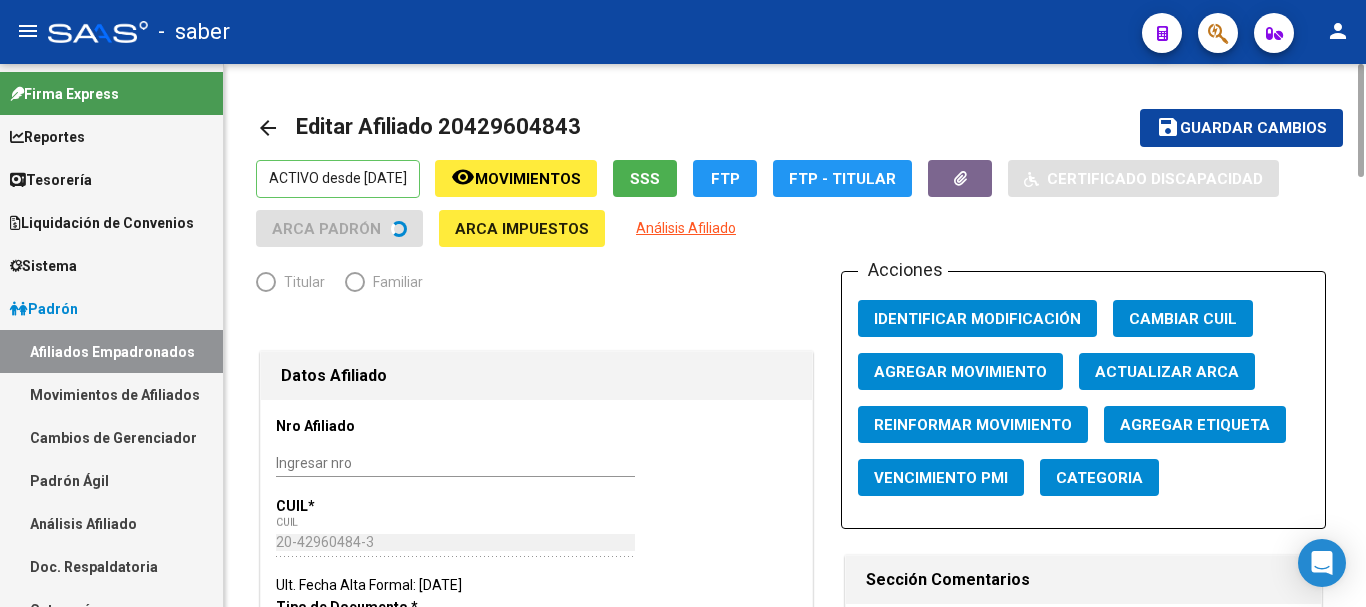 radio on "true" 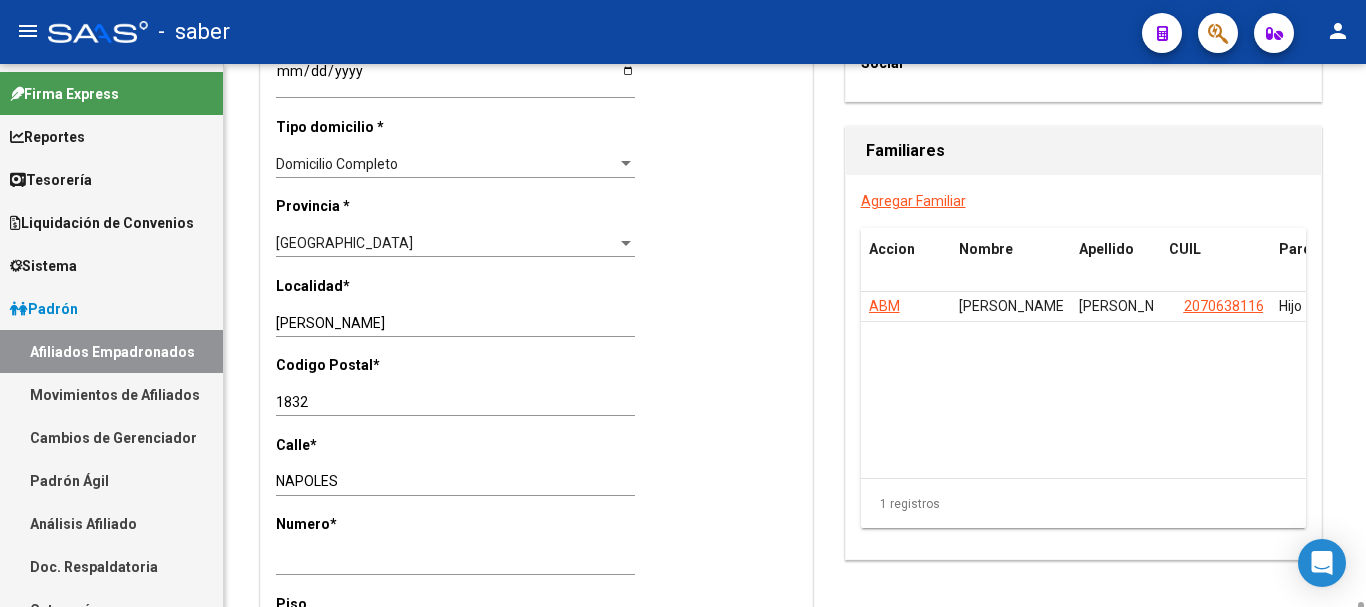 scroll, scrollTop: 1600, scrollLeft: 0, axis: vertical 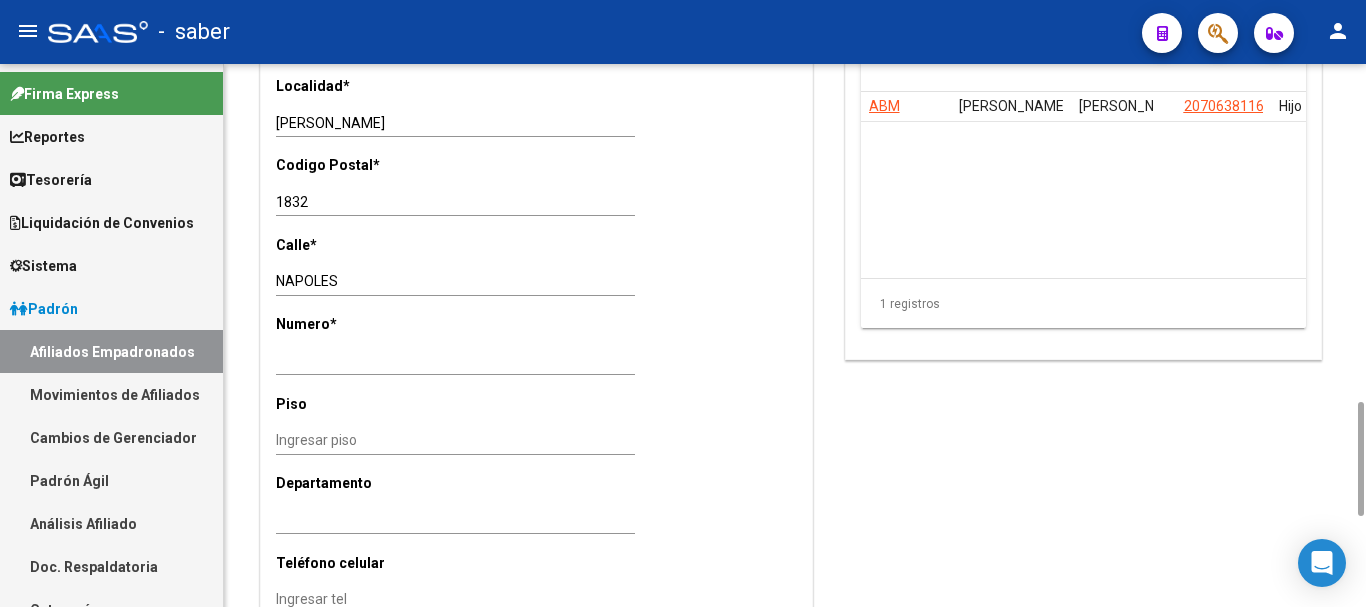 click on "Ingresar nro" 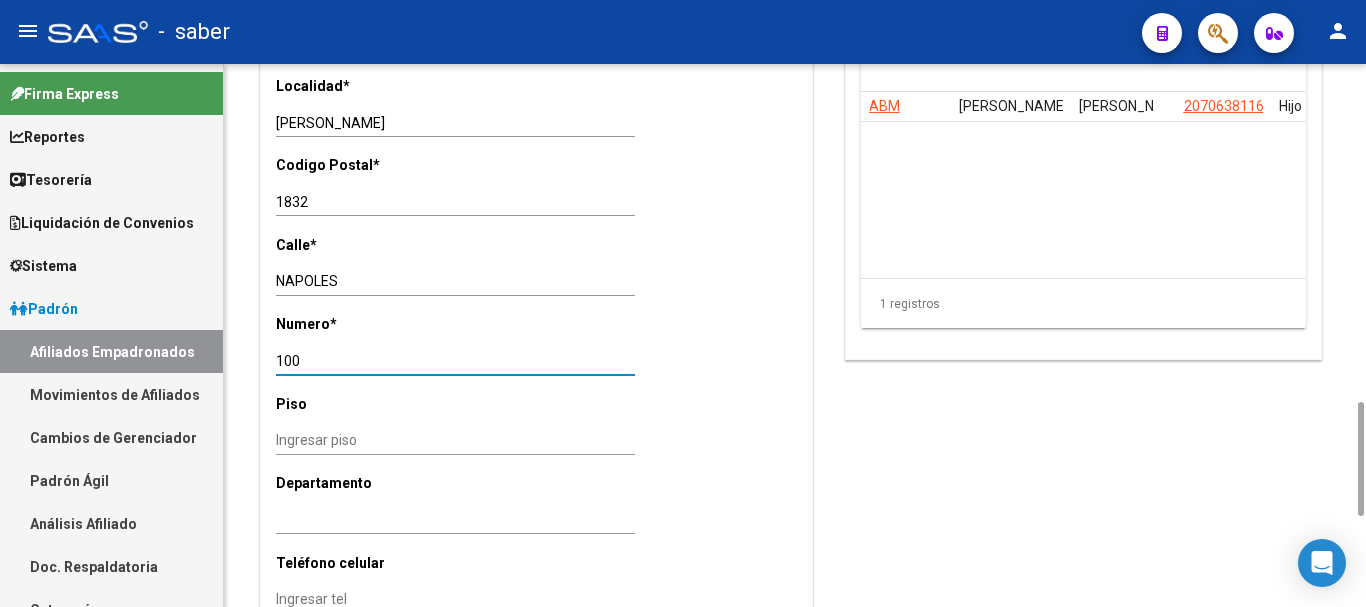 type on "100" 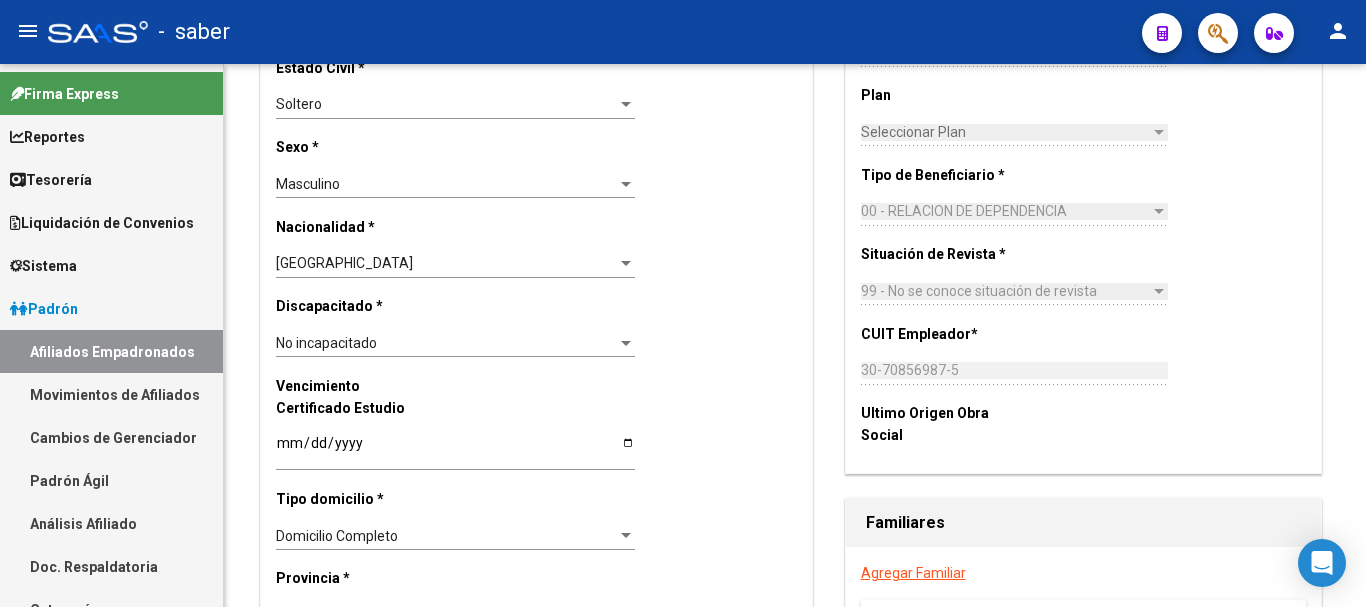 scroll, scrollTop: 0, scrollLeft: 0, axis: both 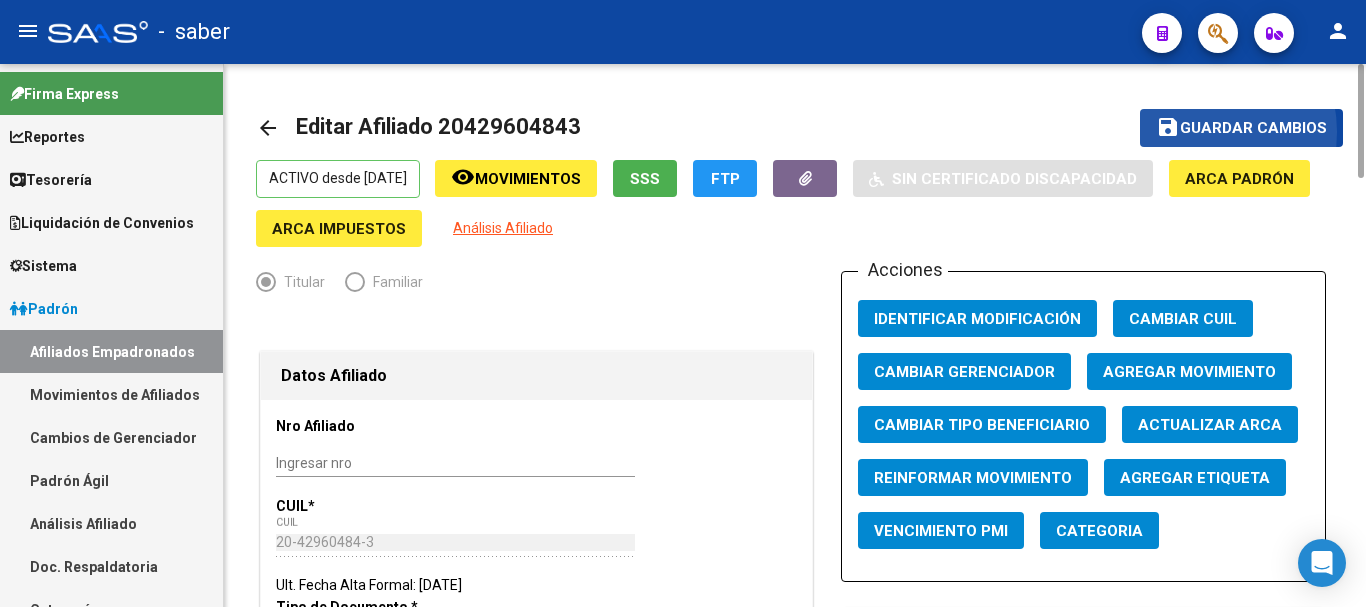 click on "Guardar cambios" 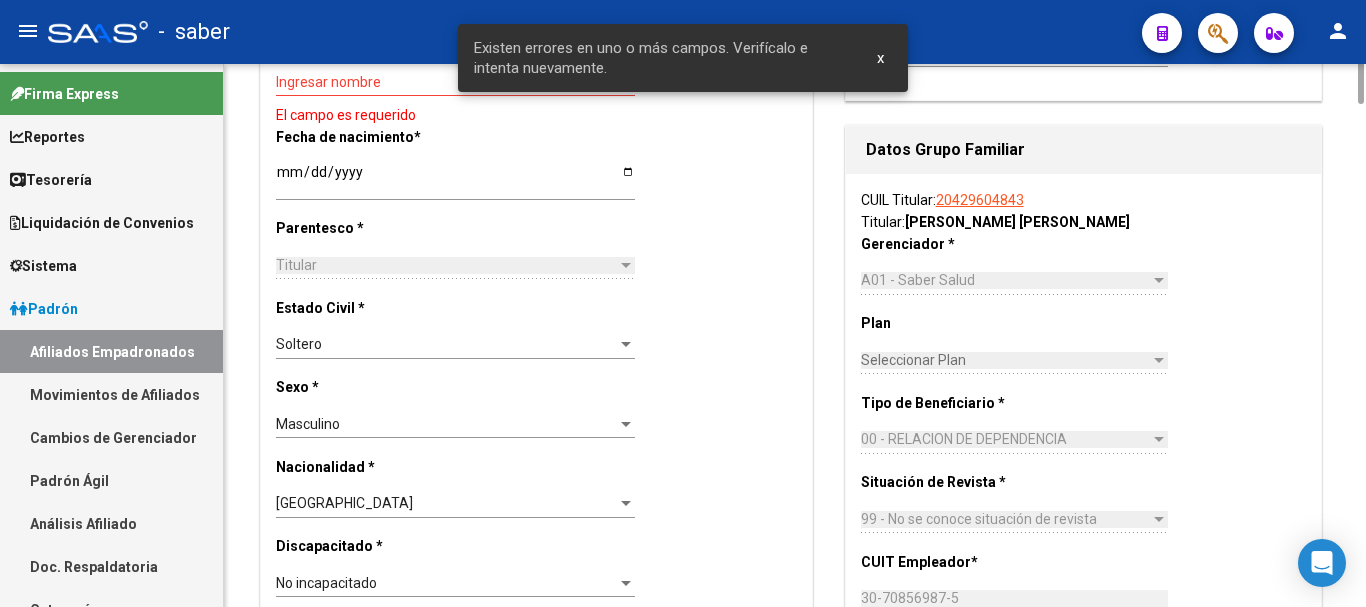 scroll, scrollTop: 400, scrollLeft: 0, axis: vertical 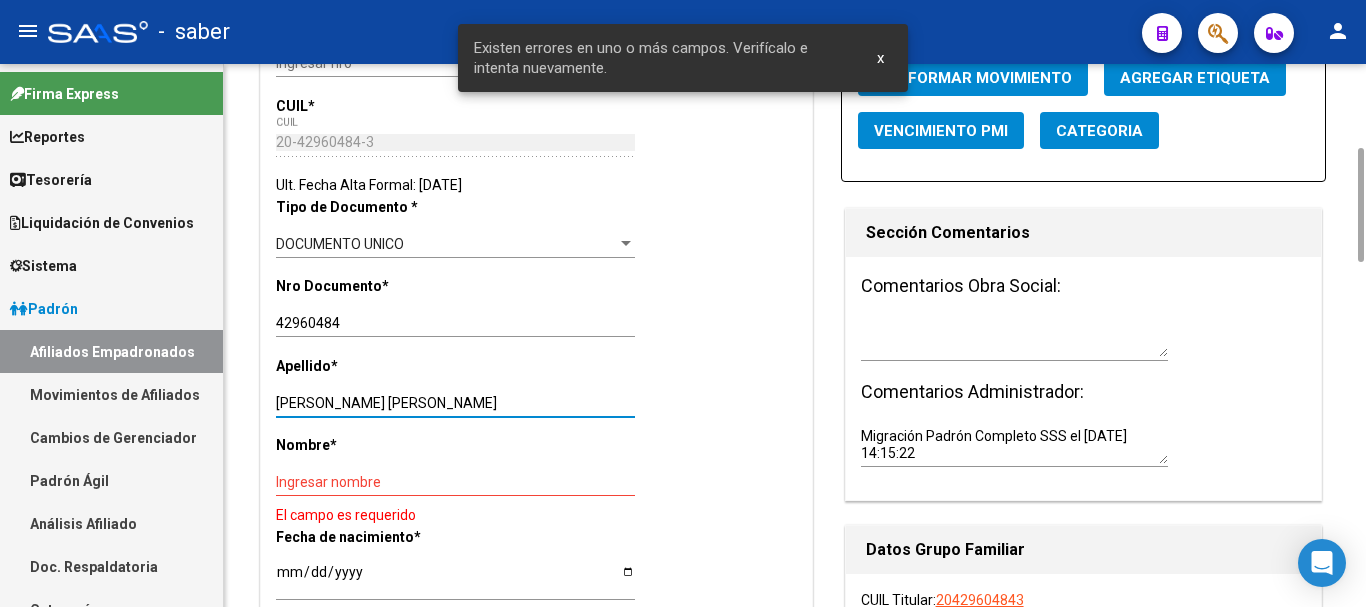 drag, startPoint x: 394, startPoint y: 402, endPoint x: 480, endPoint y: 402, distance: 86 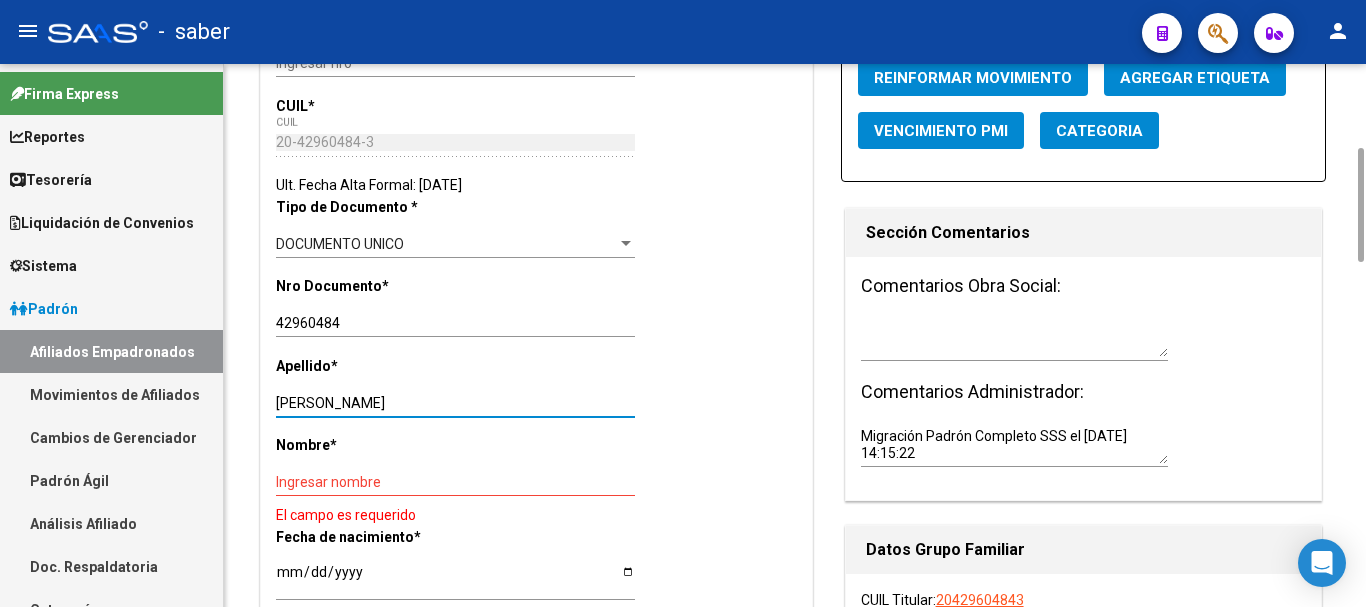 type on "[PERSON_NAME]" 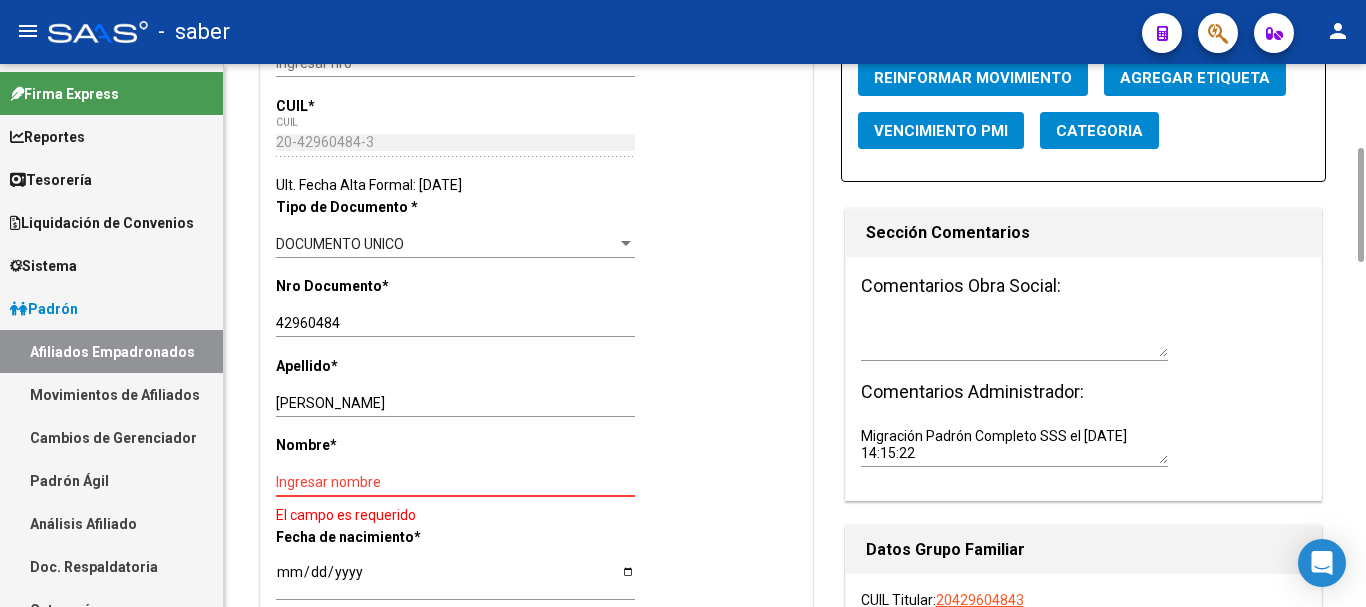 paste on "[PERSON_NAME]" 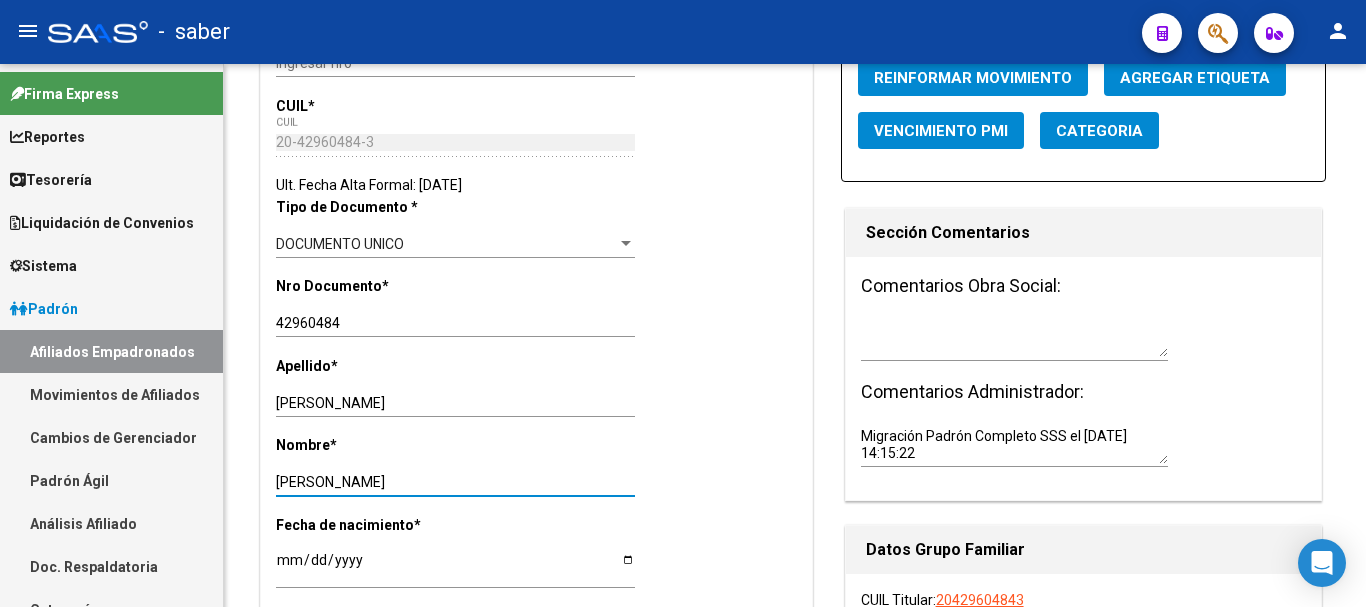 scroll, scrollTop: 0, scrollLeft: 0, axis: both 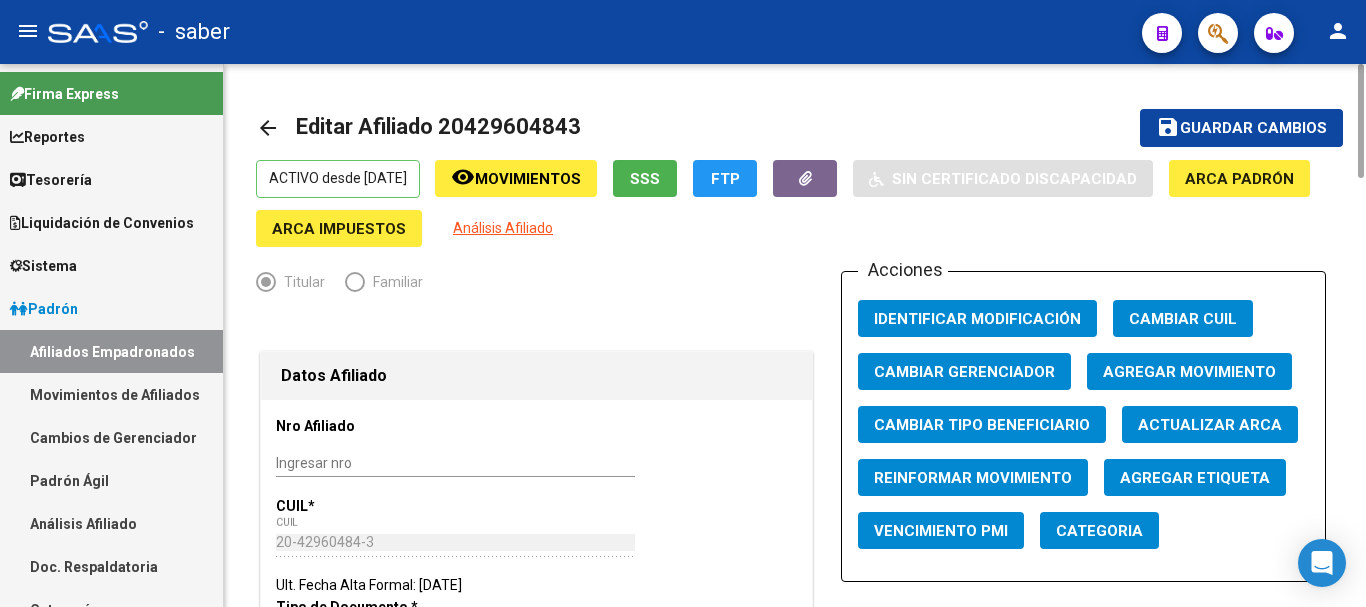 type on "[PERSON_NAME]" 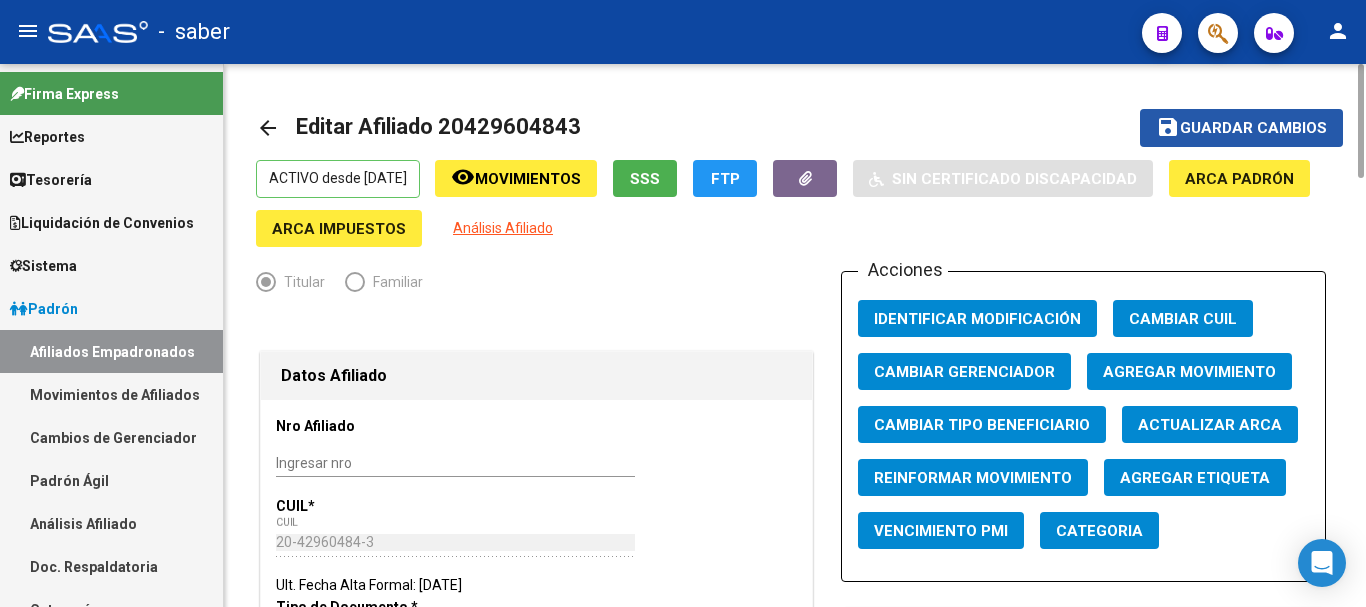 click on "Guardar cambios" 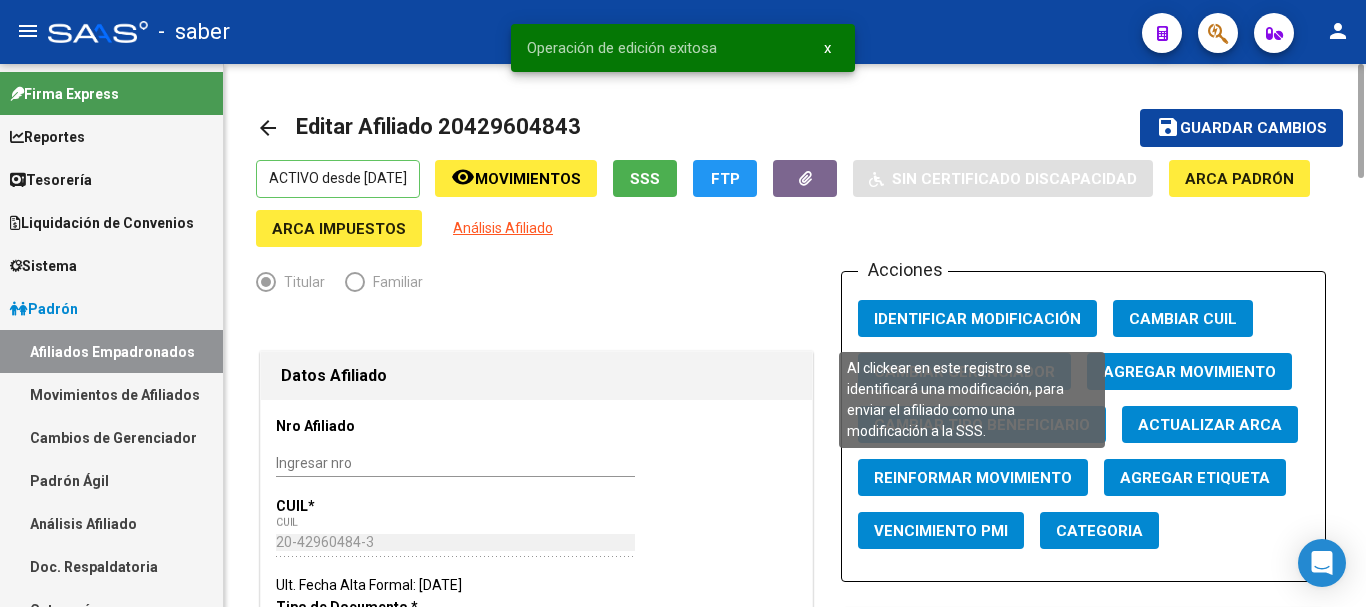 click on "Identificar Modificación" 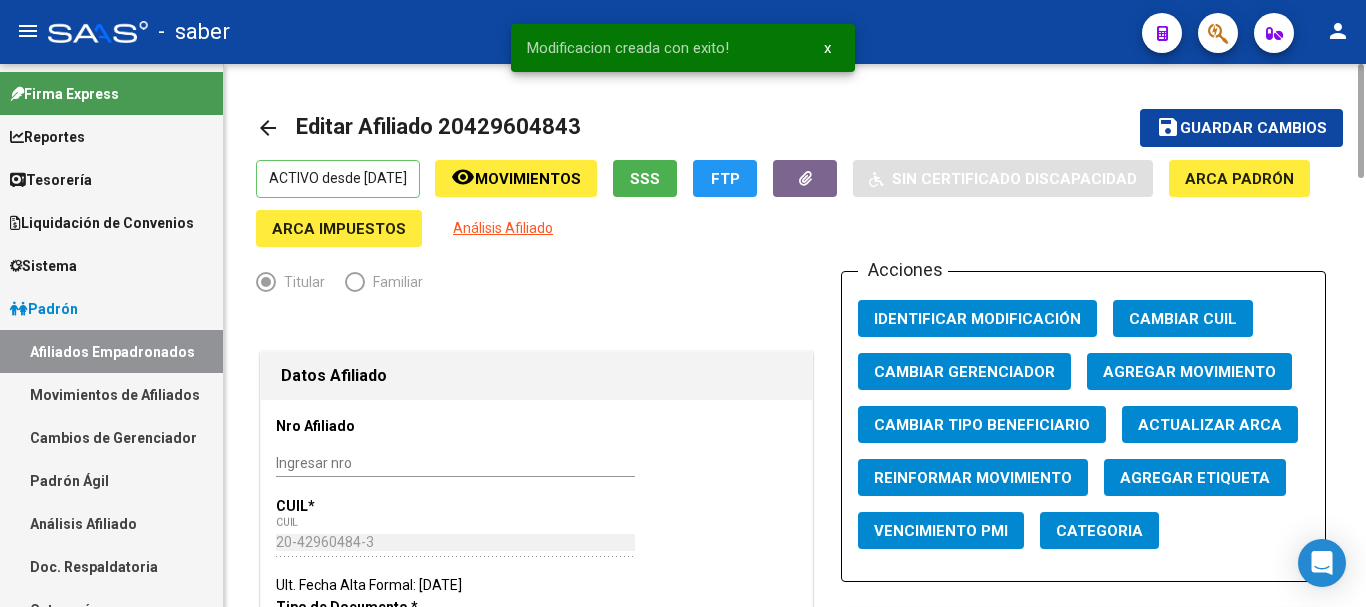 click on "arrow_back" 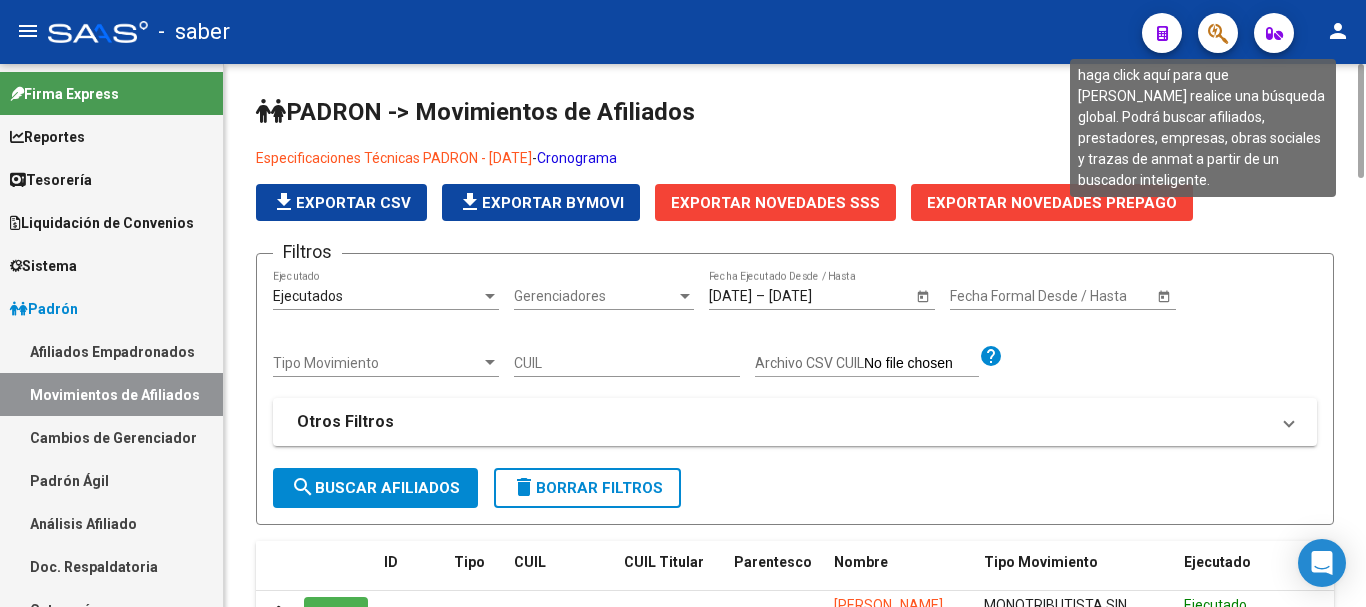 drag, startPoint x: 1219, startPoint y: 34, endPoint x: 1206, endPoint y: 40, distance: 14.3178215 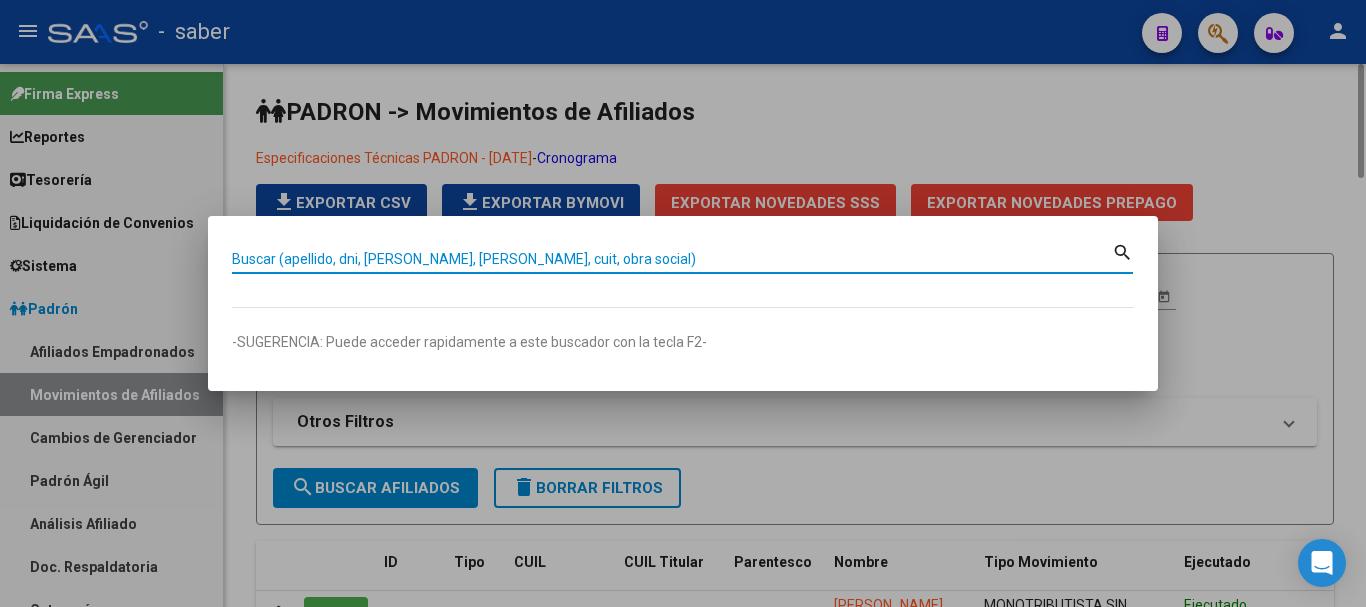 click on "Buscar (apellido, dni, [PERSON_NAME], [PERSON_NAME], cuit, obra social)" at bounding box center (672, 259) 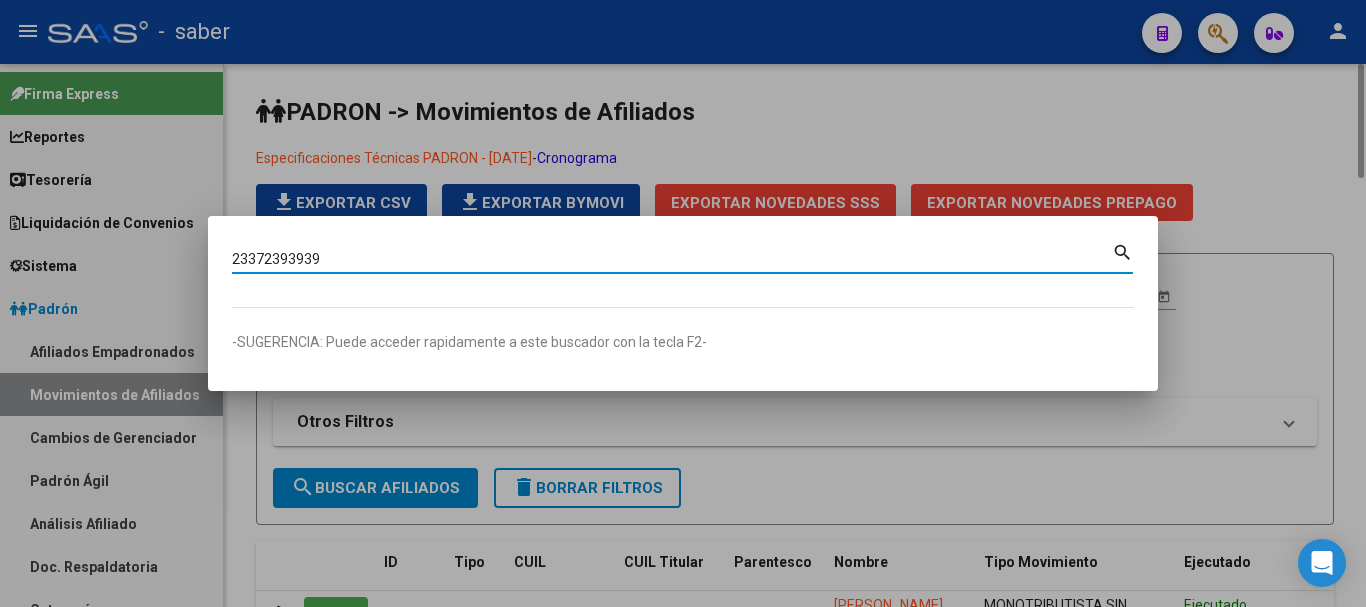 type on "23372393939" 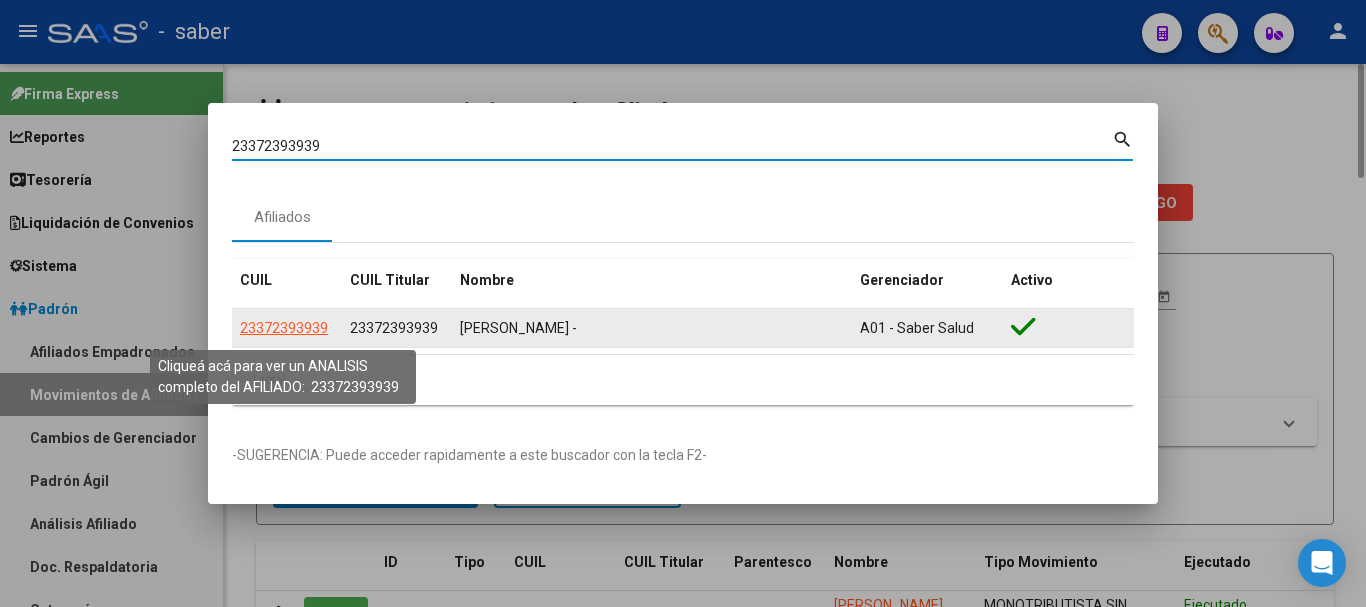 click on "23372393939" 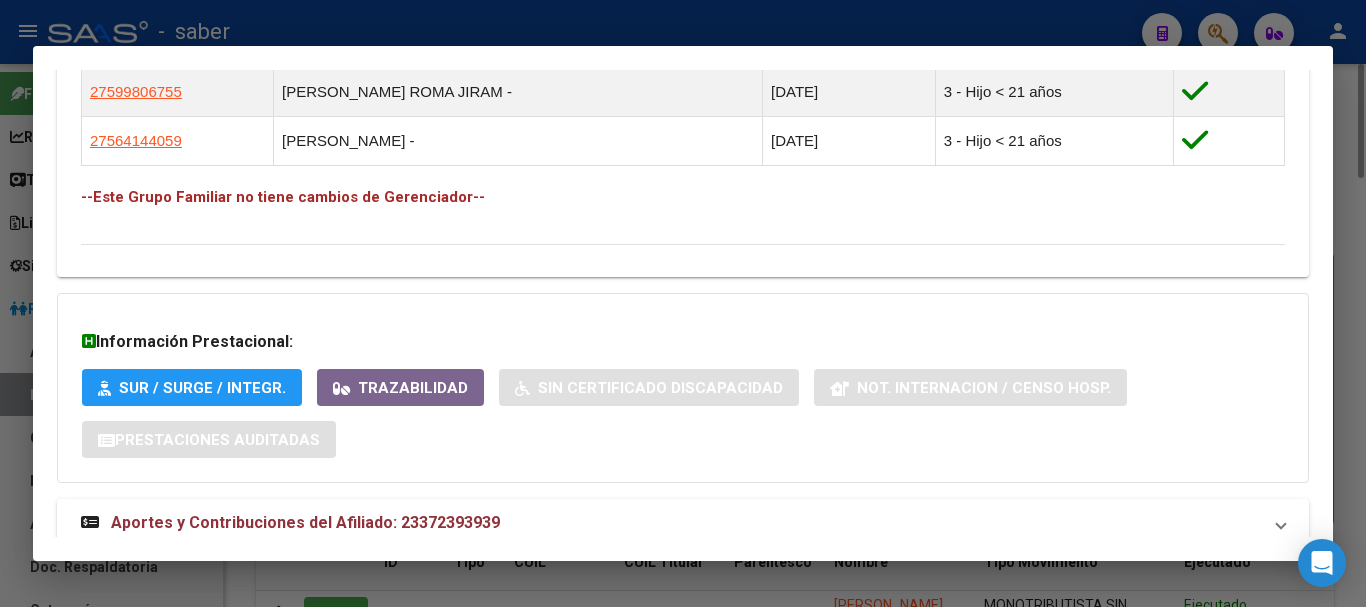 scroll, scrollTop: 1409, scrollLeft: 0, axis: vertical 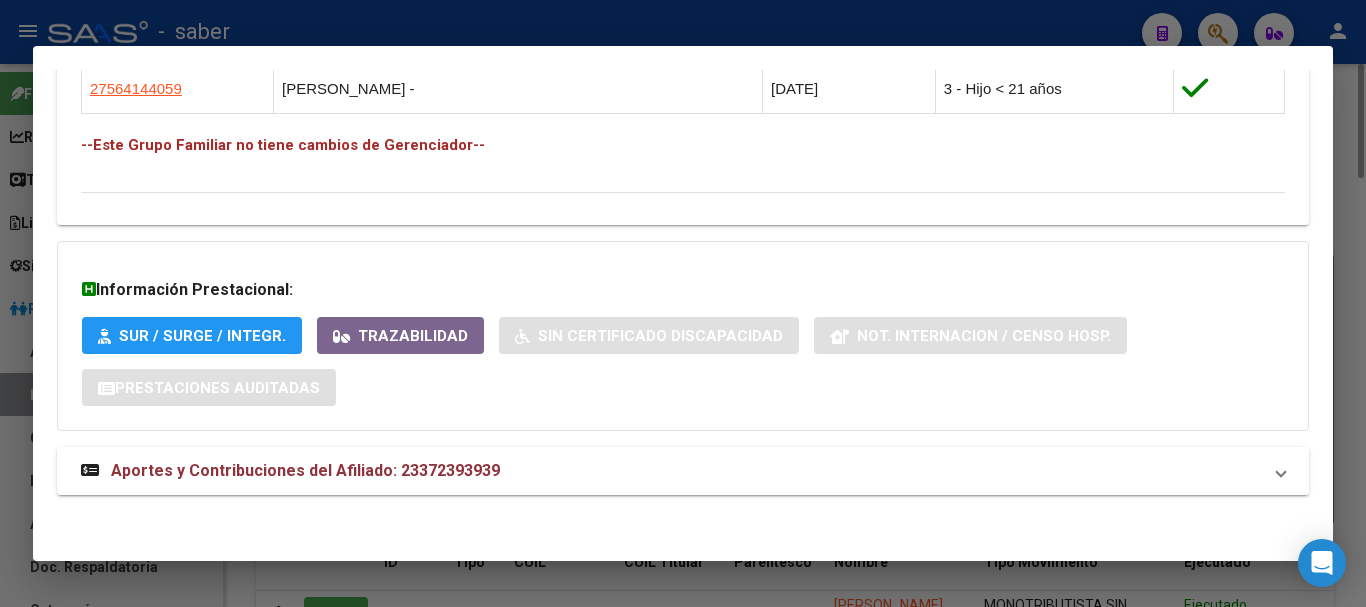click on "Aportes y Contribuciones del Afiliado: 23372393939" at bounding box center (290, 471) 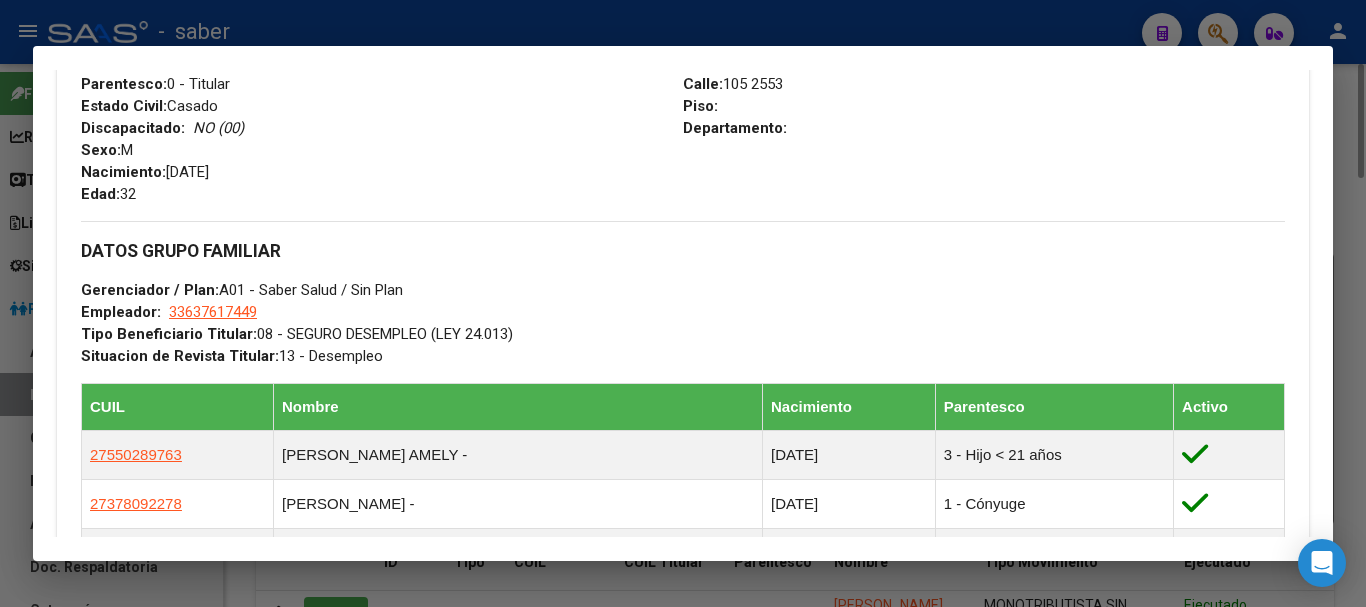 scroll, scrollTop: 707, scrollLeft: 0, axis: vertical 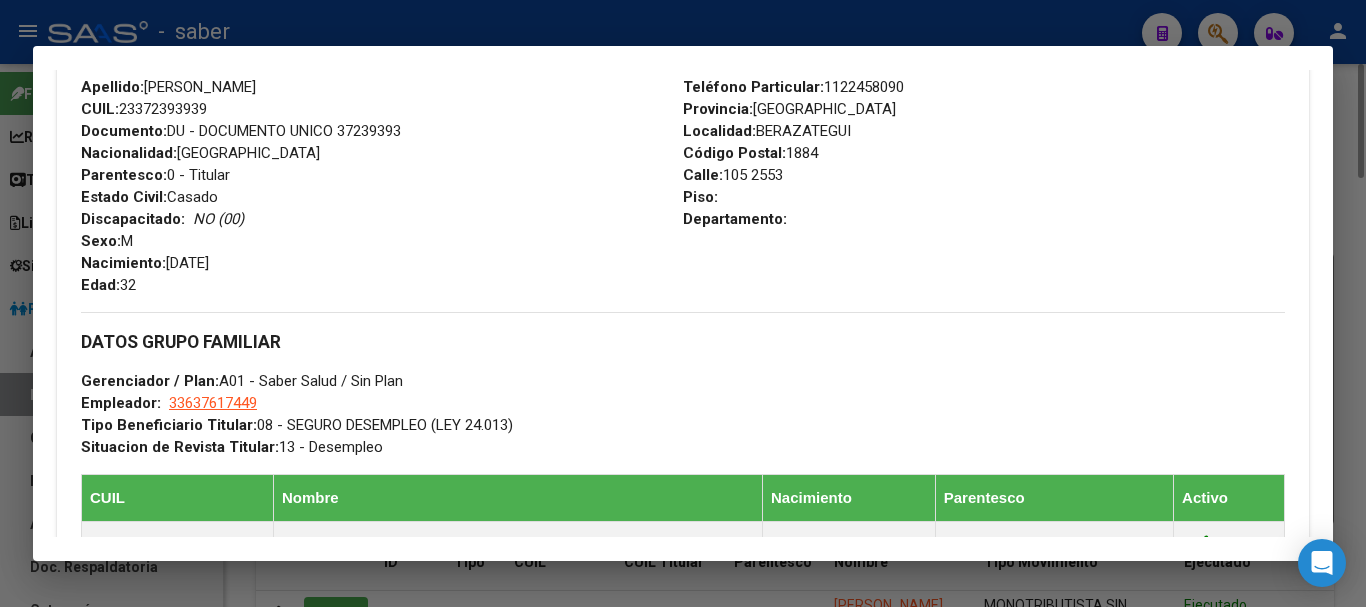 click on "Tipo Beneficiario Titular:   08 - SEGURO DESEMPLEO (LEY 24.013)" at bounding box center (297, 425) 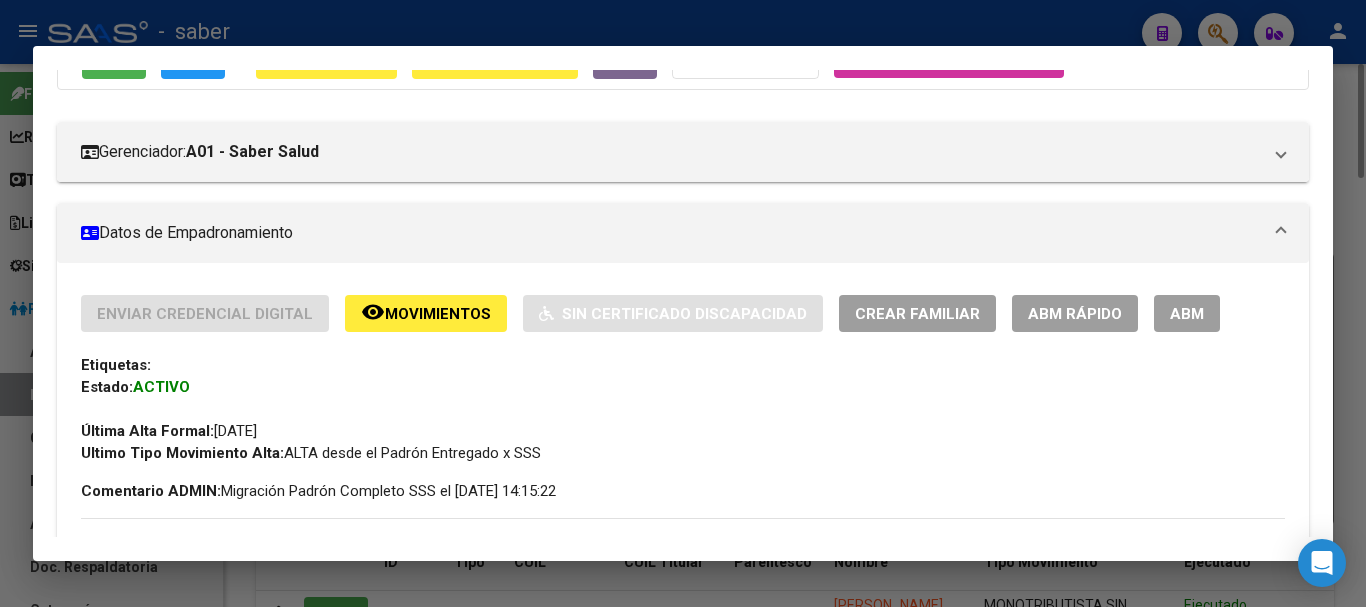 scroll, scrollTop: 107, scrollLeft: 0, axis: vertical 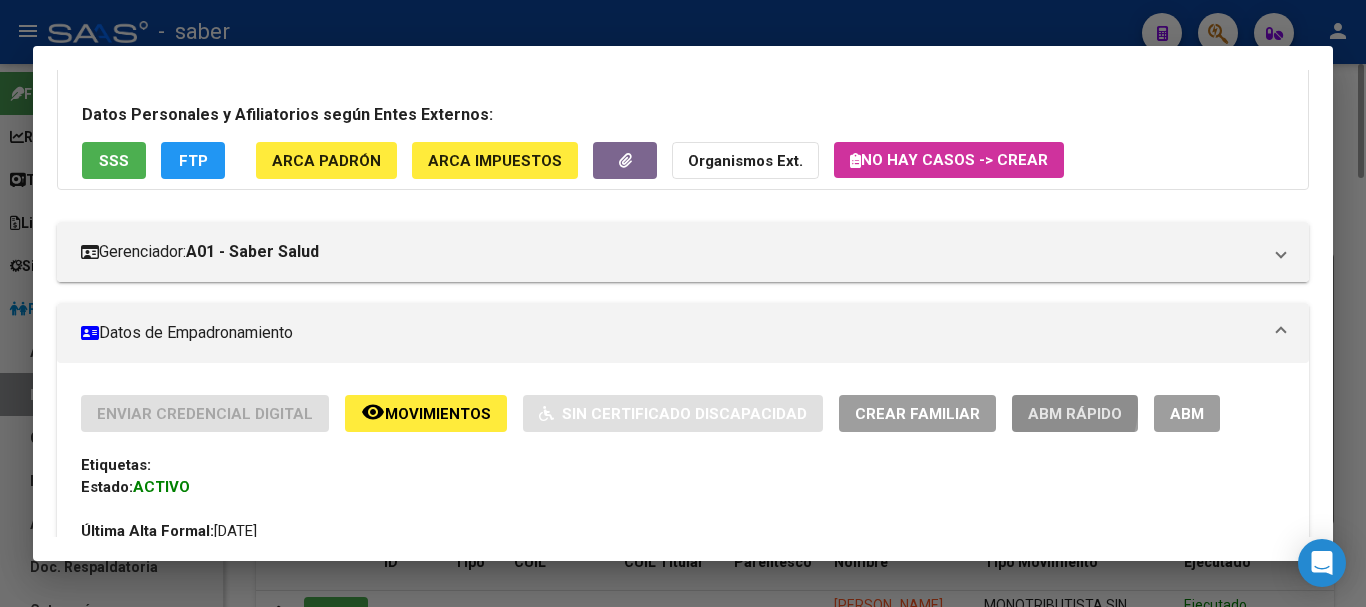 click on "ABM Rápido" 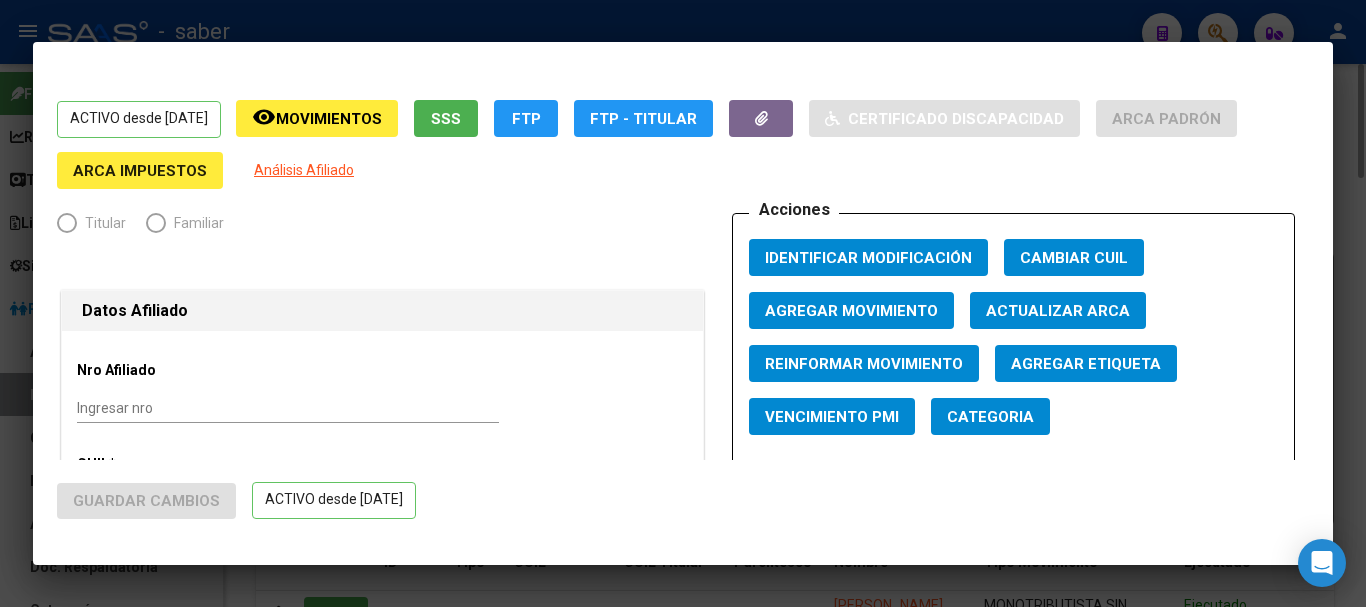 radio on "true" 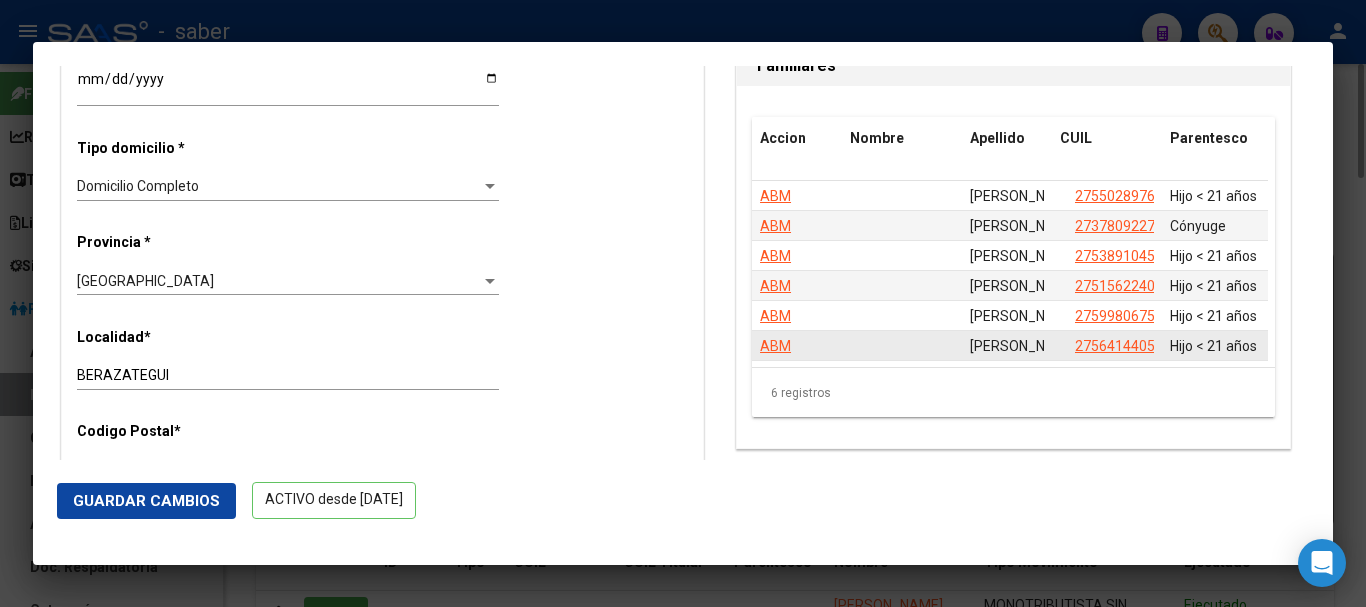 scroll, scrollTop: 700, scrollLeft: 0, axis: vertical 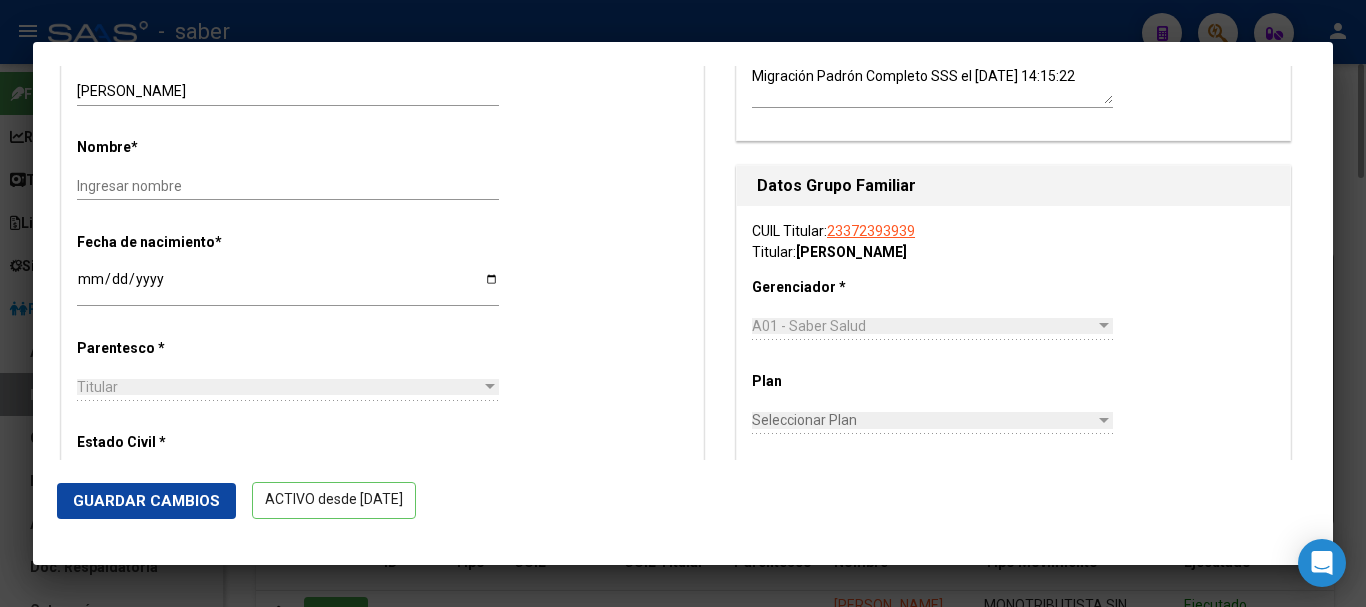 click on "Guardar Cambios" 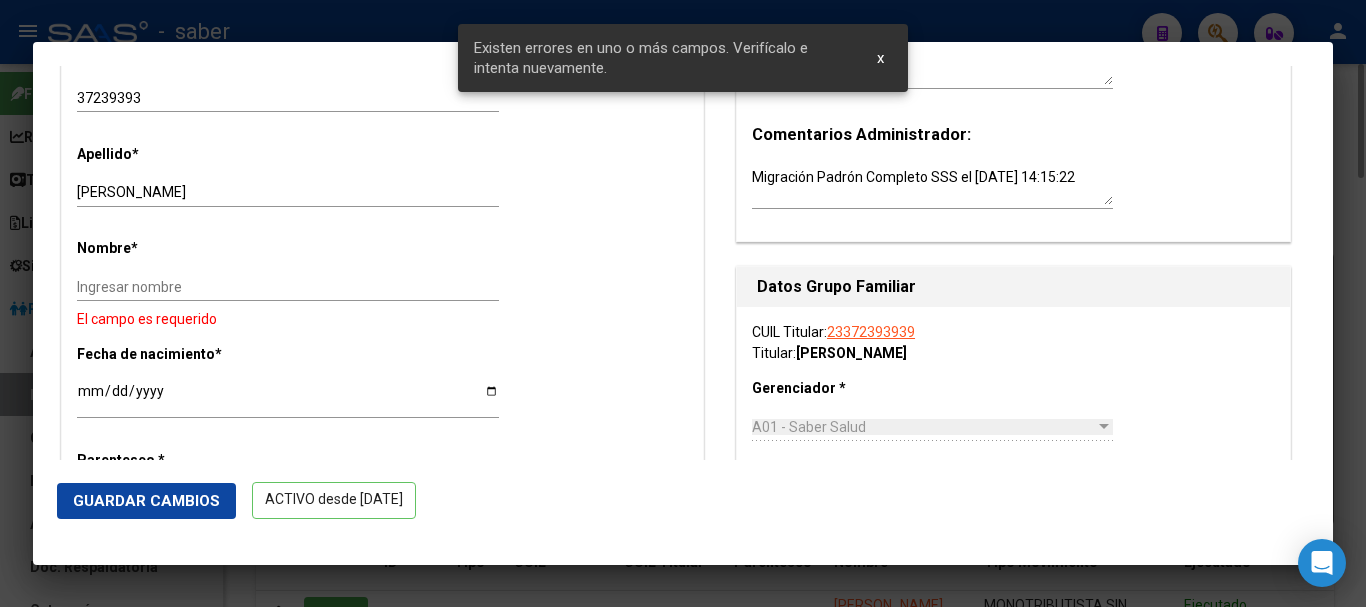 scroll, scrollTop: 600, scrollLeft: 0, axis: vertical 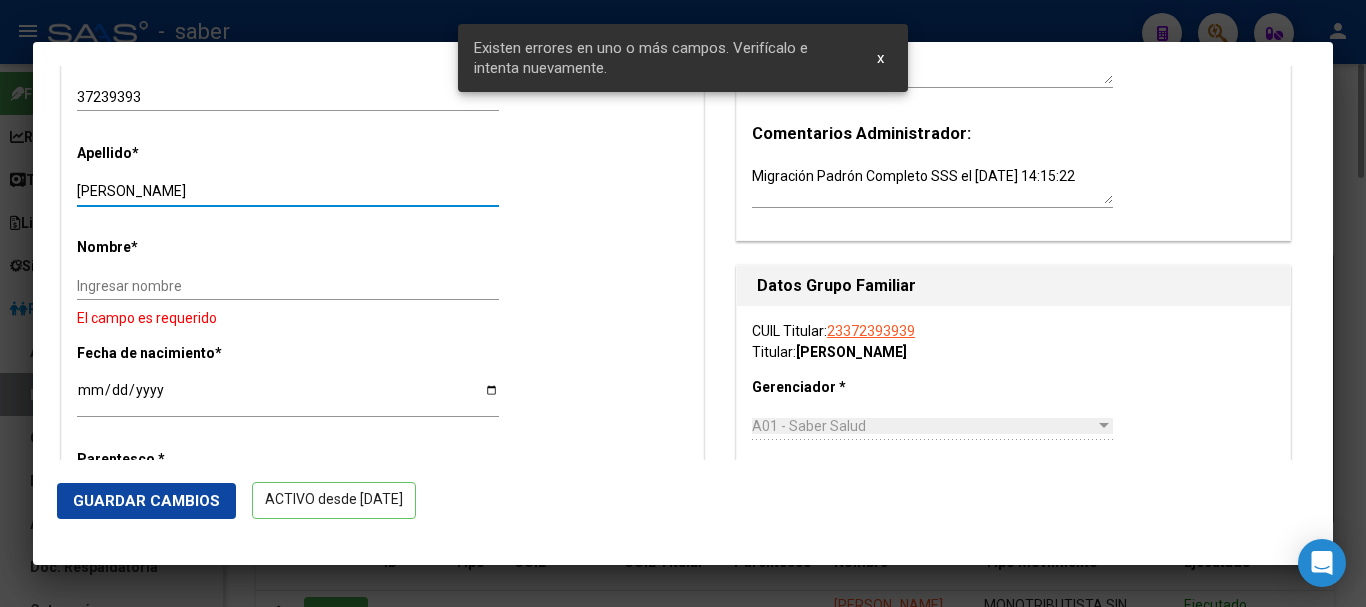 drag, startPoint x: 261, startPoint y: 204, endPoint x: 193, endPoint y: 207, distance: 68.06615 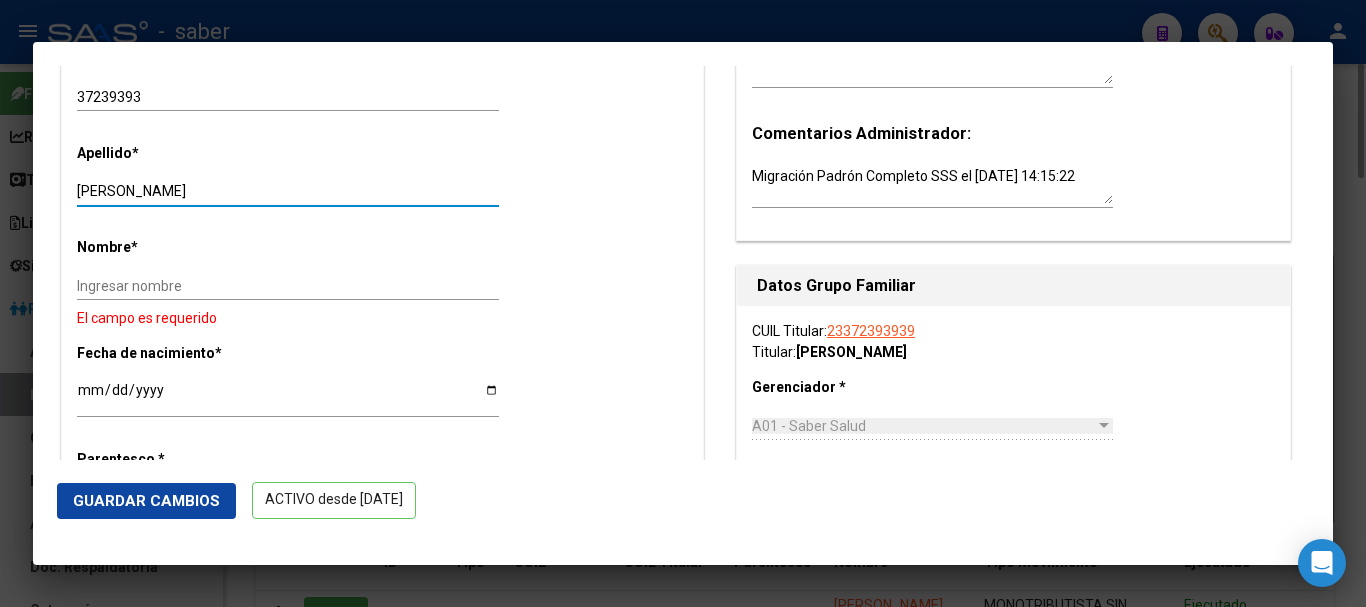 type on "[PERSON_NAME]" 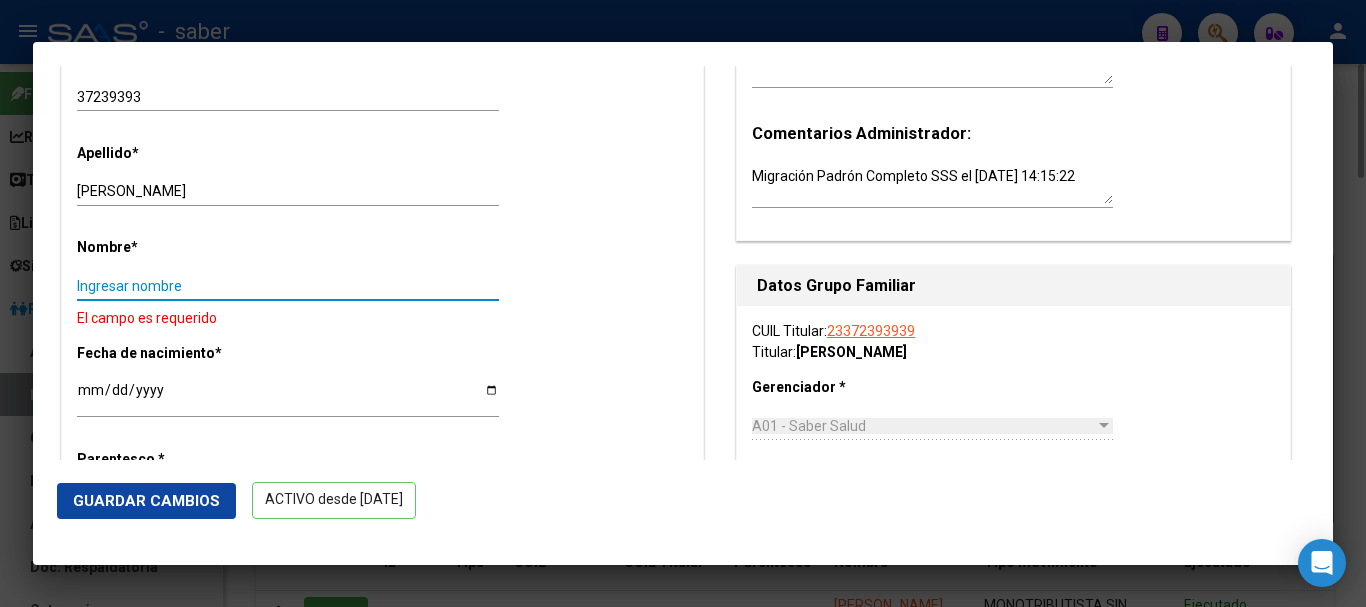 drag, startPoint x: 212, startPoint y: 297, endPoint x: 112, endPoint y: 309, distance: 100.71743 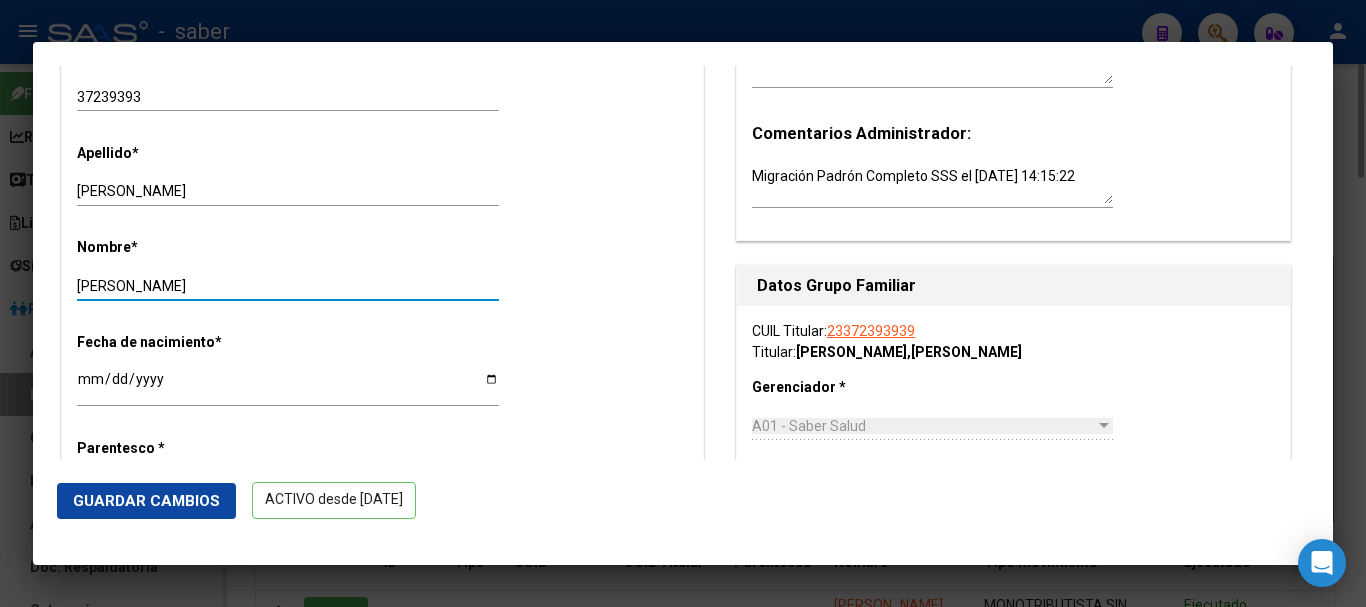 type on "[PERSON_NAME]" 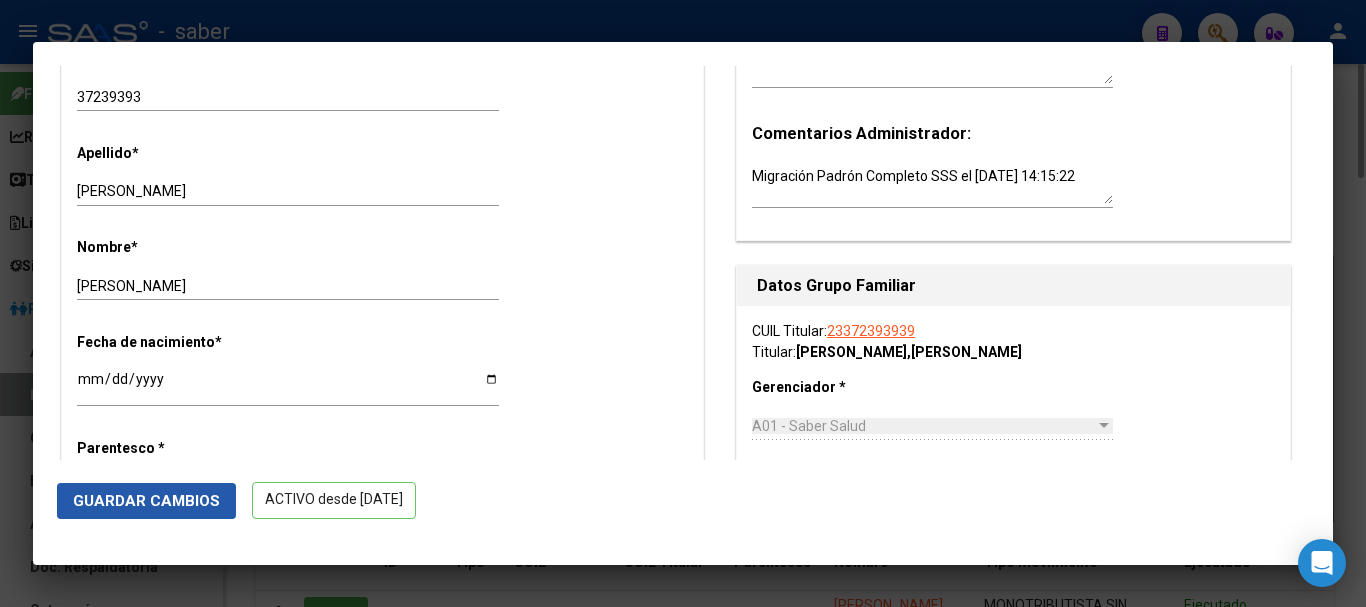 click on "Guardar Cambios" 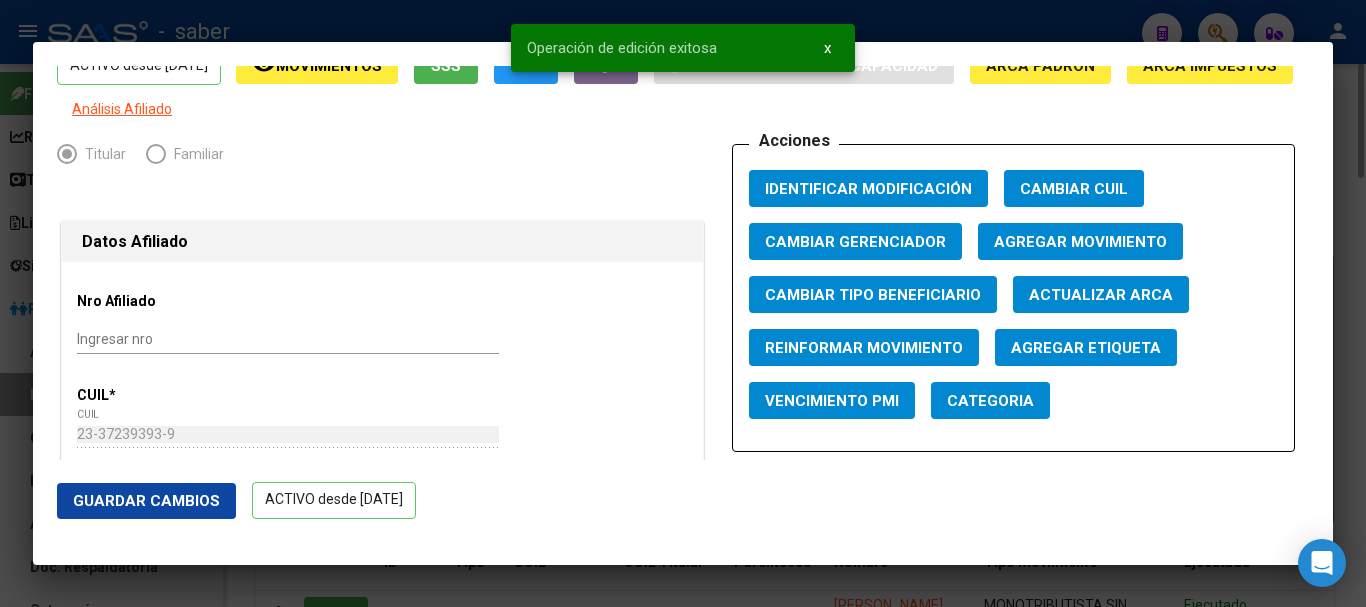 scroll, scrollTop: 0, scrollLeft: 0, axis: both 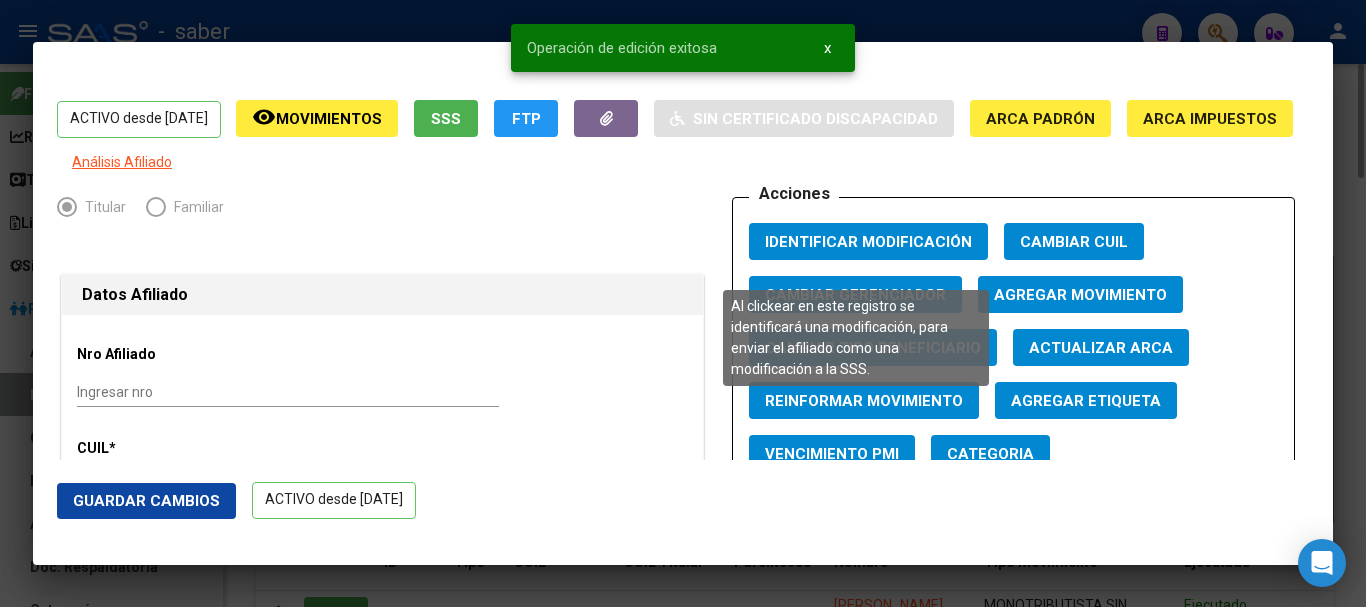 click on "Identificar Modificación" at bounding box center [868, 241] 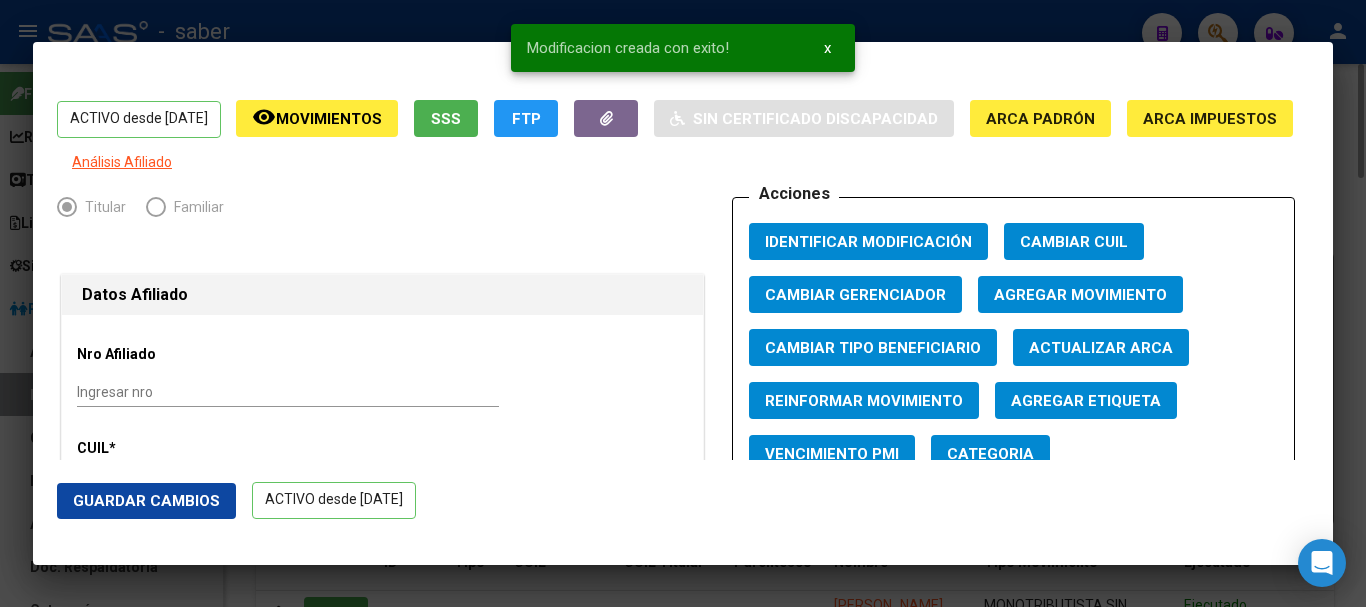 click at bounding box center [683, 303] 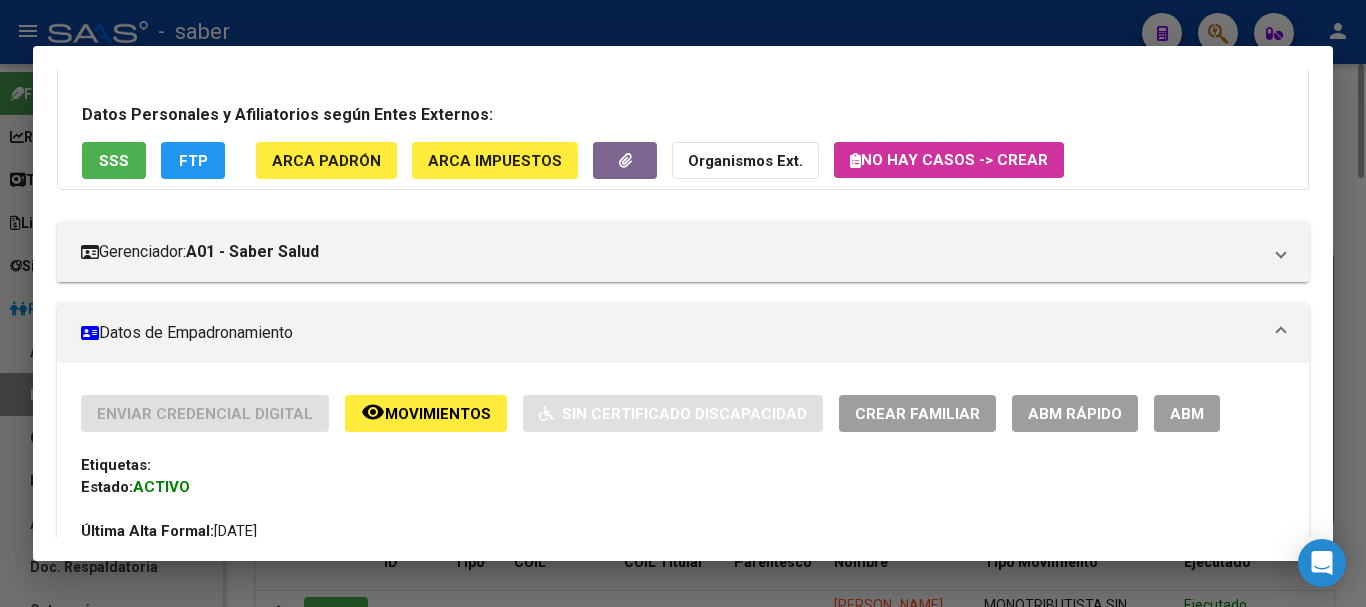 click at bounding box center (683, 303) 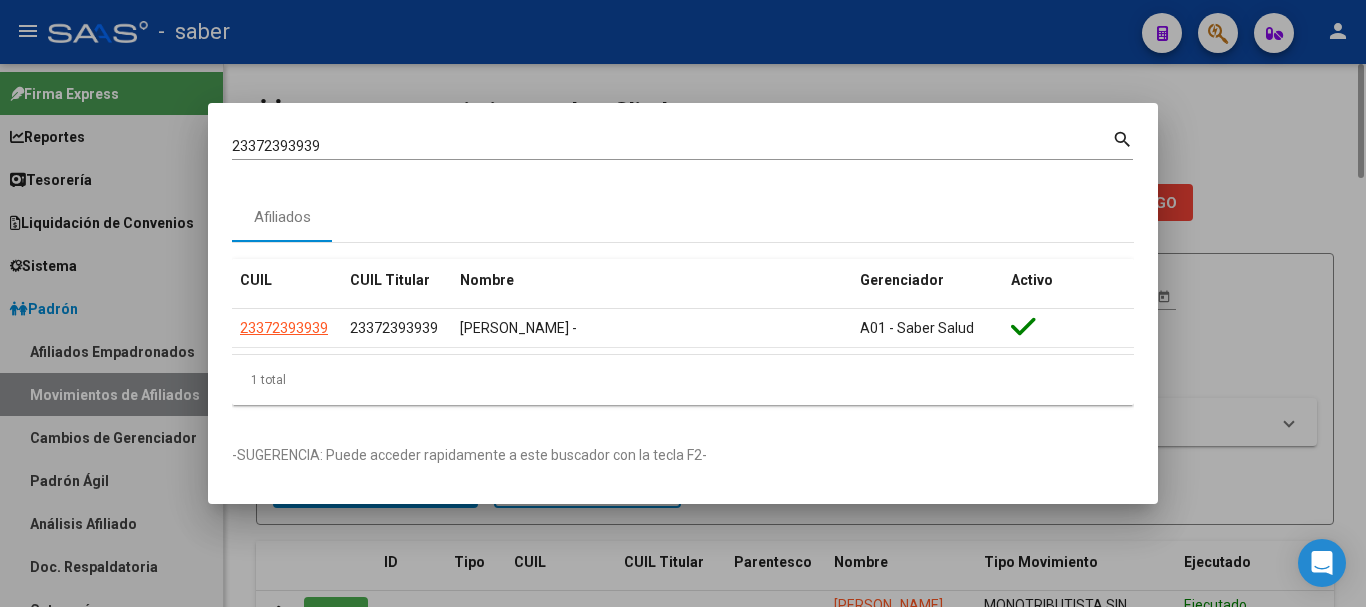 click on "23372393939 Buscar (apellido, dni, [PERSON_NAME], [PERSON_NAME], cuit, obra social)" at bounding box center [672, 146] 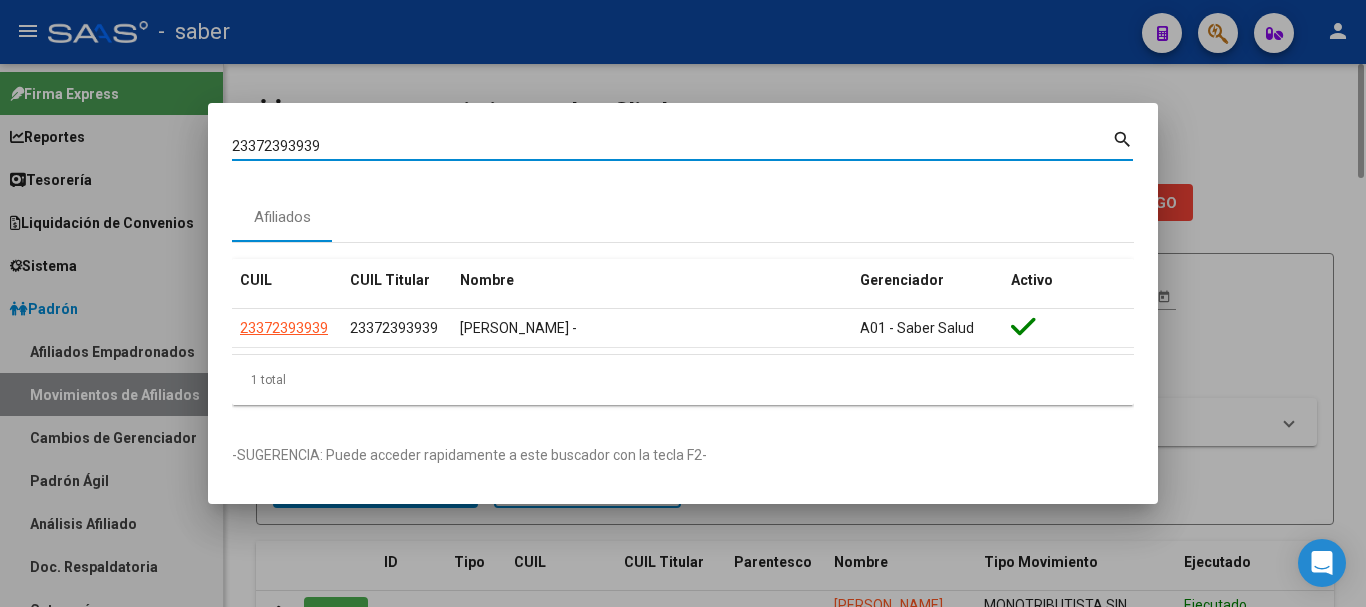 click on "23372393939" at bounding box center (672, 146) 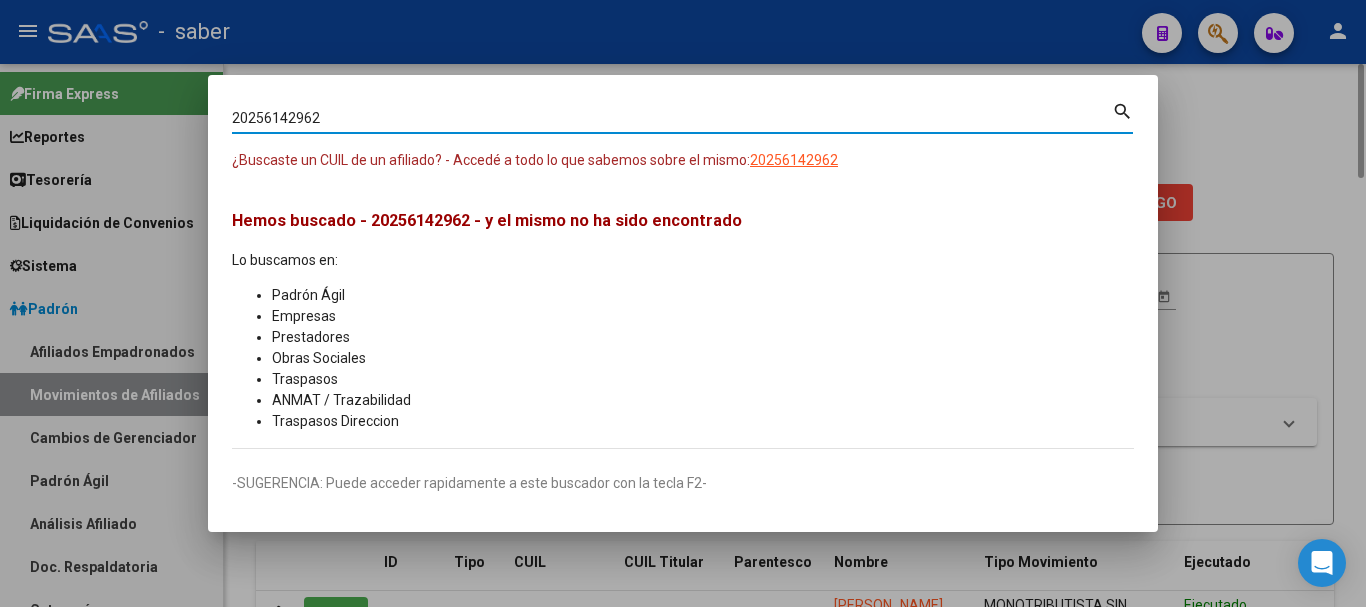 click on "20256142962" at bounding box center [672, 118] 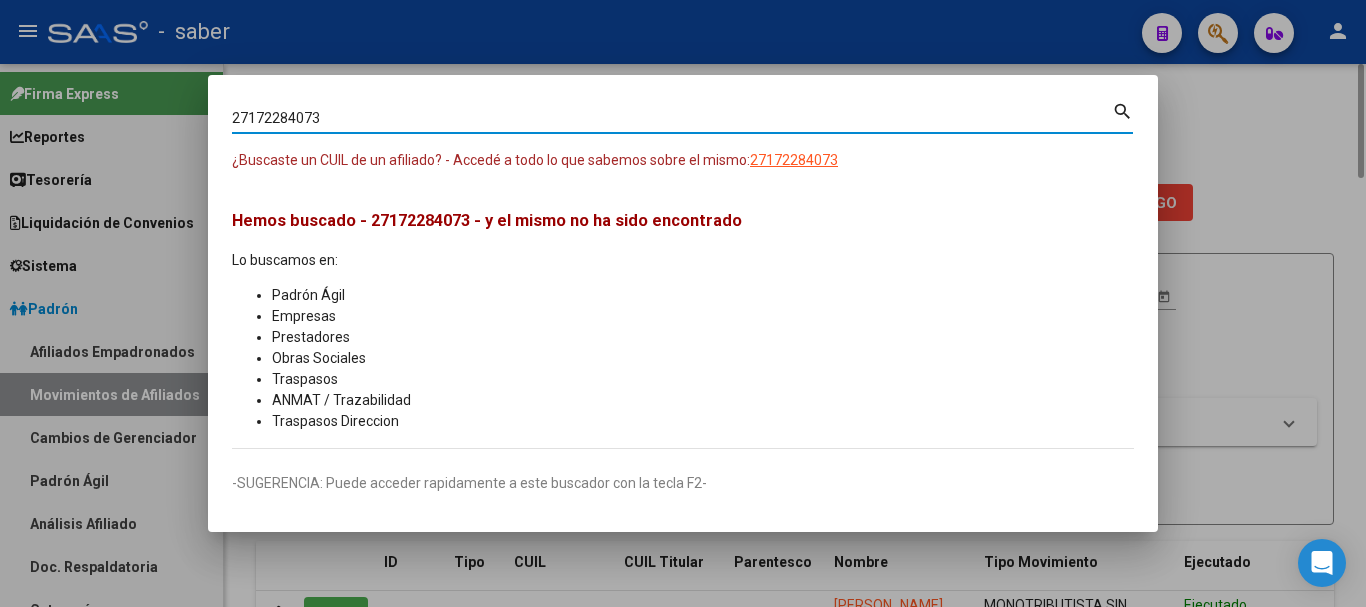 type on "27172284073" 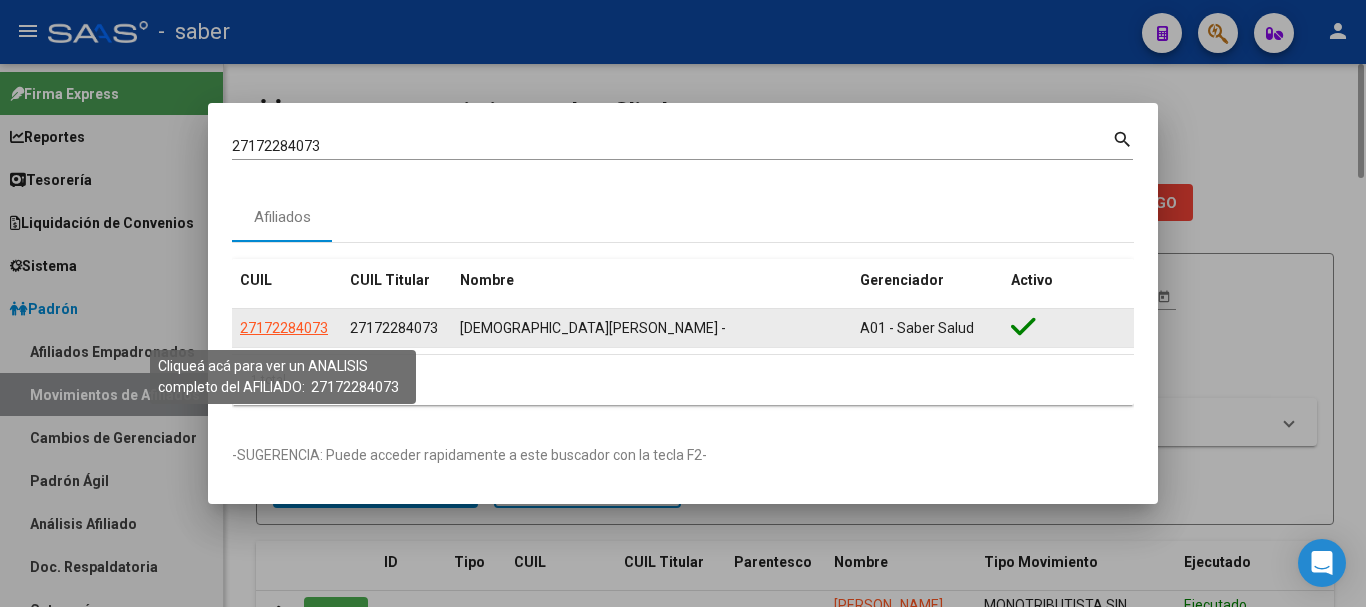 click on "27172284073" 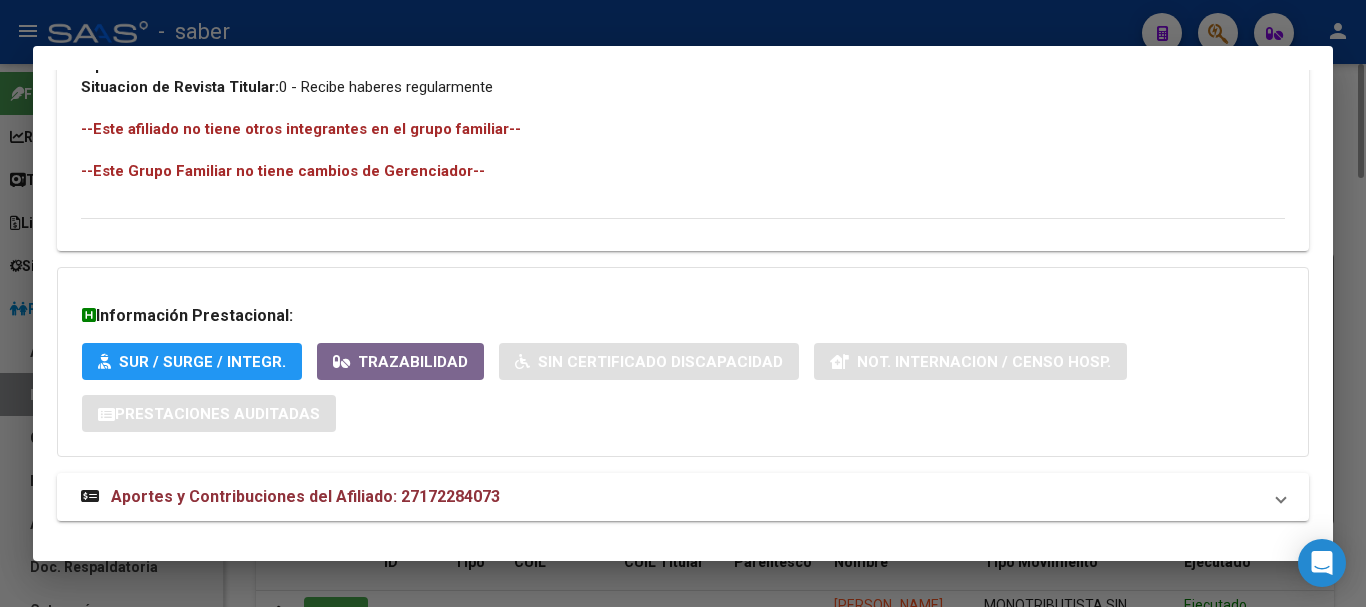 scroll, scrollTop: 1092, scrollLeft: 0, axis: vertical 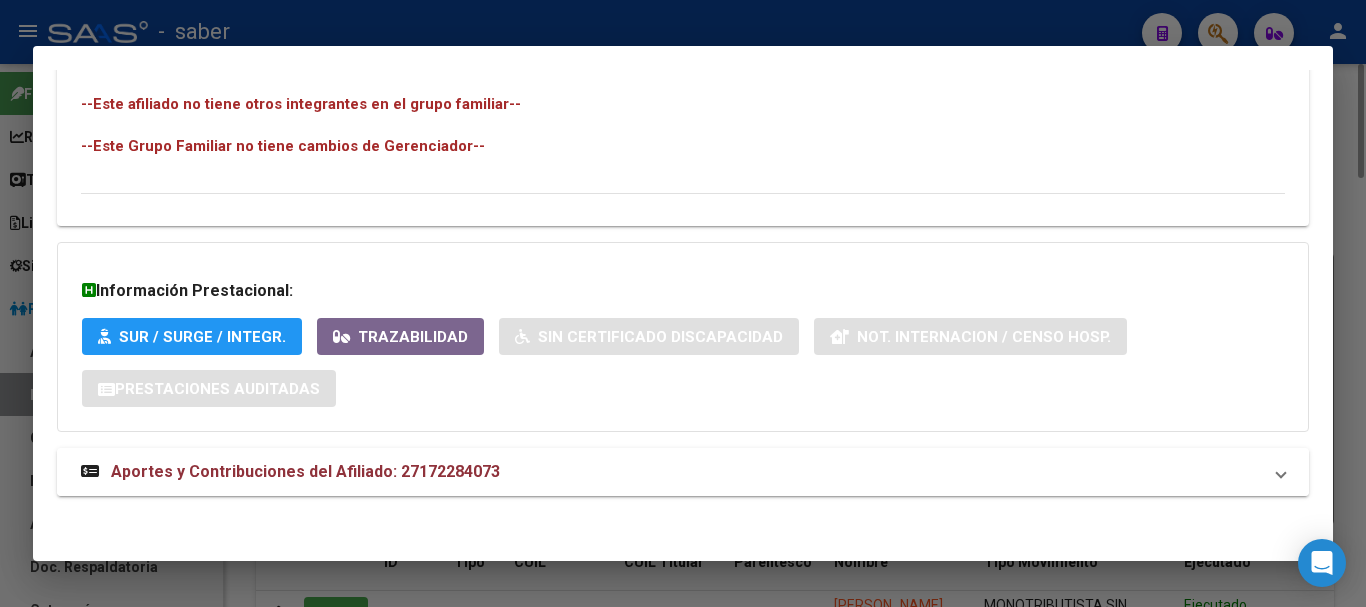 click on "Aportes y Contribuciones del Afiliado: 27172284073" at bounding box center [305, 471] 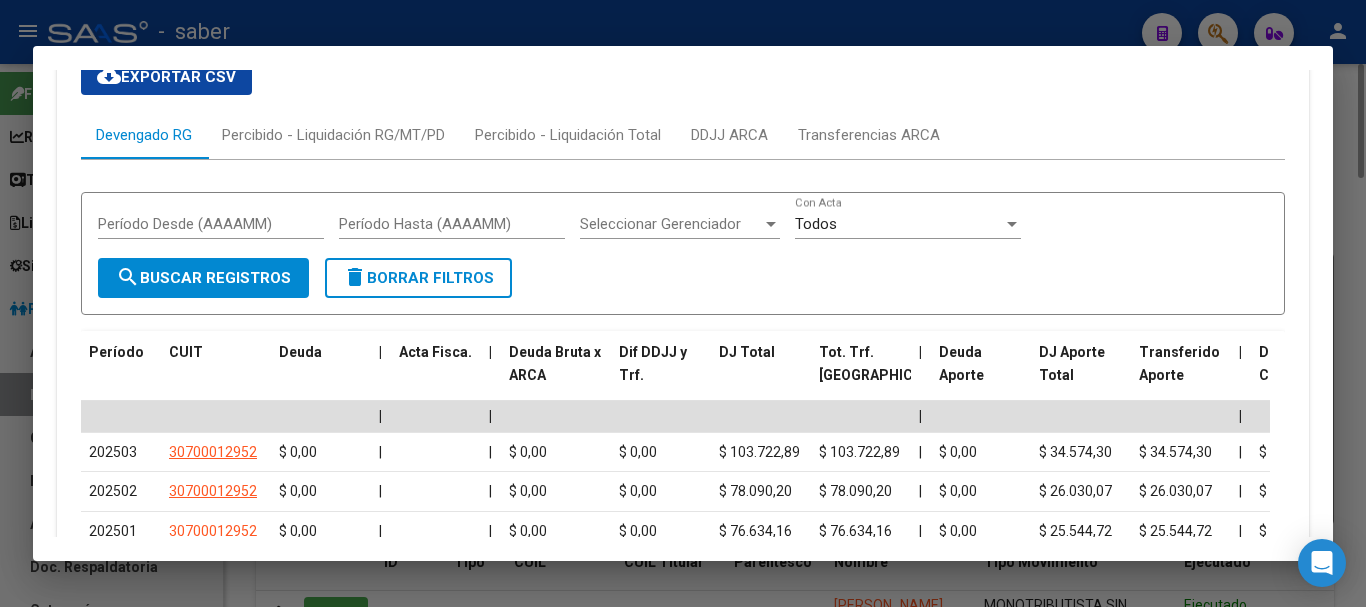 scroll, scrollTop: 1692, scrollLeft: 0, axis: vertical 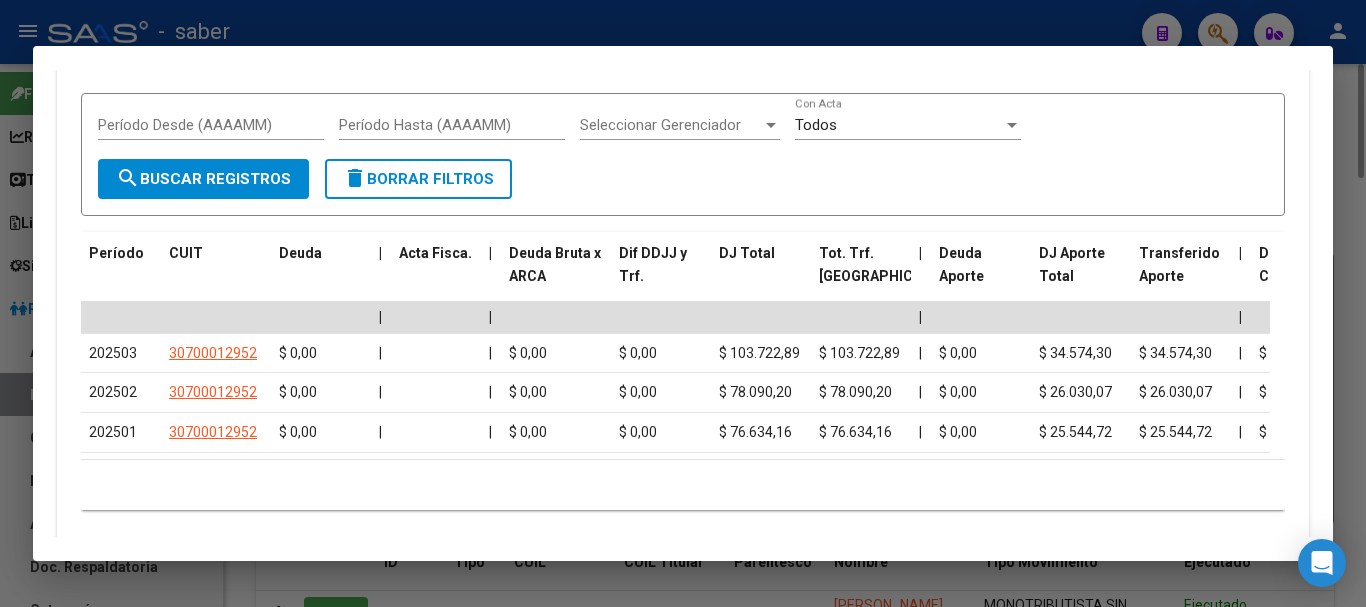click at bounding box center [683, 303] 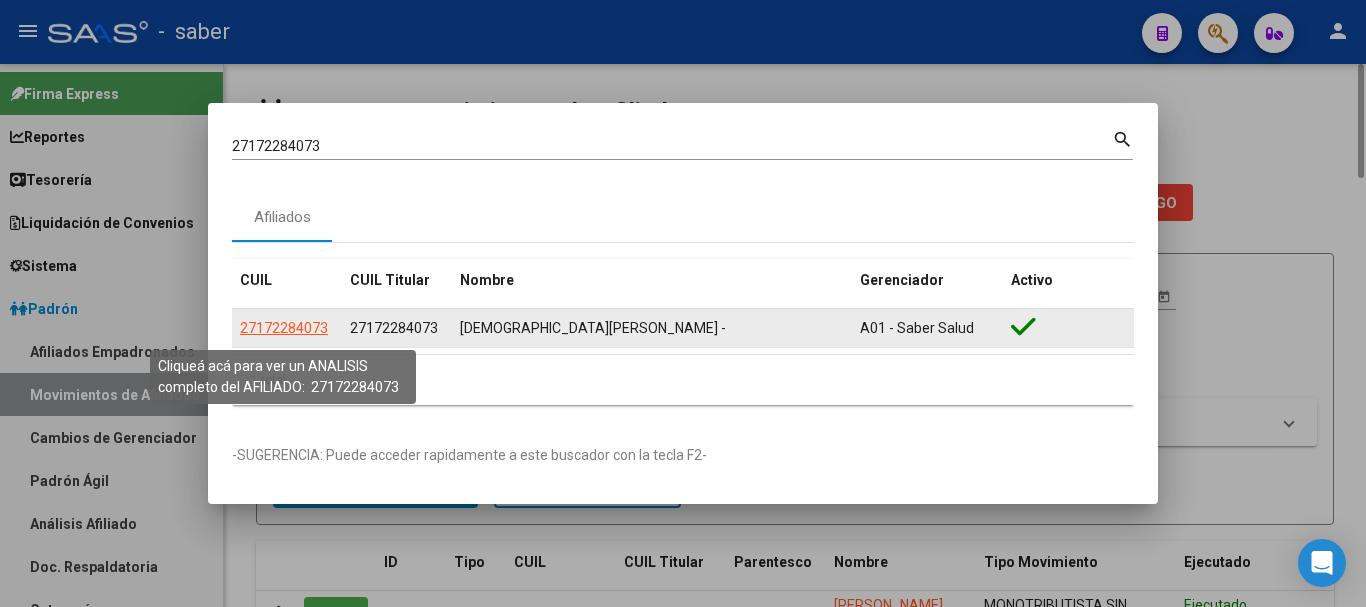click on "27172284073" 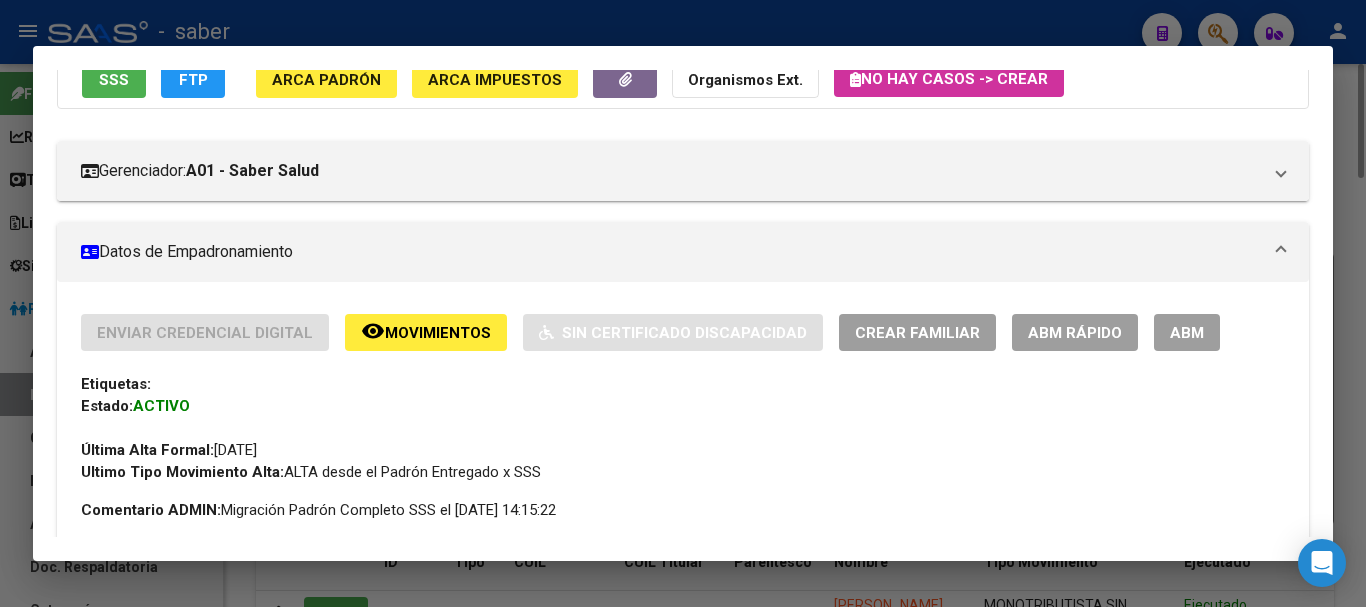 scroll, scrollTop: 200, scrollLeft: 0, axis: vertical 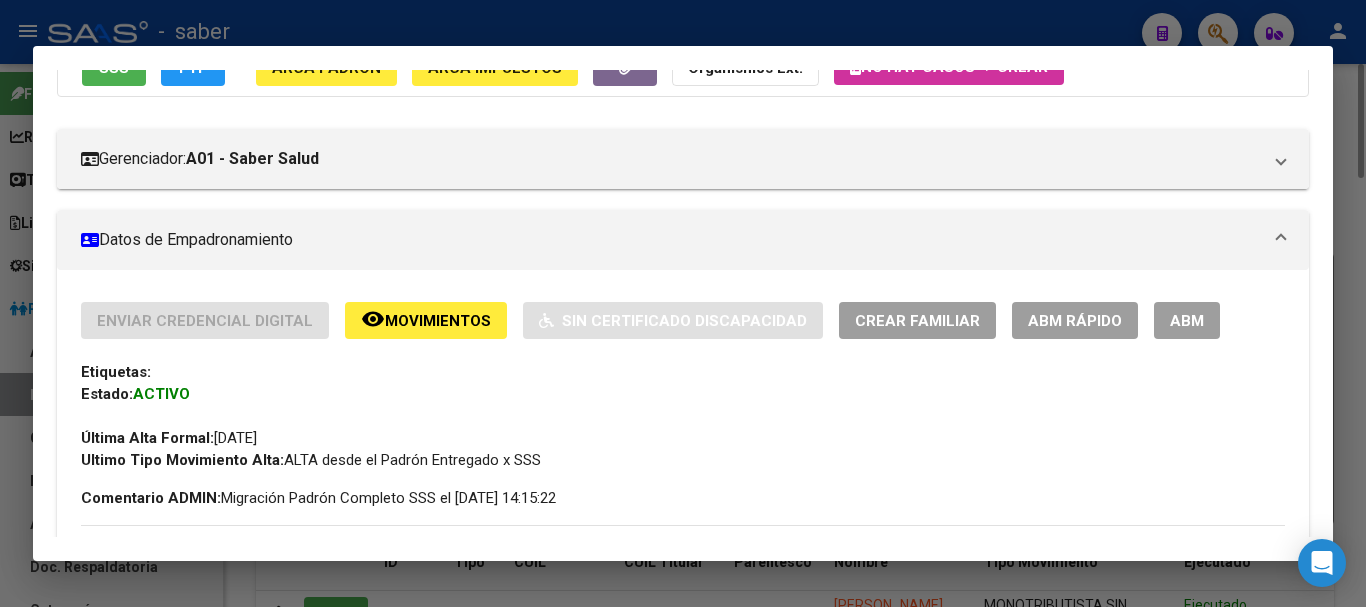 click on "ABM Rápido" 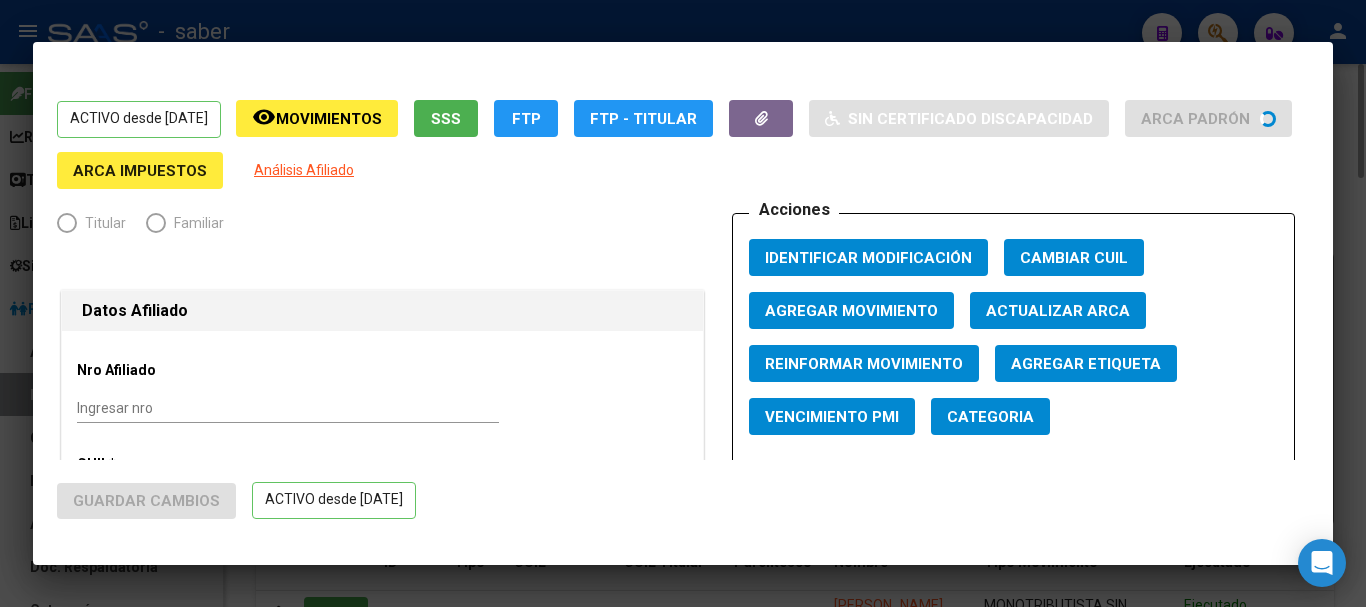 radio on "true" 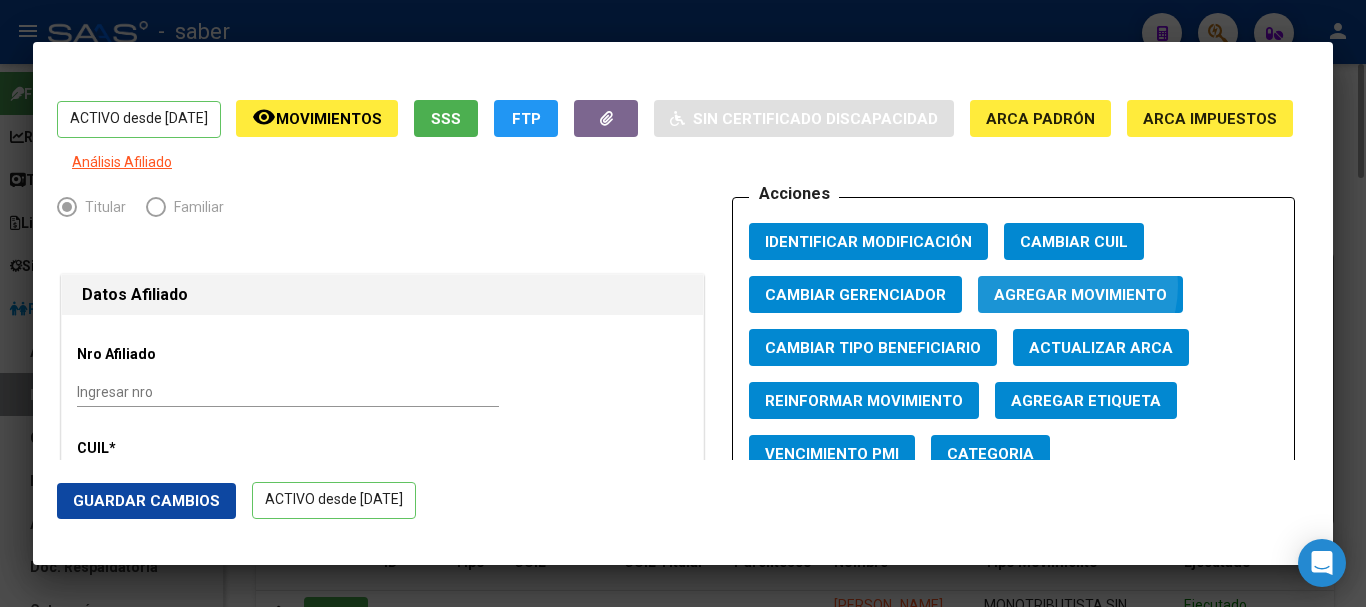 click on "Agregar Movimiento" 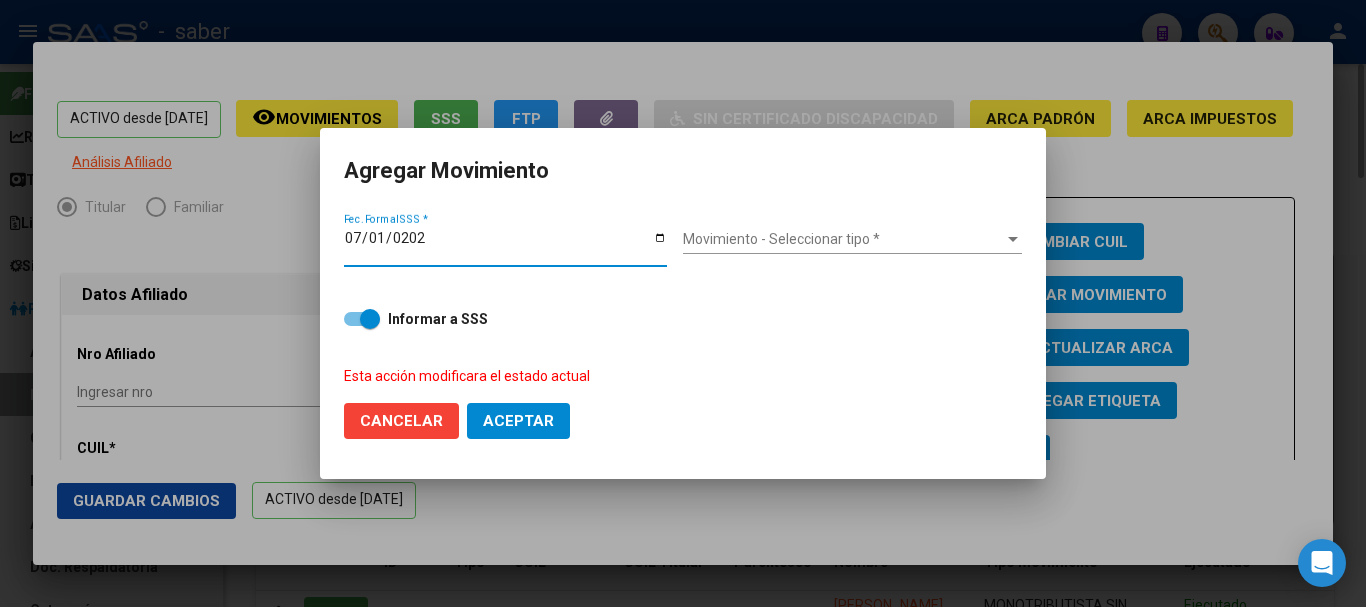 type on "[DATE]" 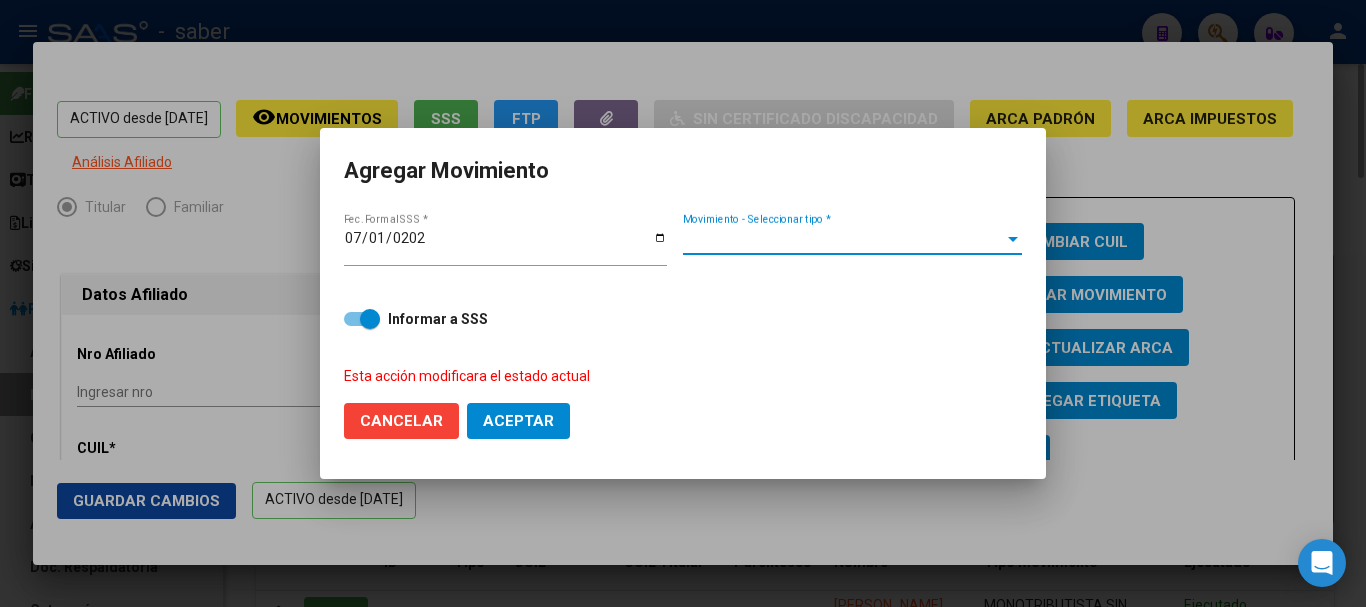 click on "Movimiento - Seleccionar tipo *" at bounding box center (843, 239) 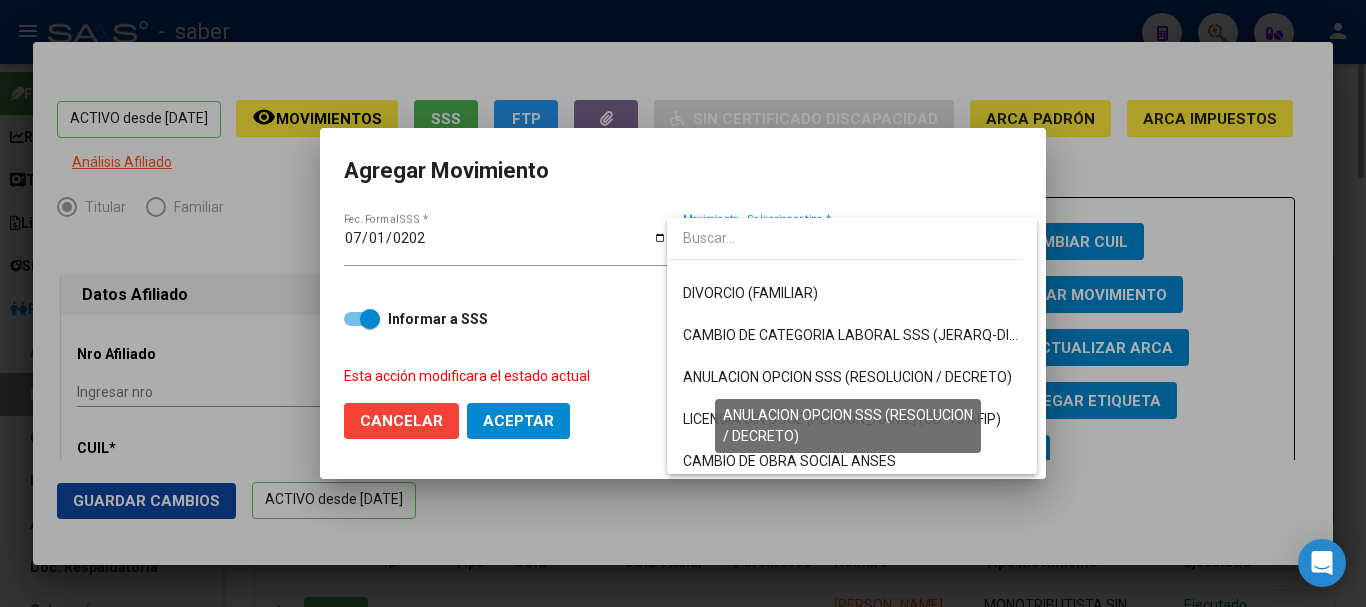 scroll, scrollTop: 140, scrollLeft: 0, axis: vertical 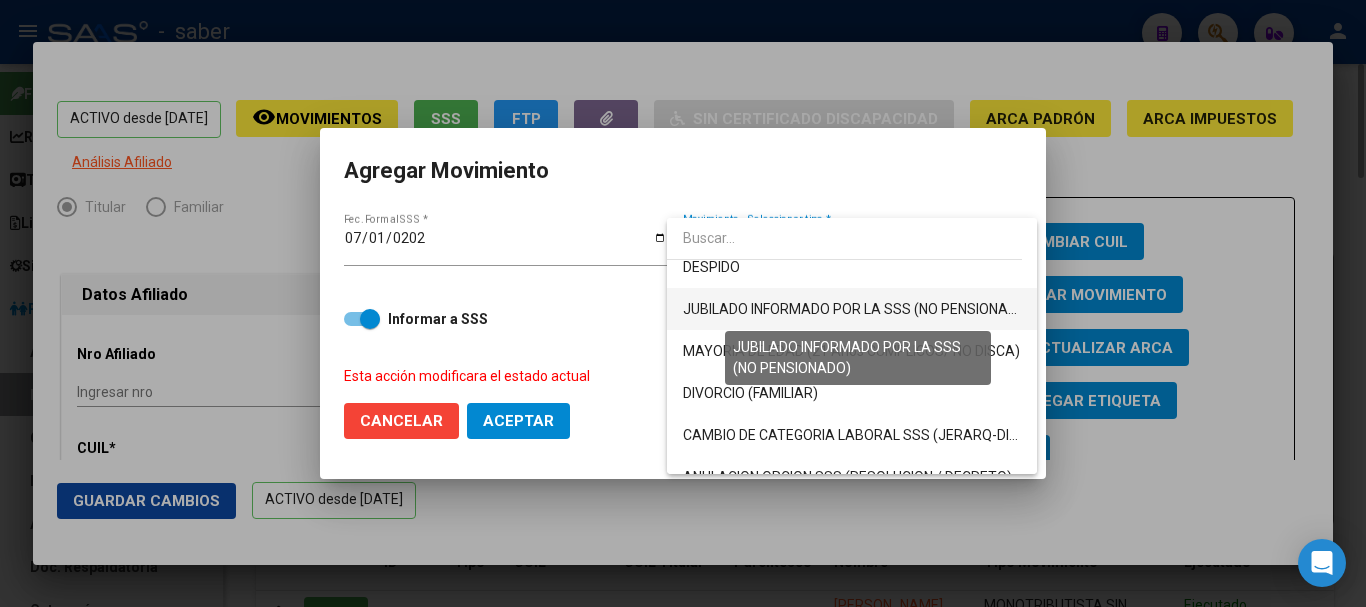 click on "JUBILADO INFORMADO POR LA SSS (NO PENSIONADO)" at bounding box center (857, 309) 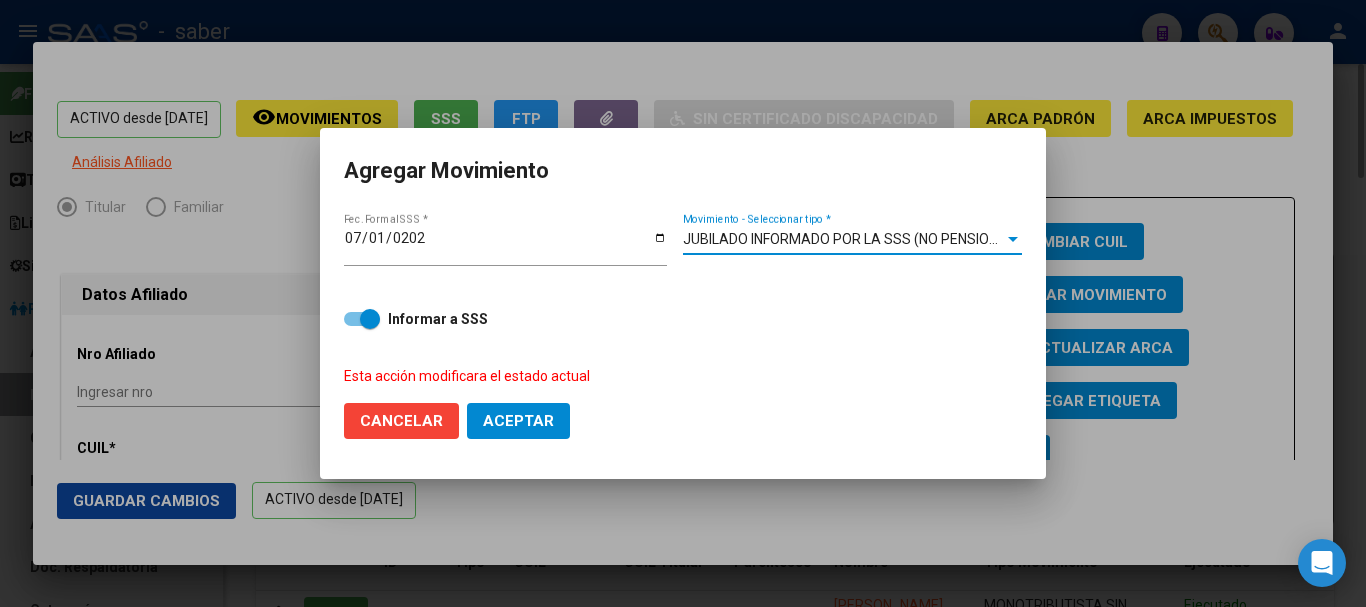 click on "Aceptar" 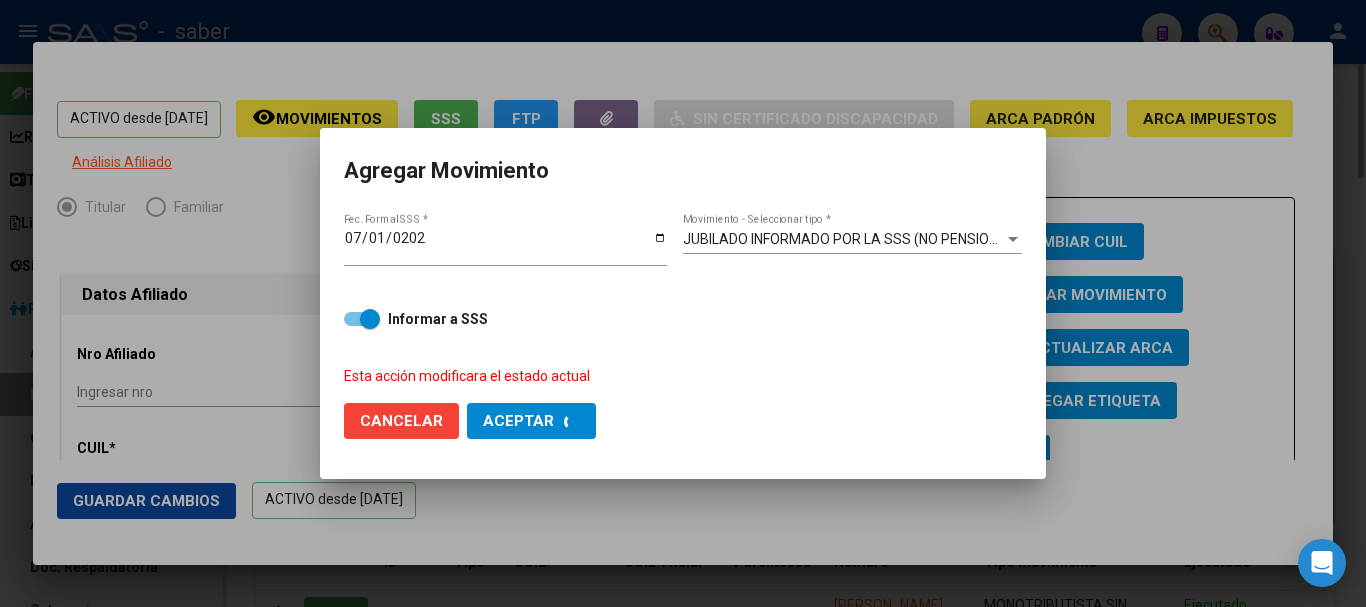 checkbox on "false" 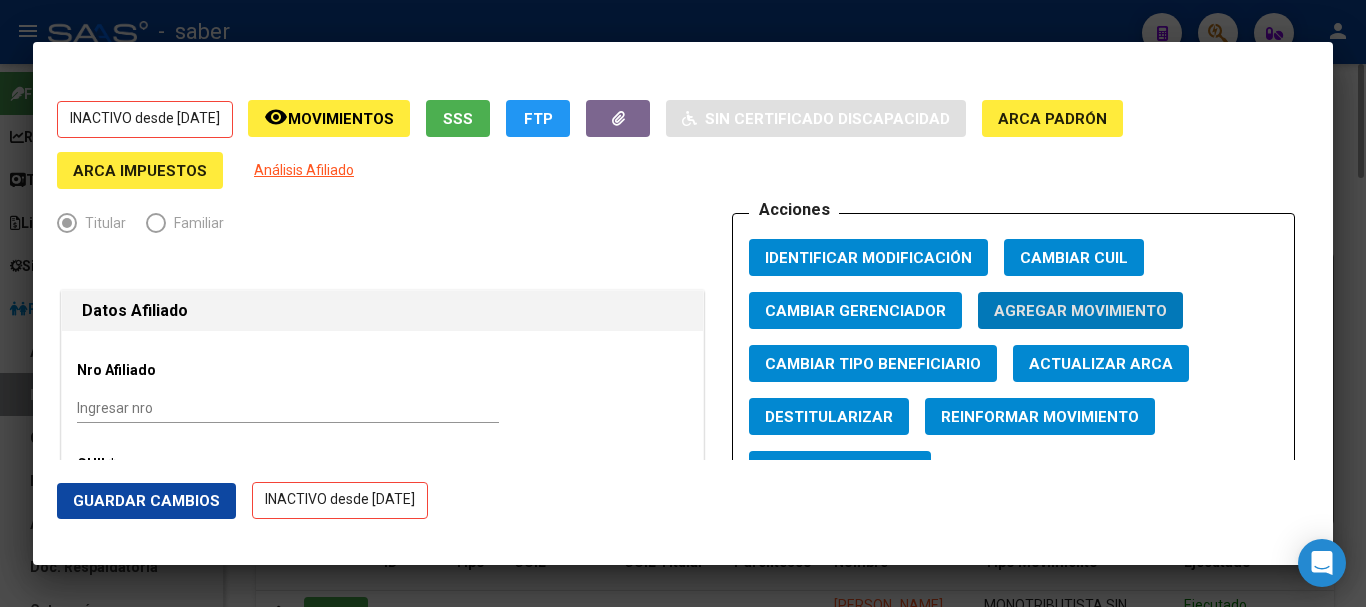 click at bounding box center [683, 303] 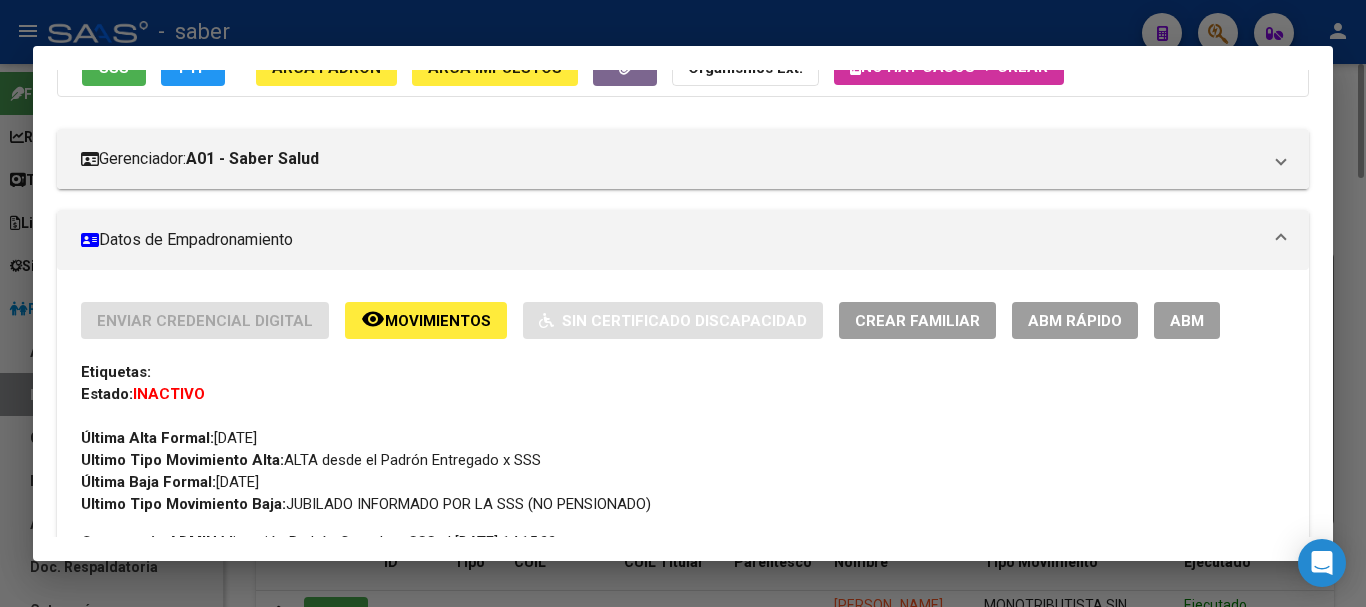 click at bounding box center [683, 303] 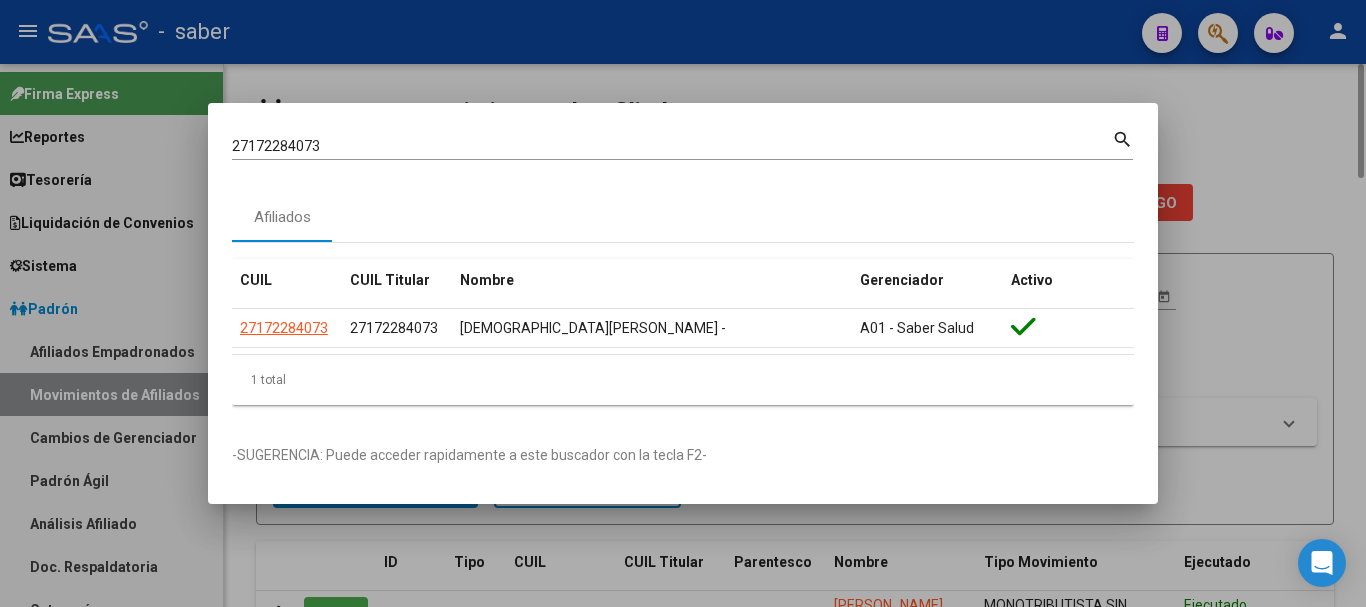 click on "27172284073" at bounding box center [672, 146] 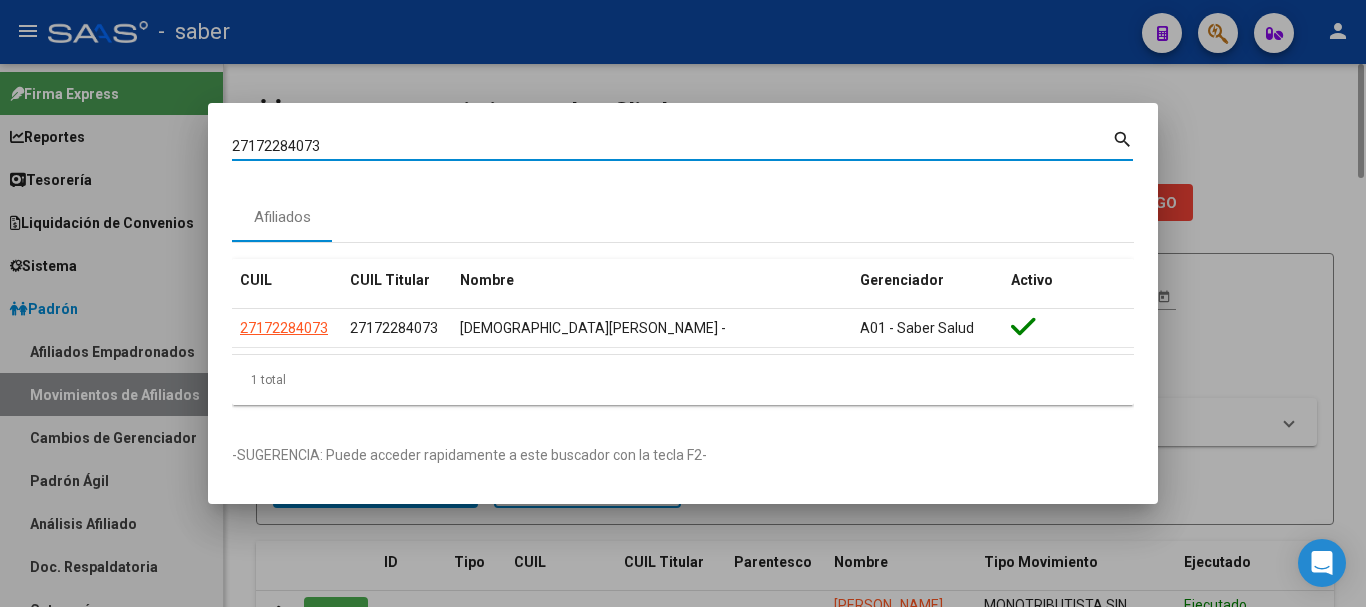 drag, startPoint x: 256, startPoint y: 151, endPoint x: 258, endPoint y: 166, distance: 15.132746 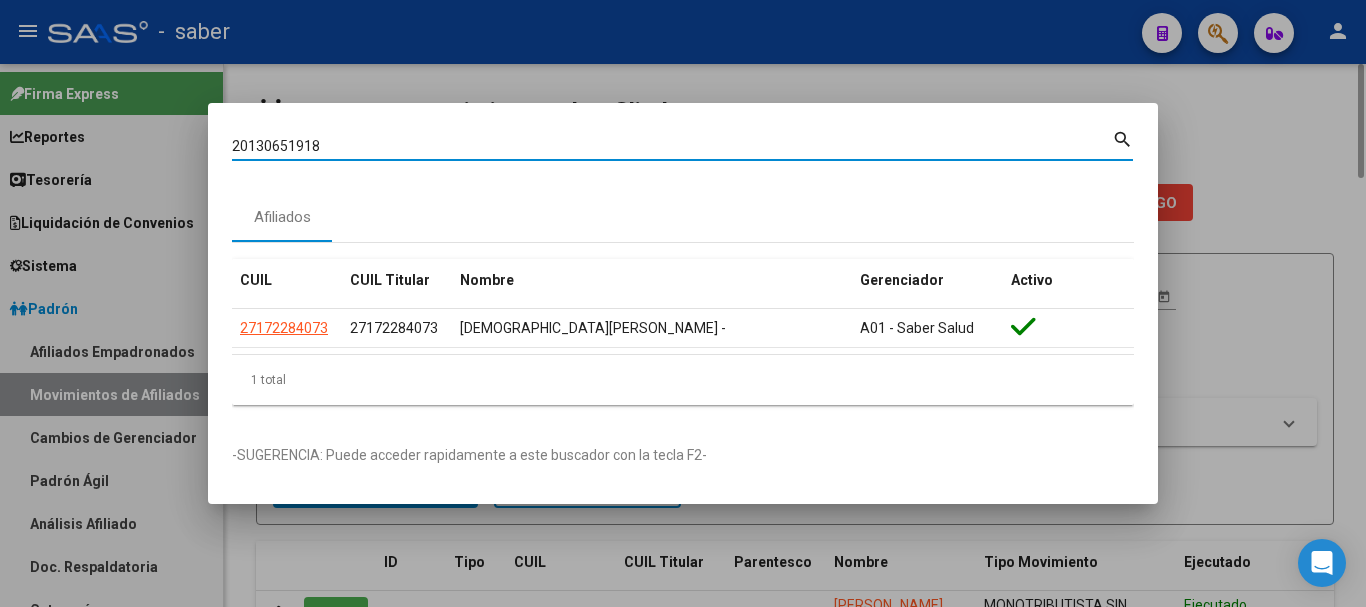 type on "20130651918" 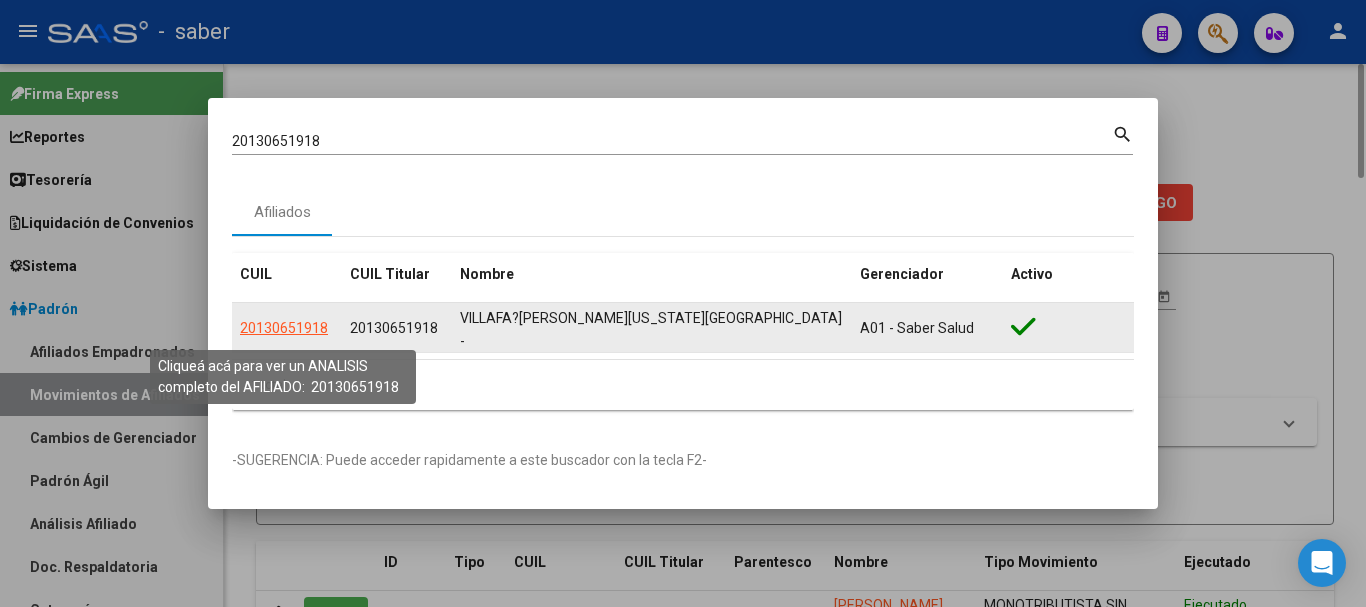 click on "20130651918" 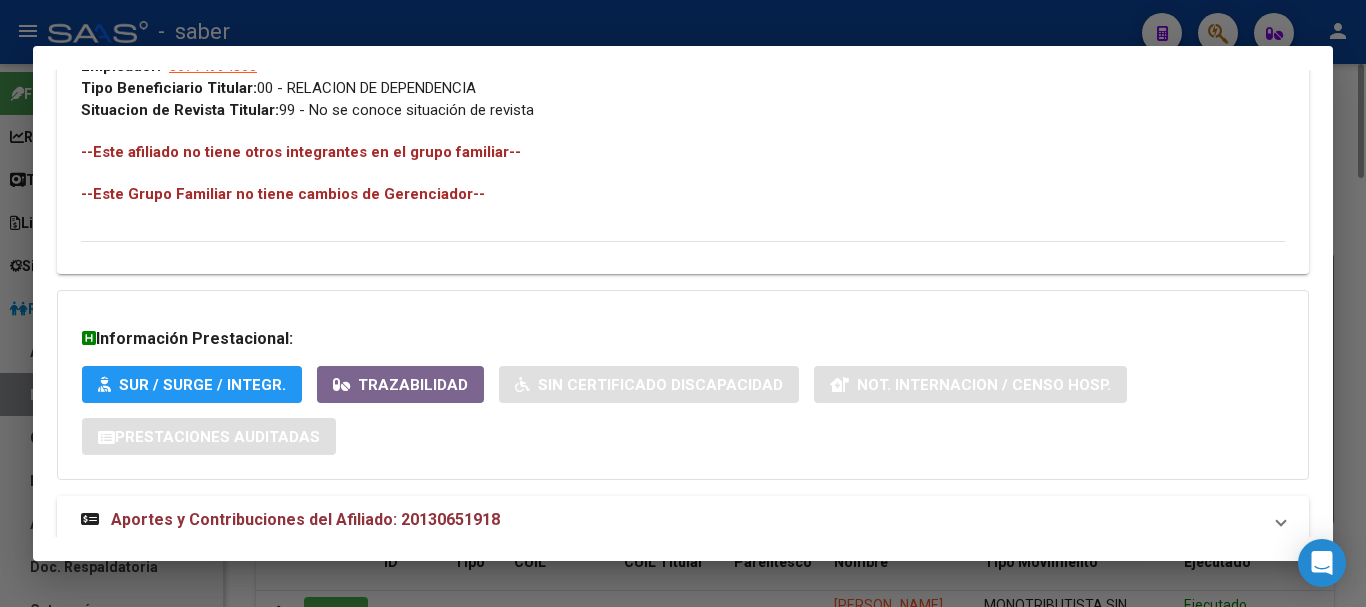 scroll, scrollTop: 1092, scrollLeft: 0, axis: vertical 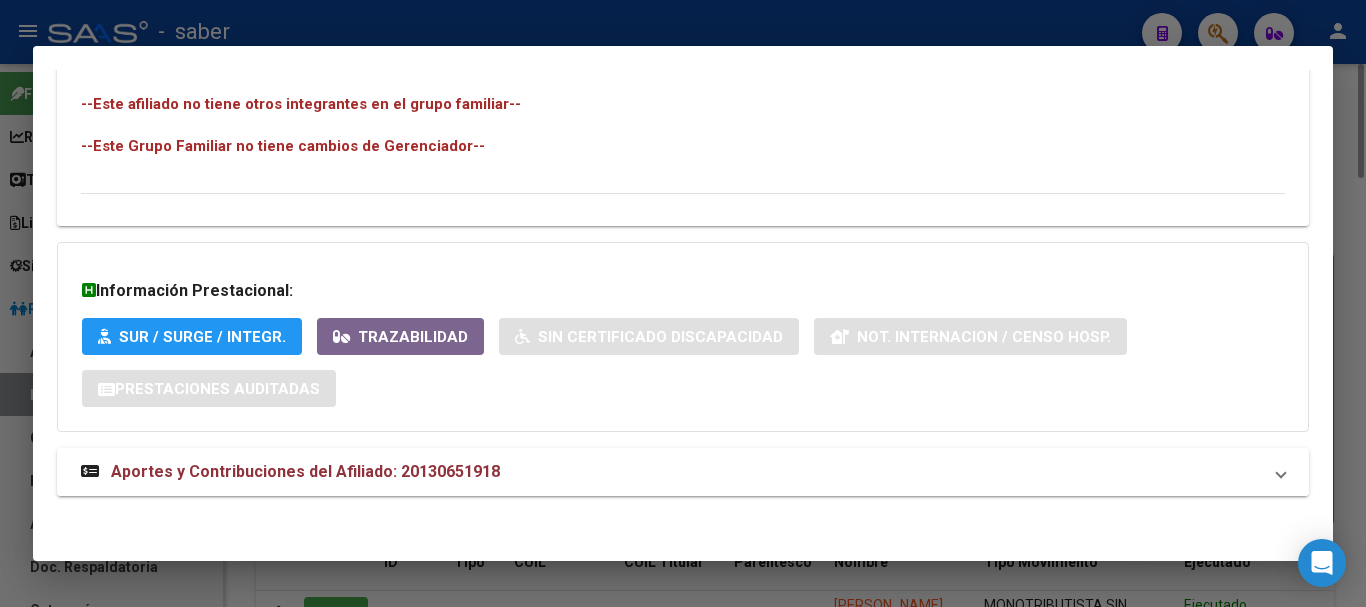 click on "Aportes y Contribuciones del Afiliado: 20130651918" at bounding box center (305, 471) 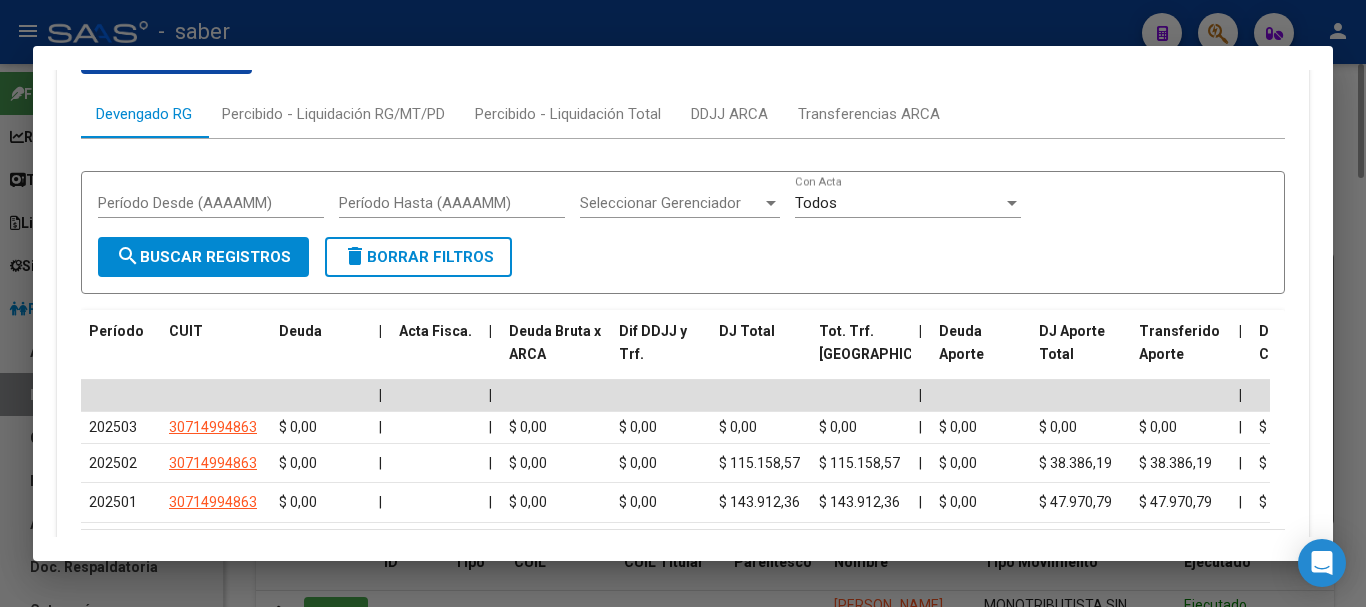 scroll, scrollTop: 1709, scrollLeft: 0, axis: vertical 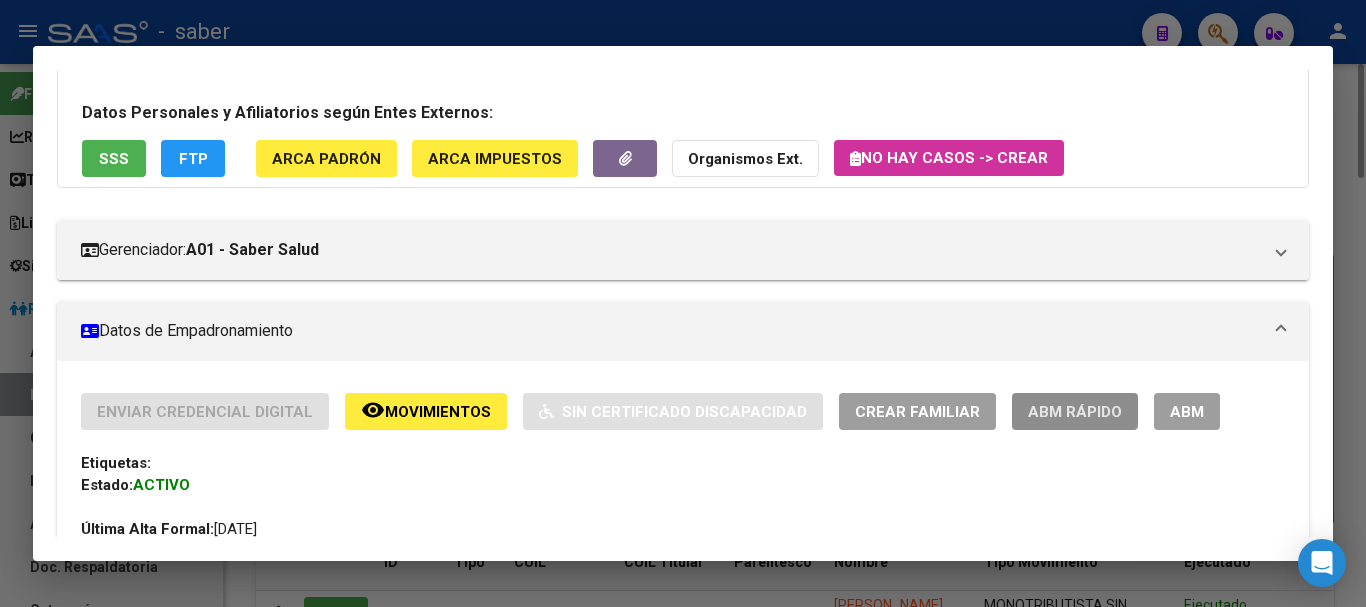 click on "ABM Rápido" 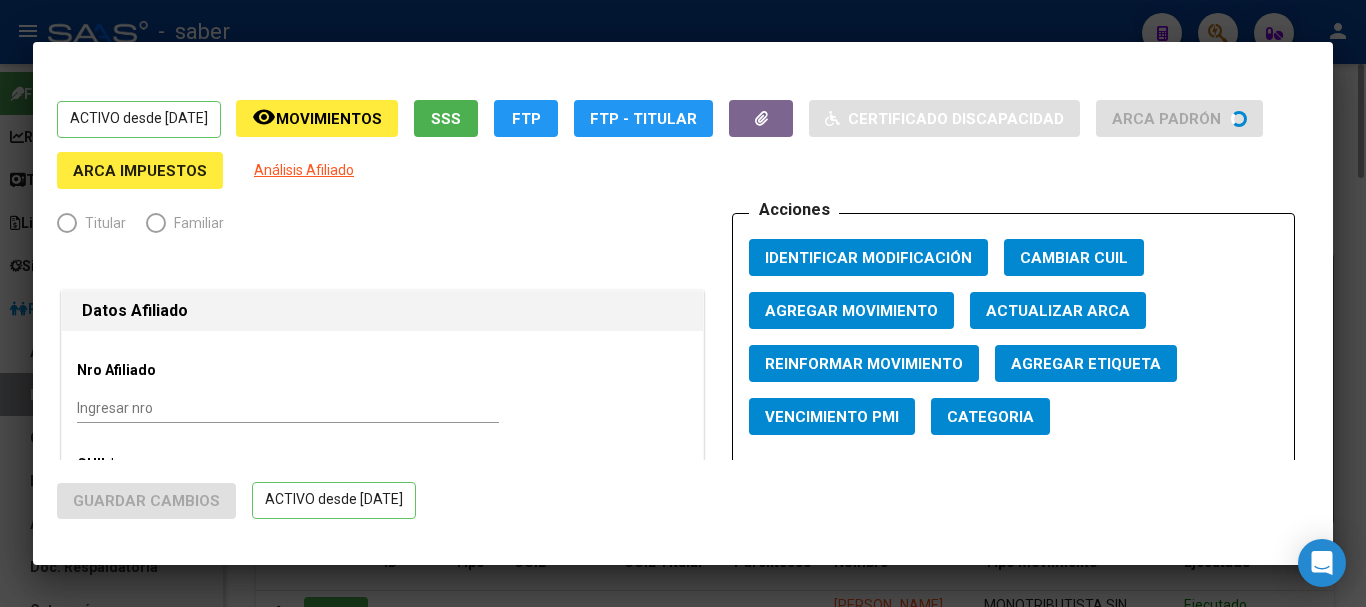 radio on "true" 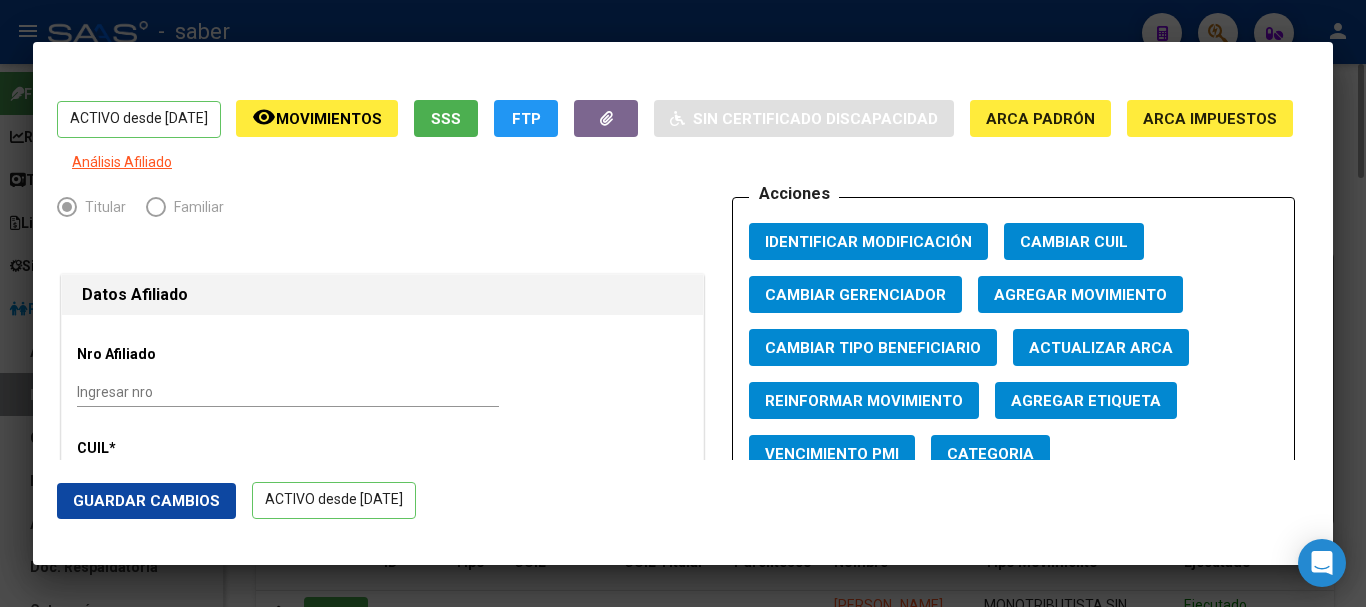 click on "Agregar Movimiento" 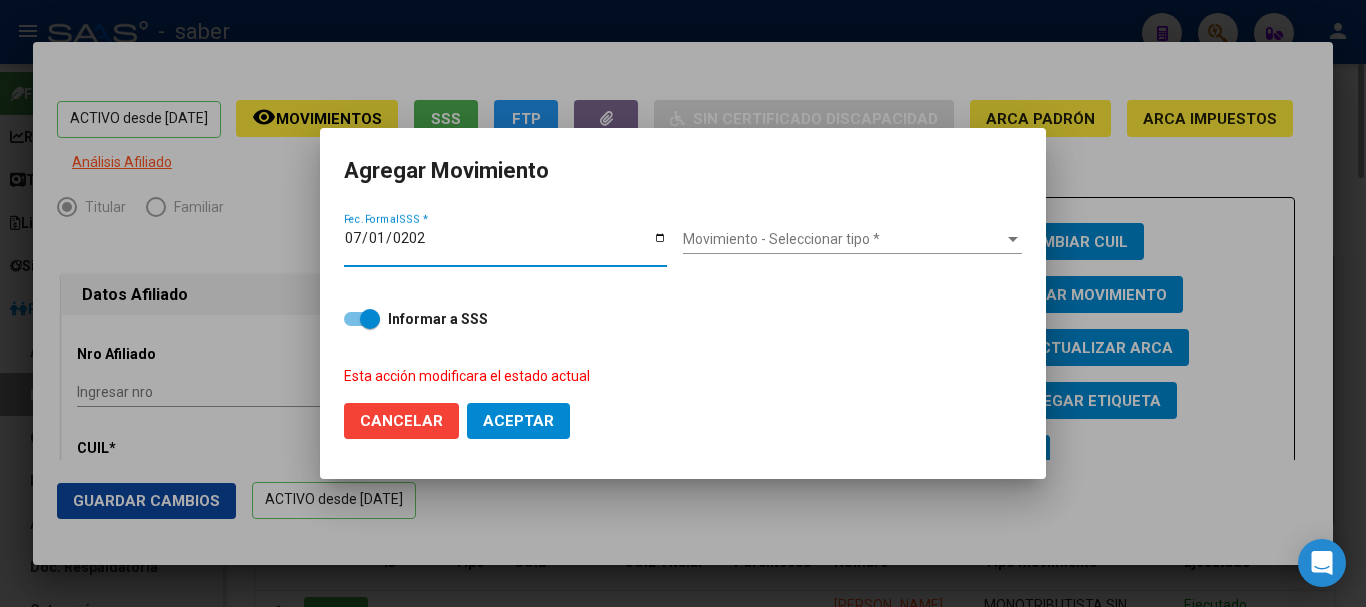 type on "[DATE]" 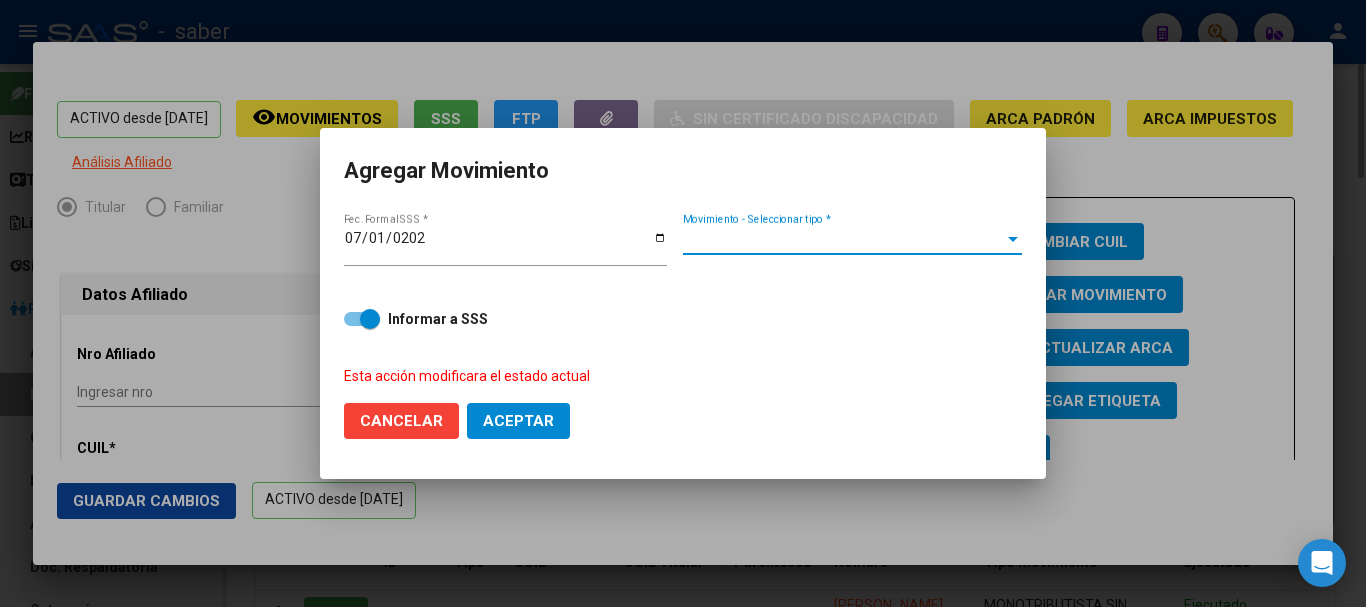 click on "Movimiento - Seleccionar tipo *" at bounding box center (843, 239) 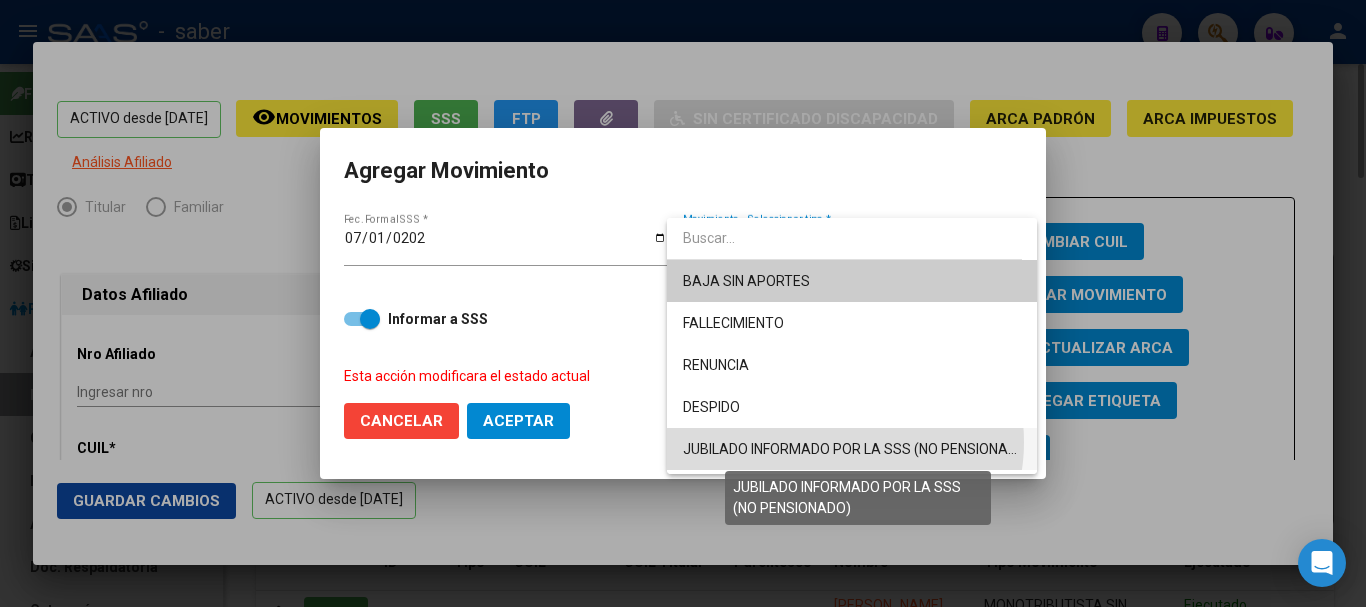 click on "JUBILADO INFORMADO POR LA SSS (NO PENSIONADO)" at bounding box center [857, 449] 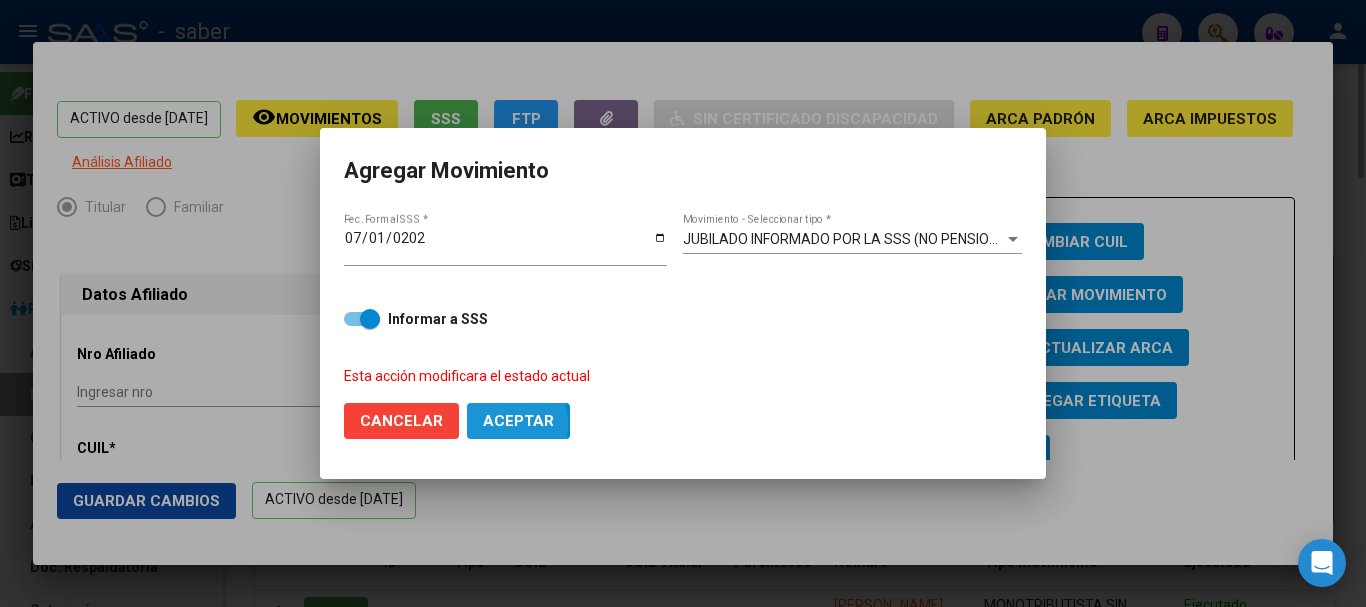 click on "Aceptar" 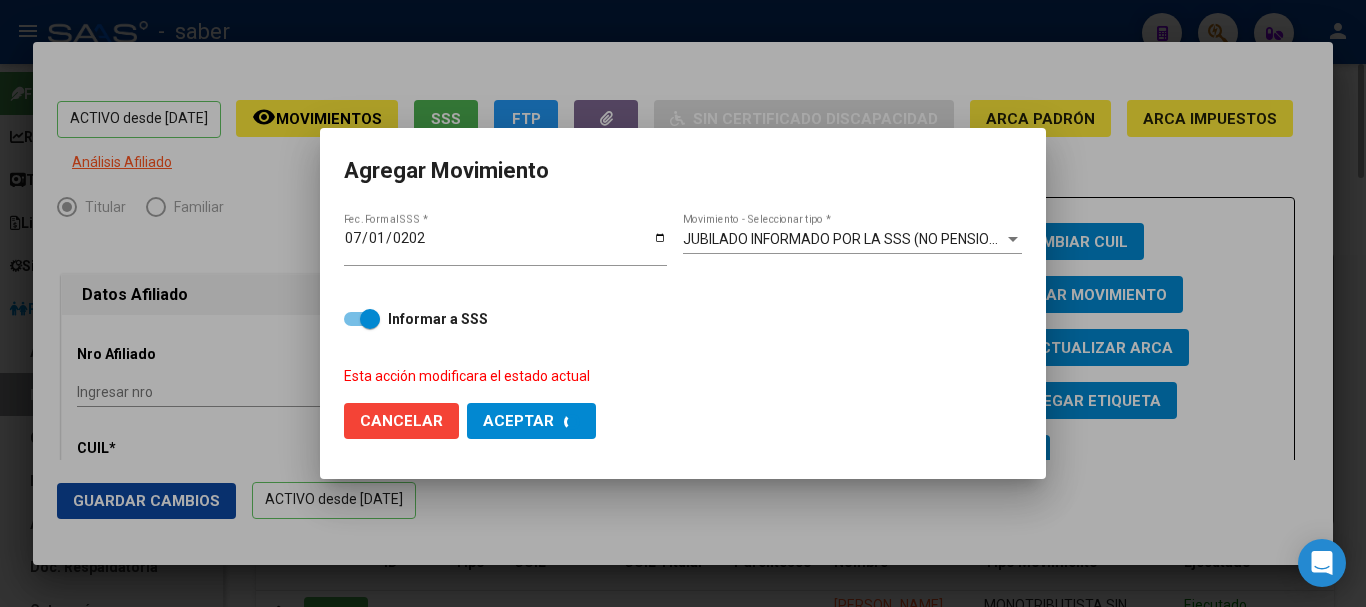 checkbox on "false" 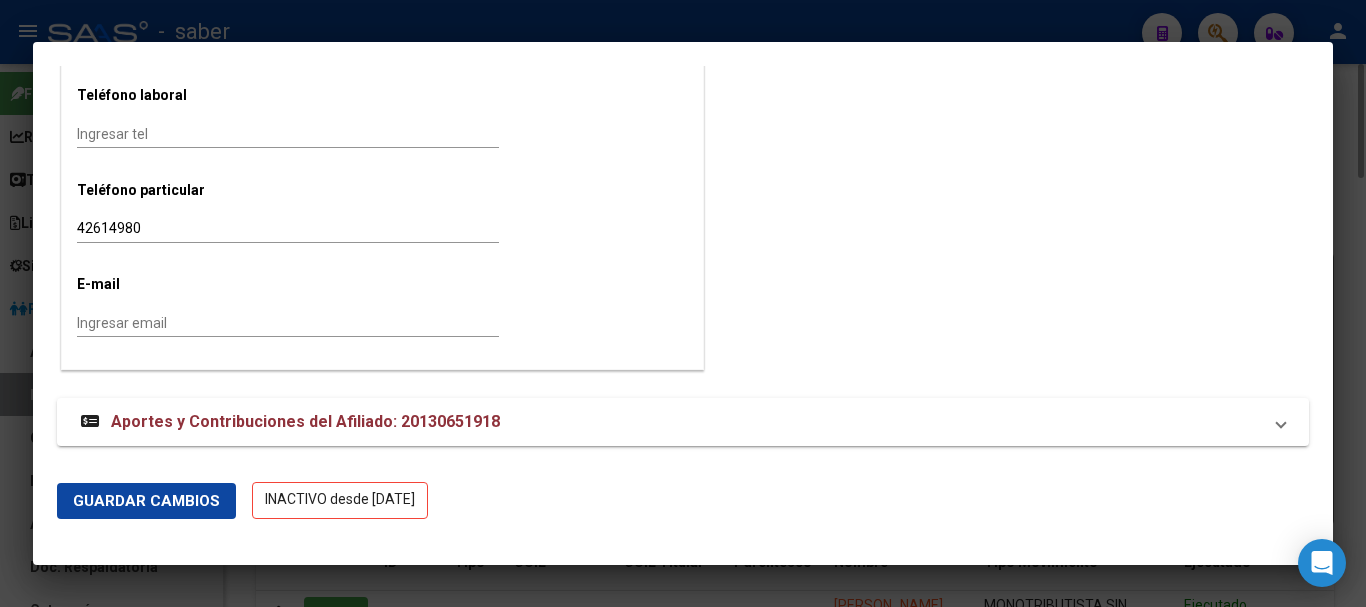 scroll, scrollTop: 2450, scrollLeft: 0, axis: vertical 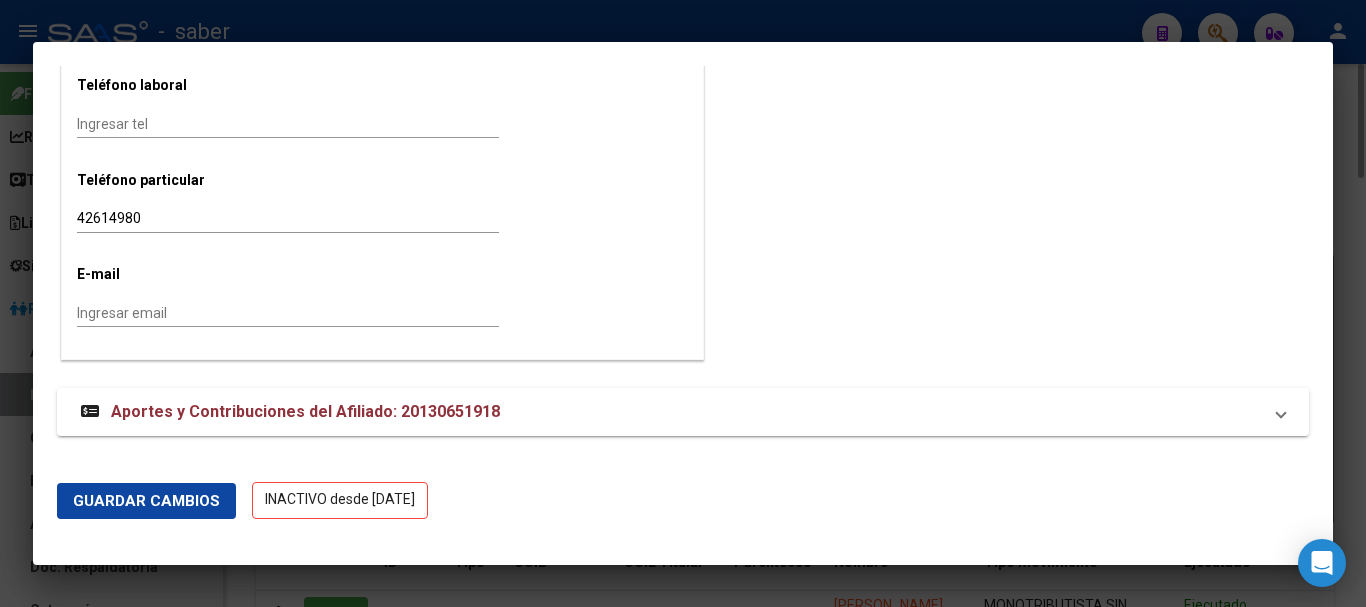 click at bounding box center [683, 303] 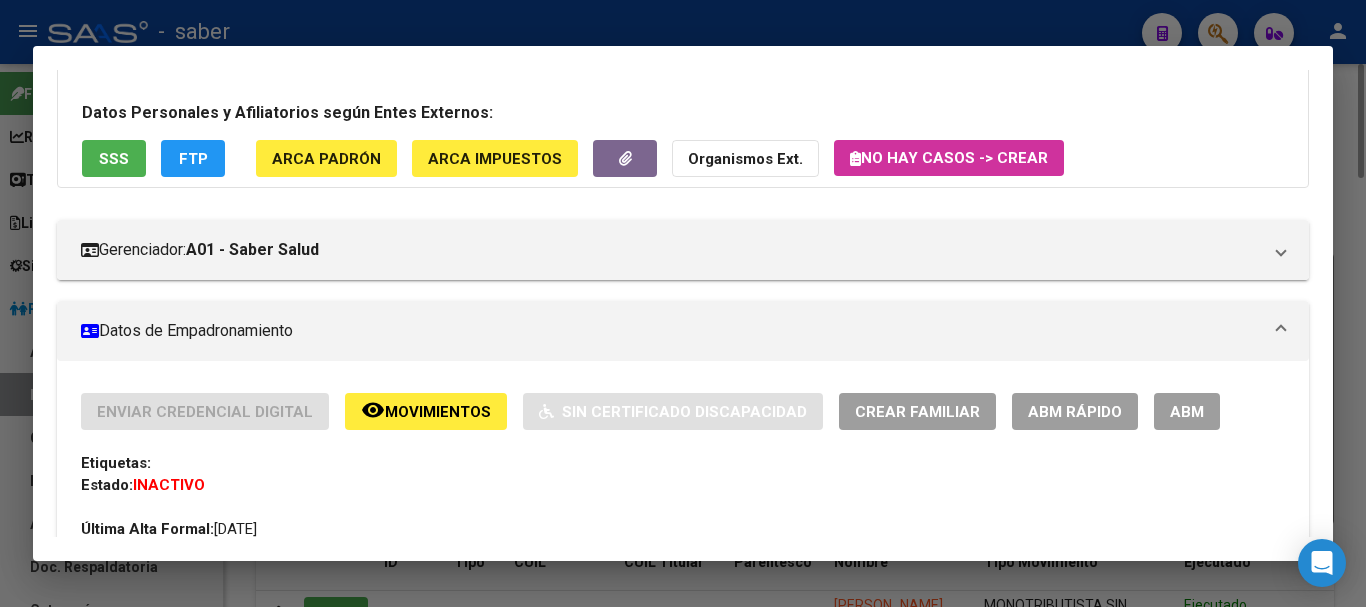 click at bounding box center [683, 303] 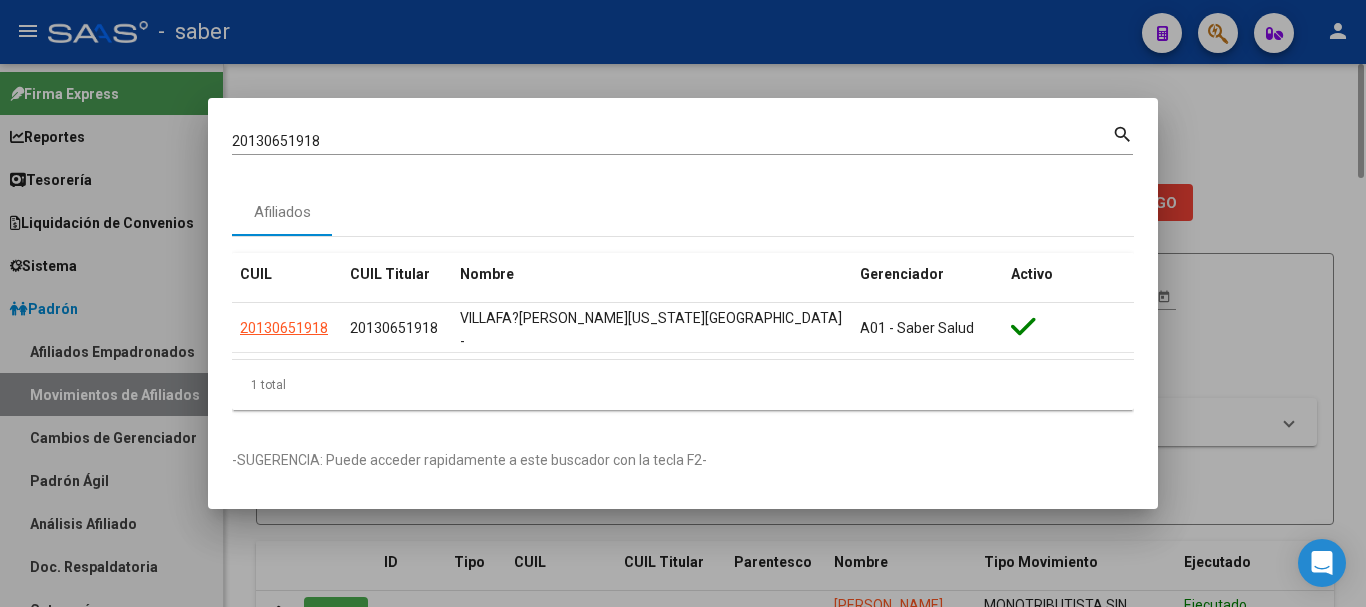 click on "20130651918" at bounding box center [672, 141] 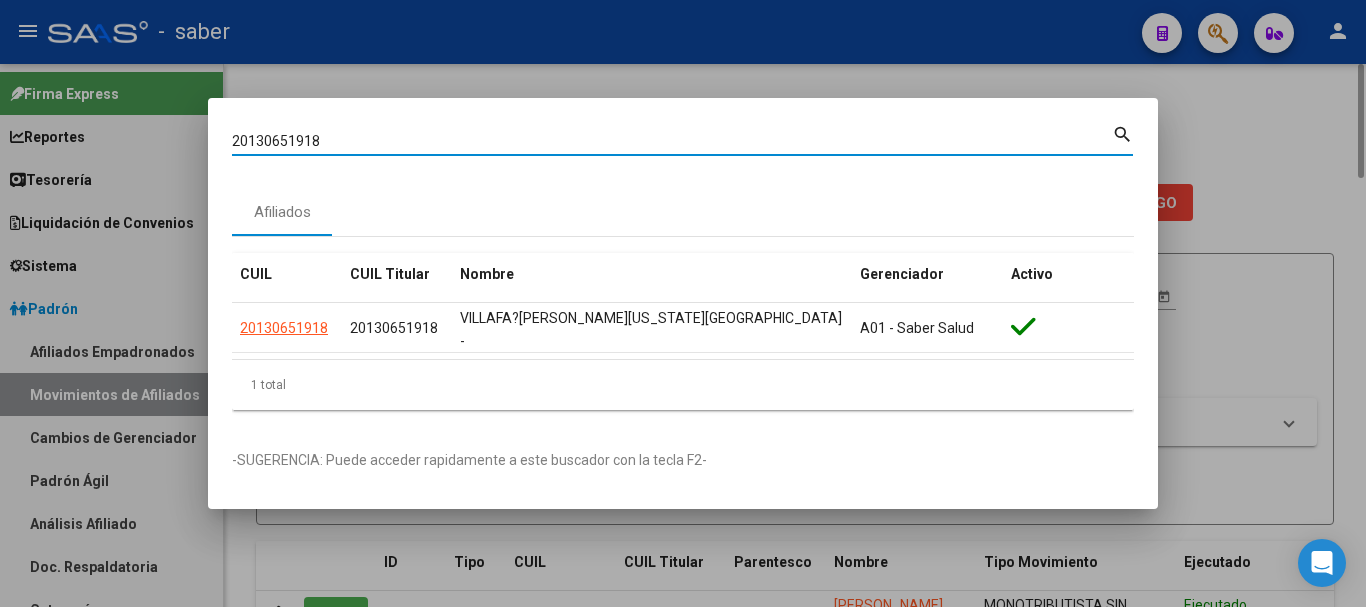 drag, startPoint x: 271, startPoint y: 147, endPoint x: 279, endPoint y: 161, distance: 16.124516 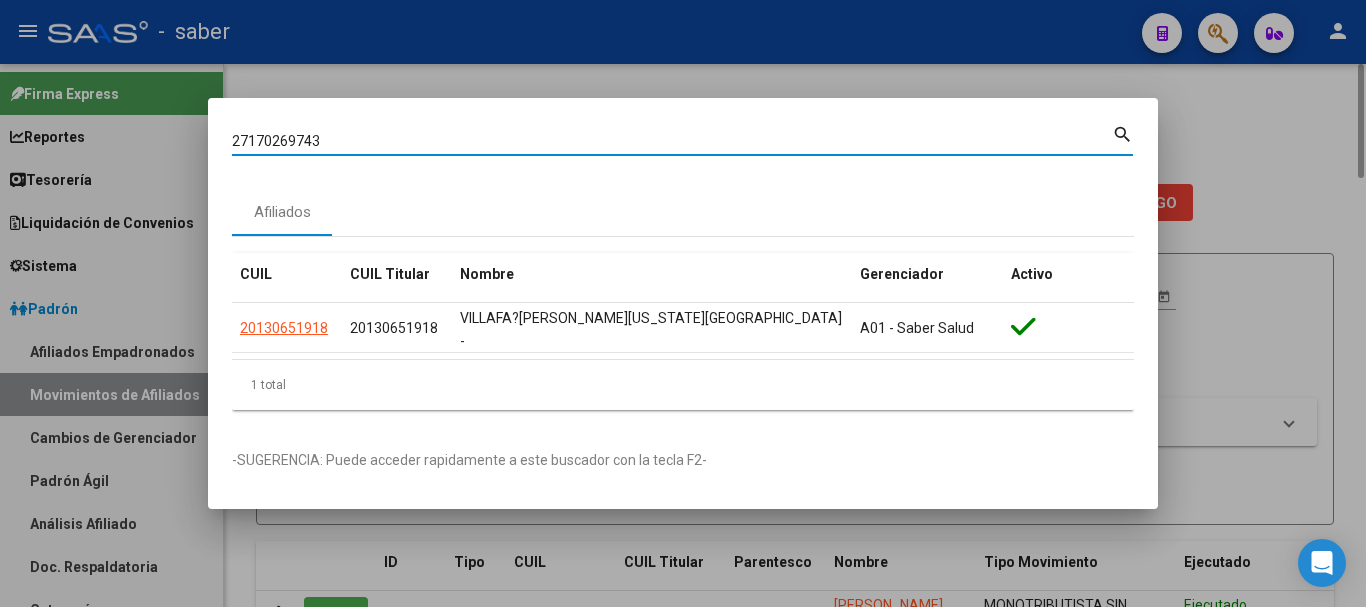 type on "27170269743" 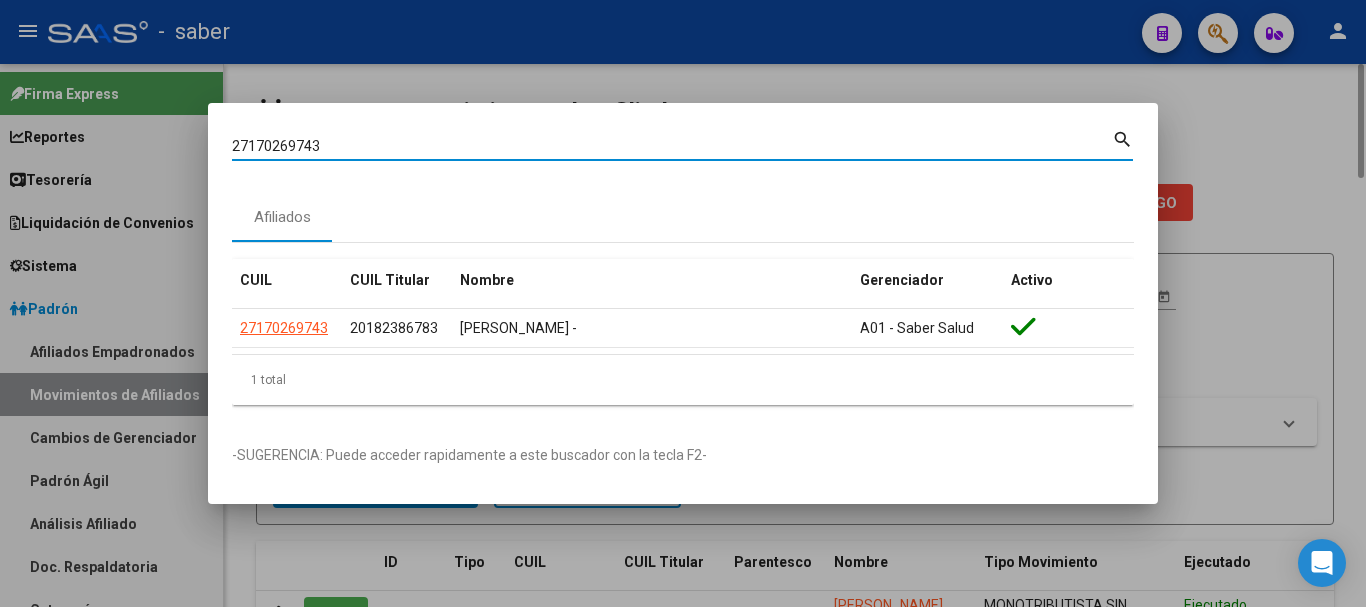 click on "27170269743" at bounding box center (672, 146) 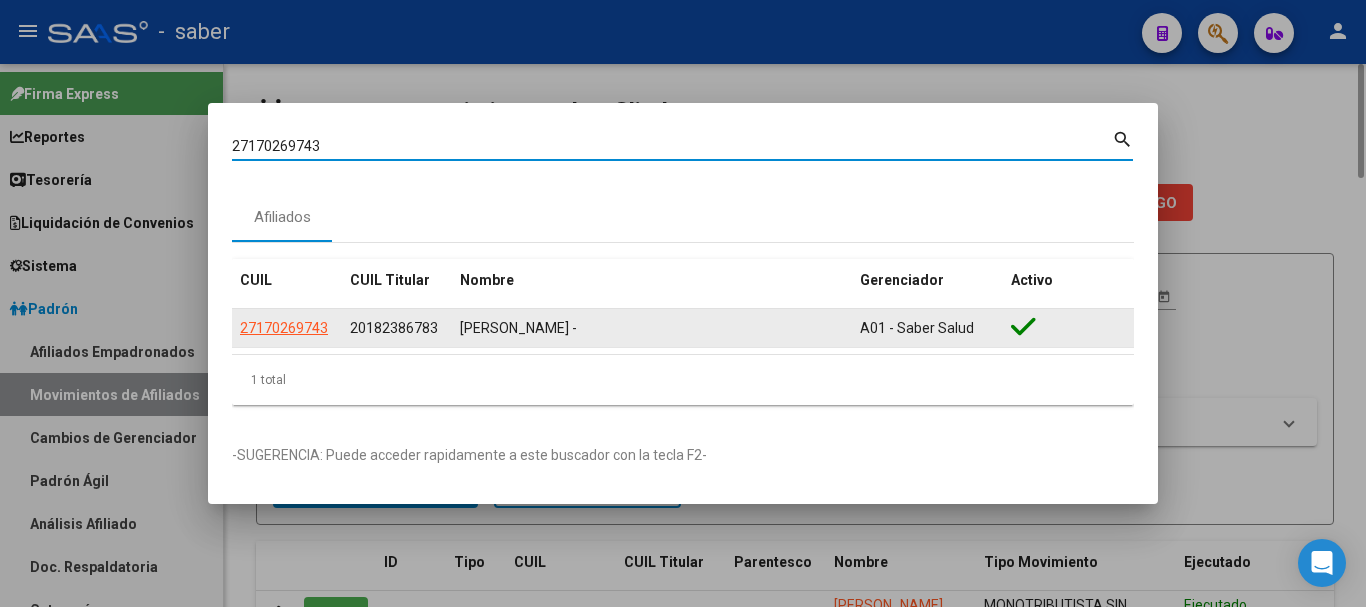 drag, startPoint x: 265, startPoint y: 158, endPoint x: 260, endPoint y: 333, distance: 175.07141 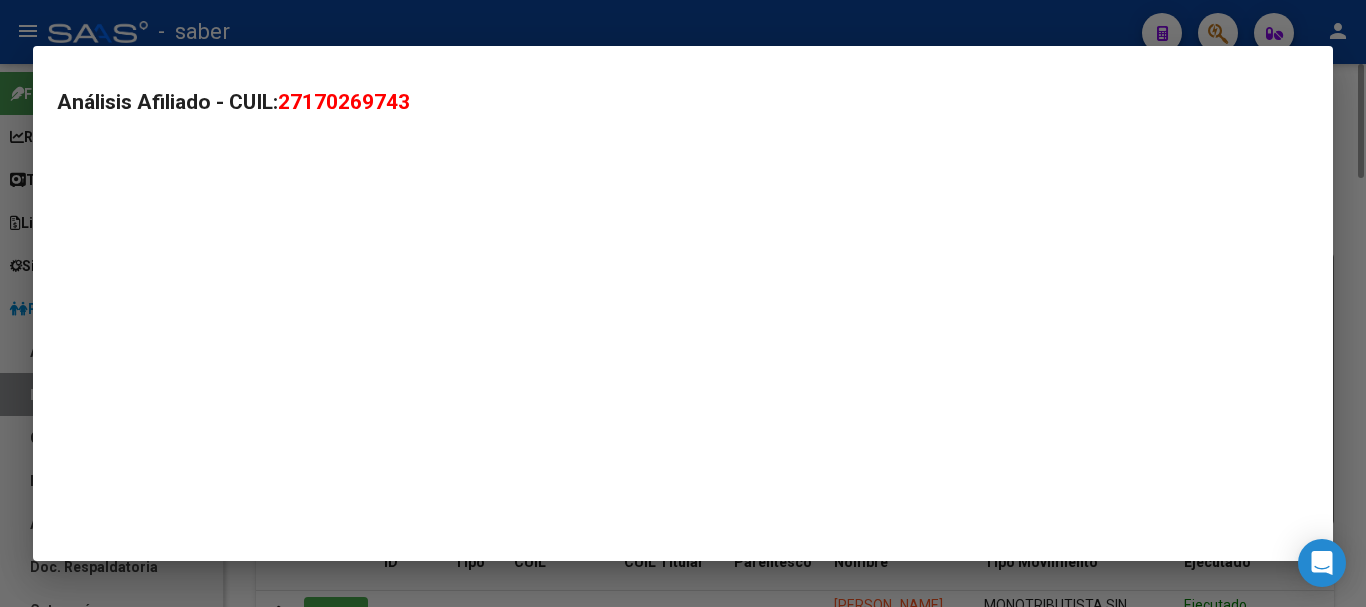 click on "Análisis Afiliado - CUIL:  27170269743" at bounding box center [683, 304] 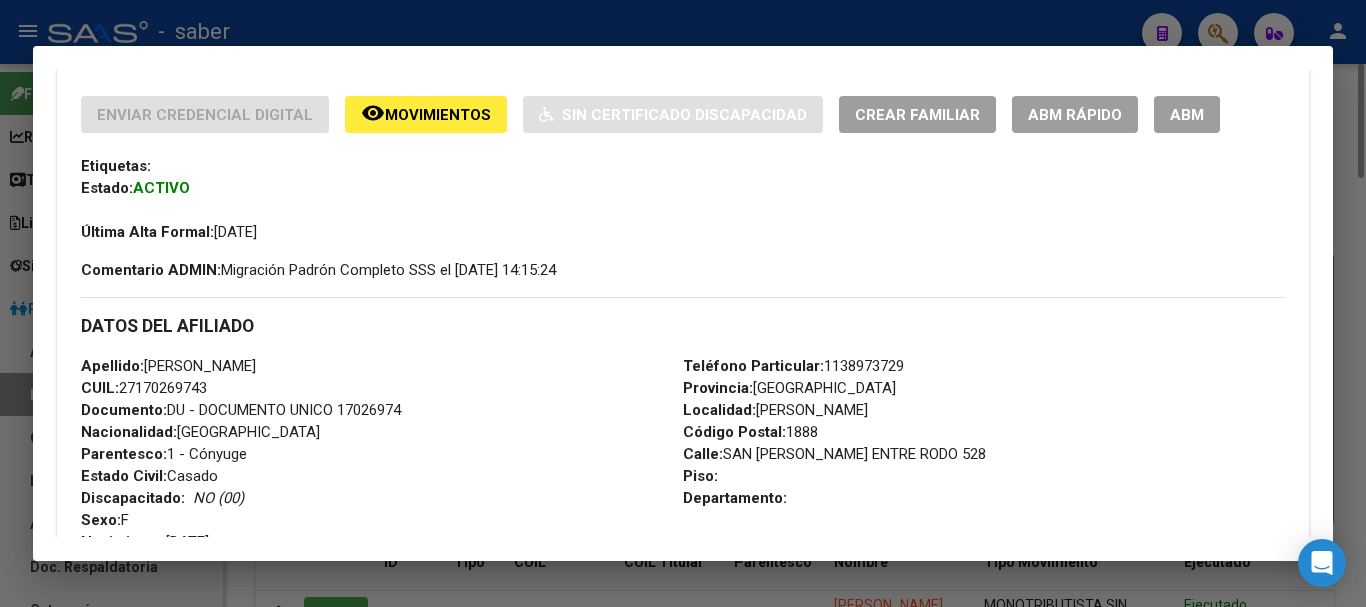 scroll, scrollTop: 400, scrollLeft: 0, axis: vertical 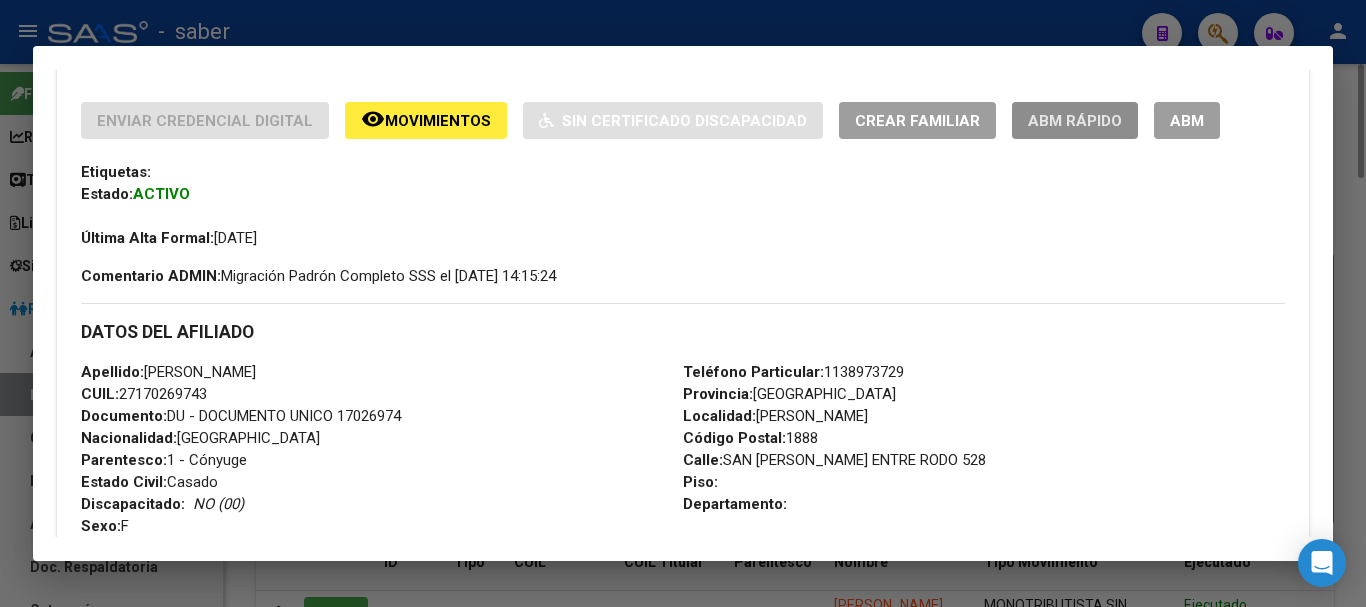click on "ABM Rápido" 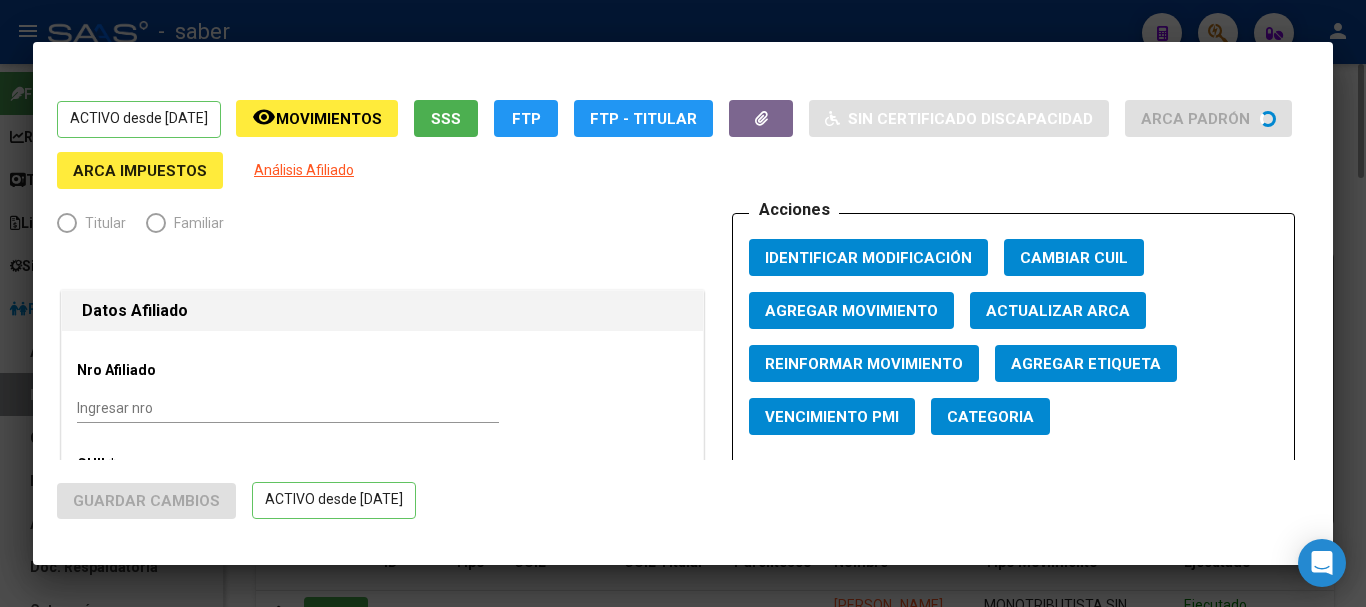 radio on "true" 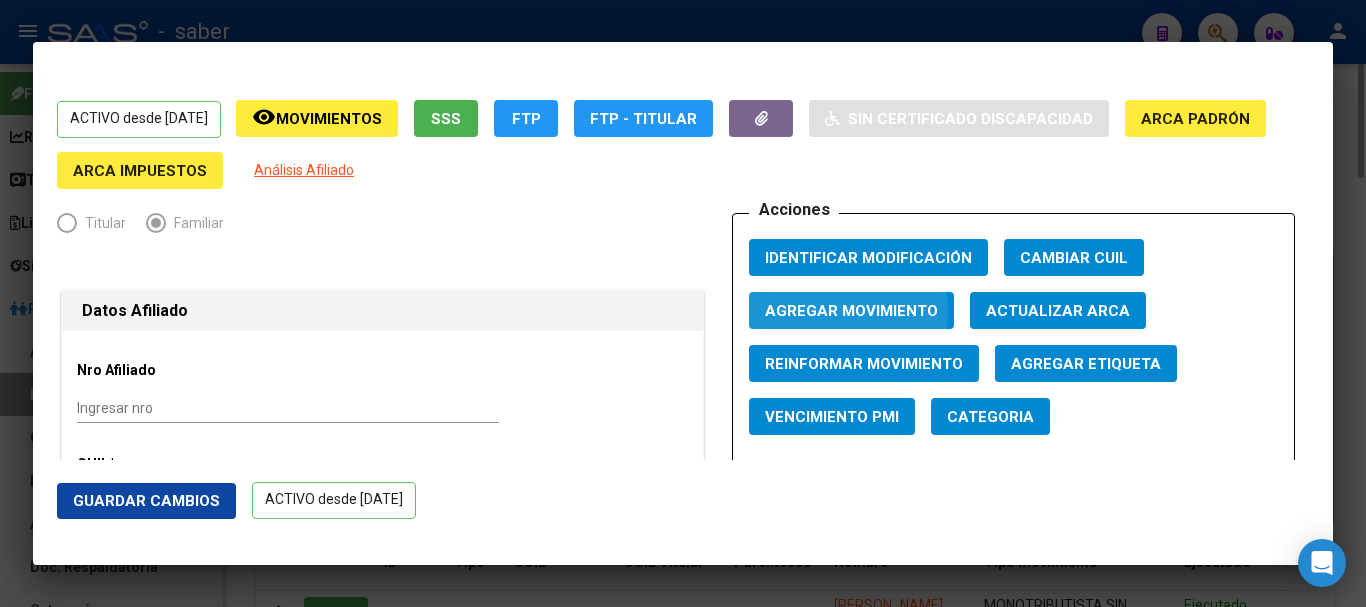 click on "Agregar Movimiento" 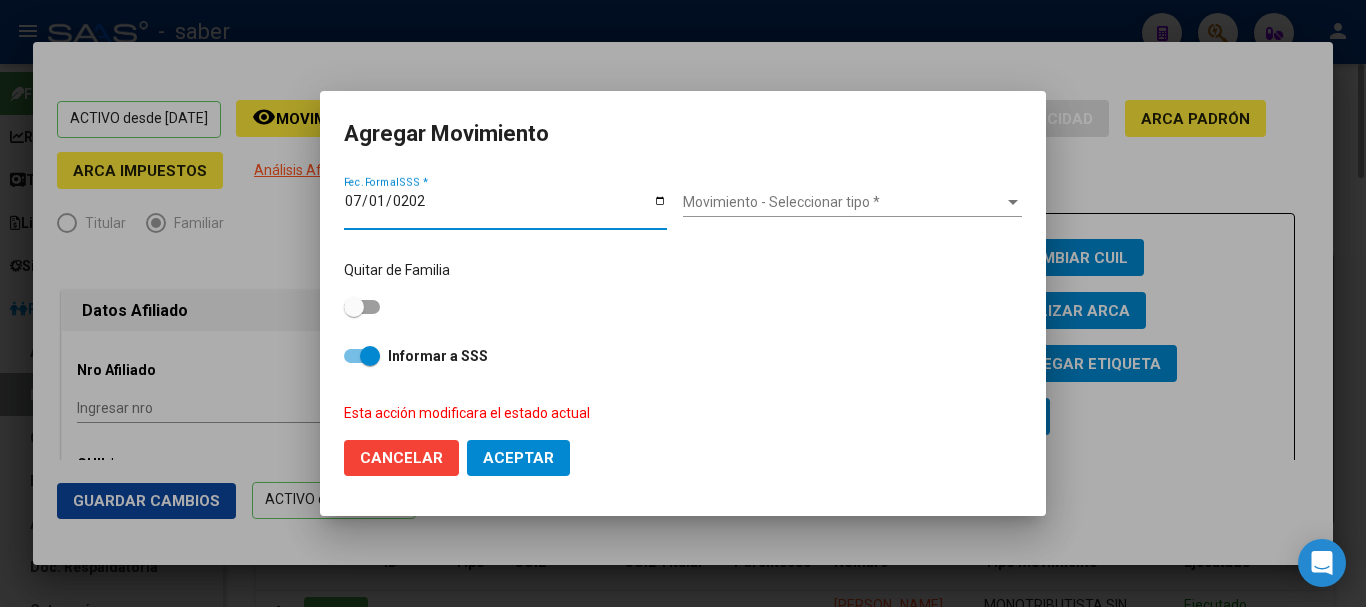 type on "[DATE]" 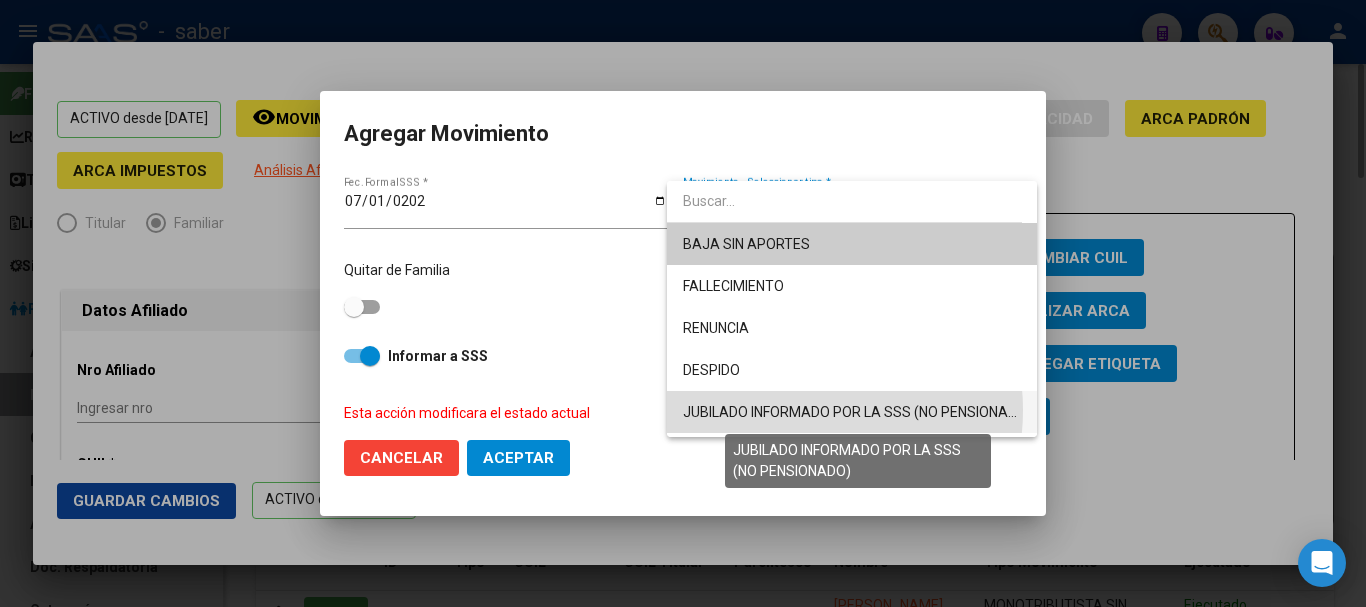 click on "JUBILADO INFORMADO POR LA SSS (NO PENSIONADO)" at bounding box center [857, 412] 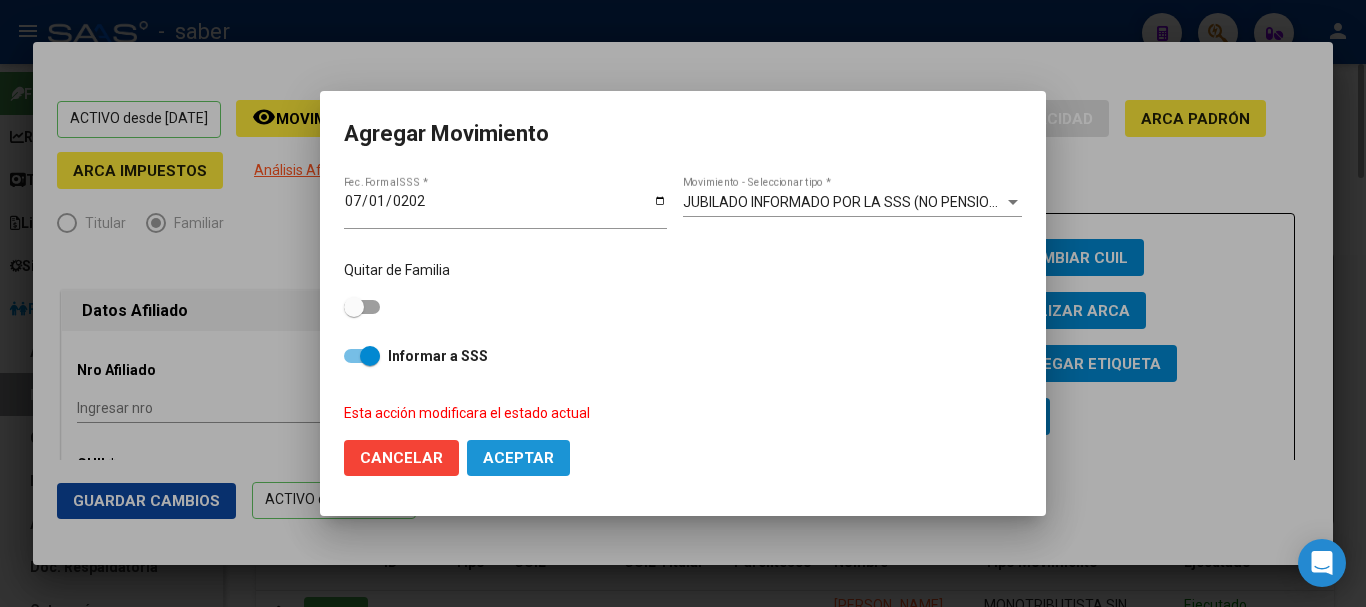 click on "Aceptar" 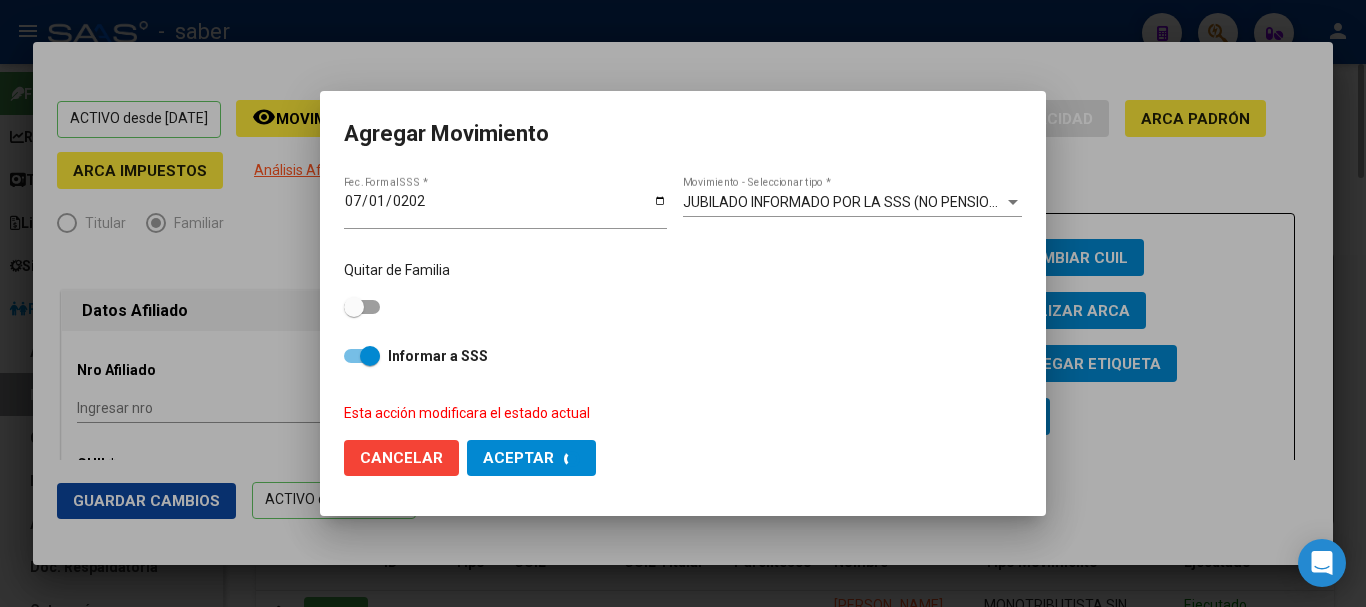 checkbox on "false" 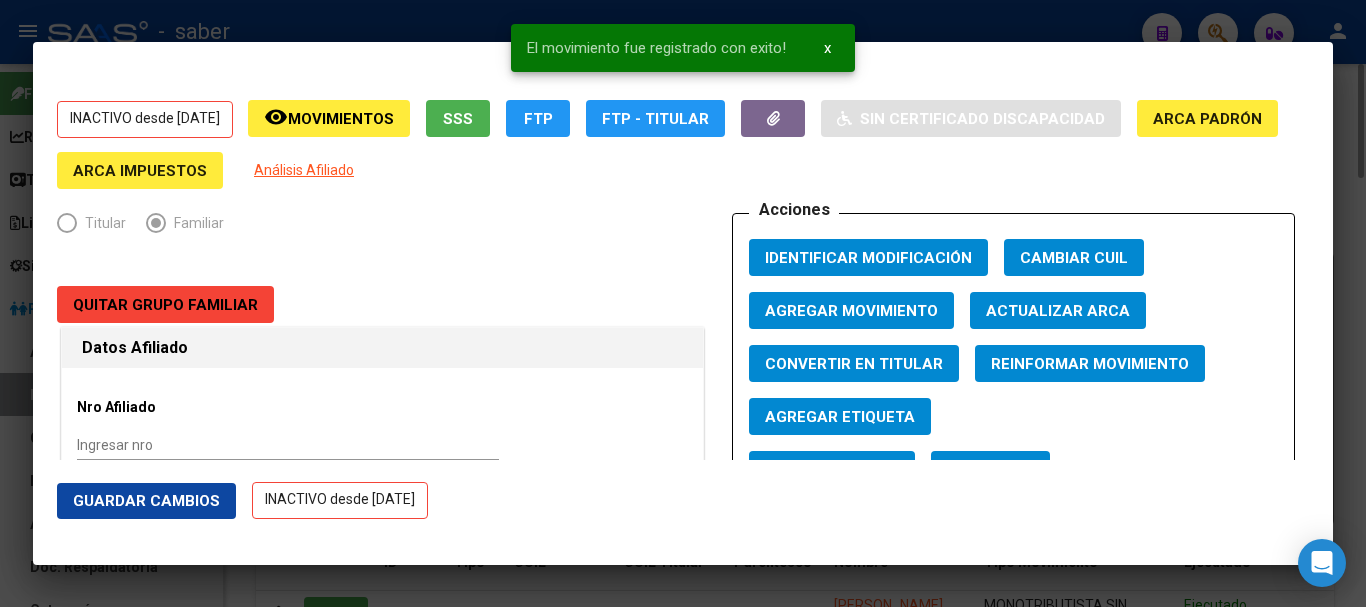 click at bounding box center (683, 303) 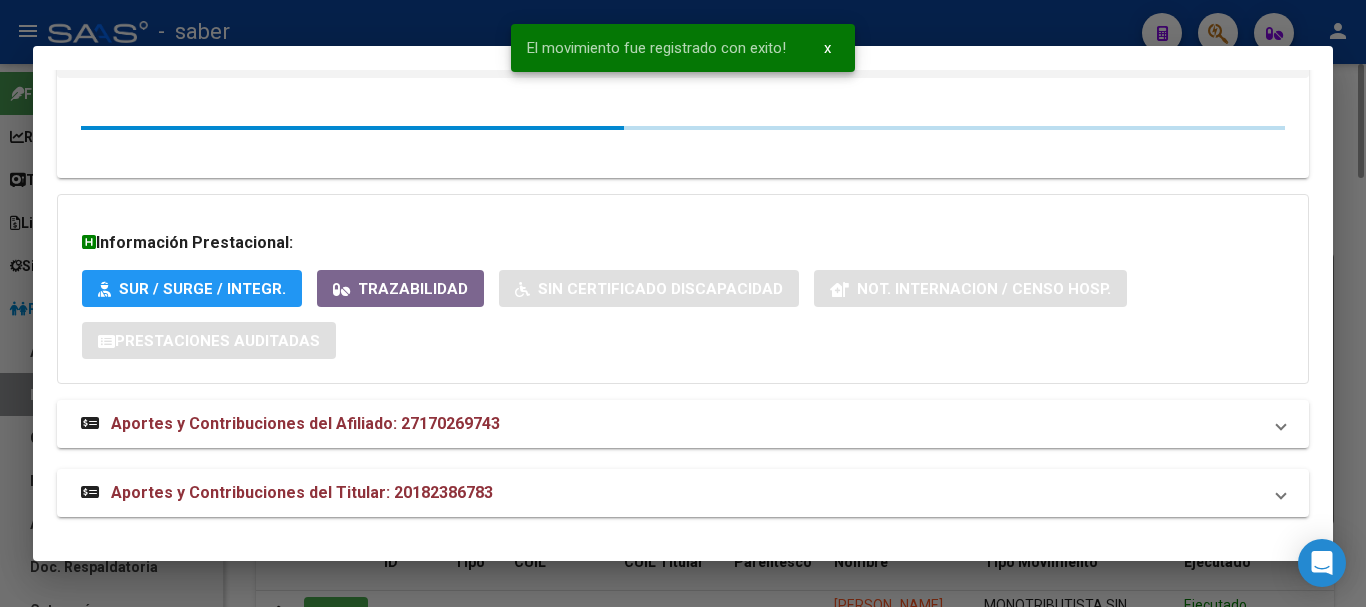 scroll, scrollTop: 400, scrollLeft: 0, axis: vertical 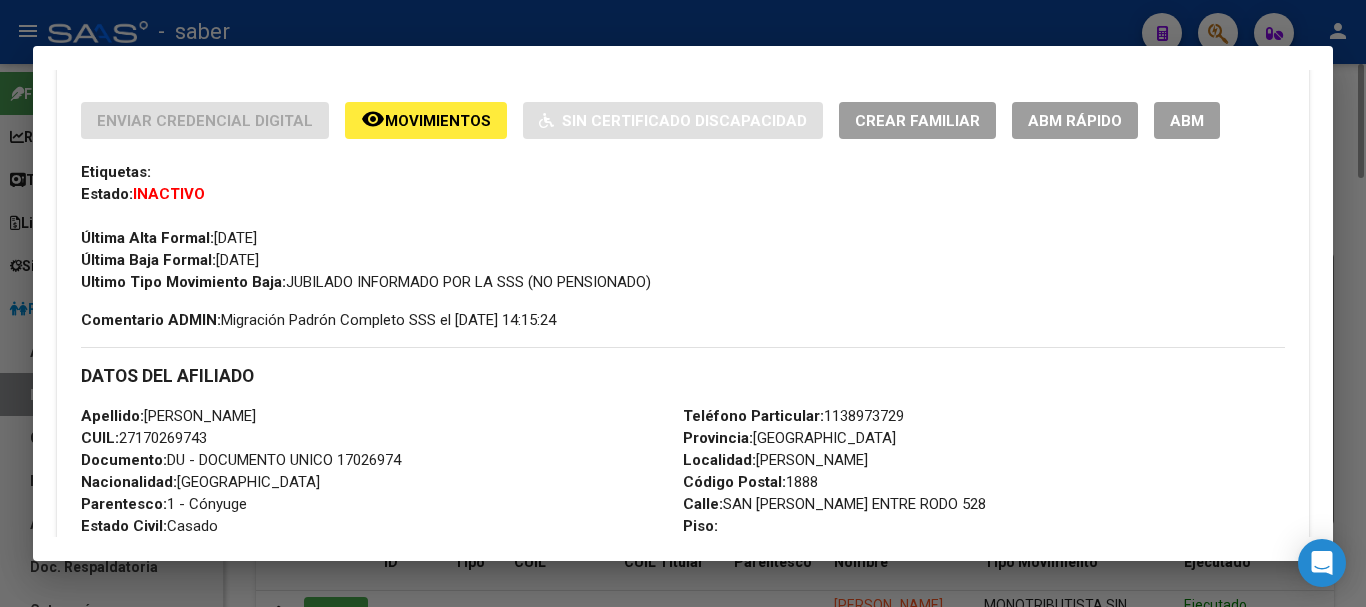 drag, startPoint x: 506, startPoint y: 573, endPoint x: 344, endPoint y: 267, distance: 346.2369 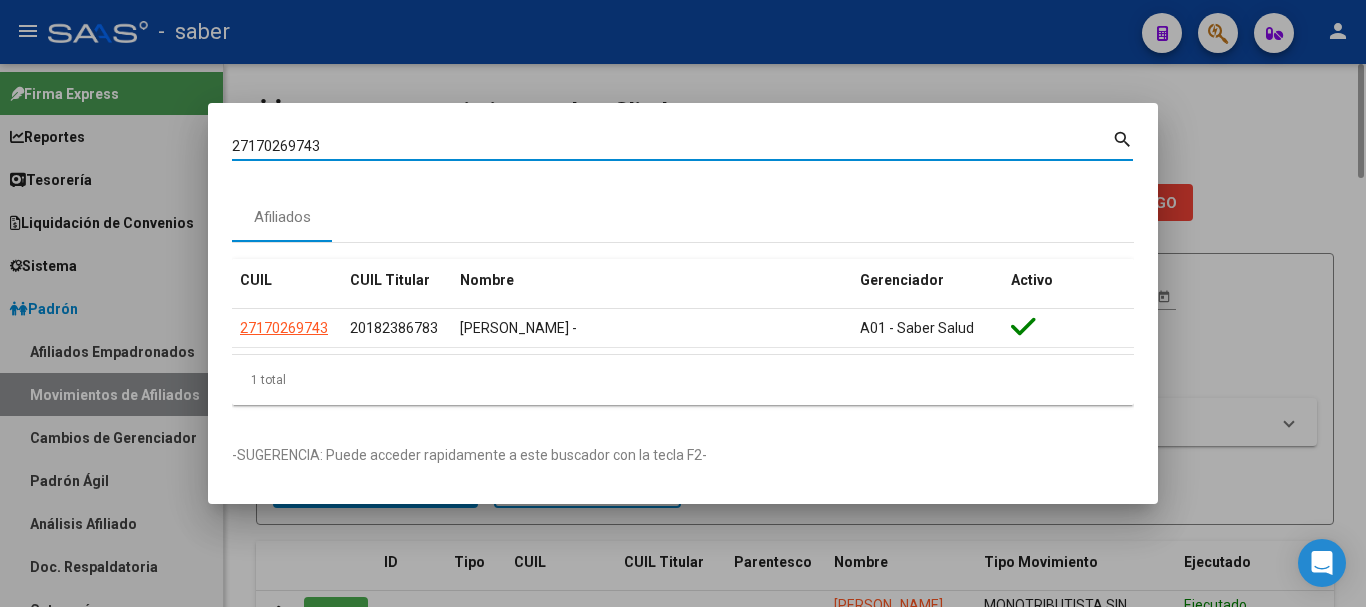 drag, startPoint x: 241, startPoint y: 140, endPoint x: 406, endPoint y: 154, distance: 165.59288 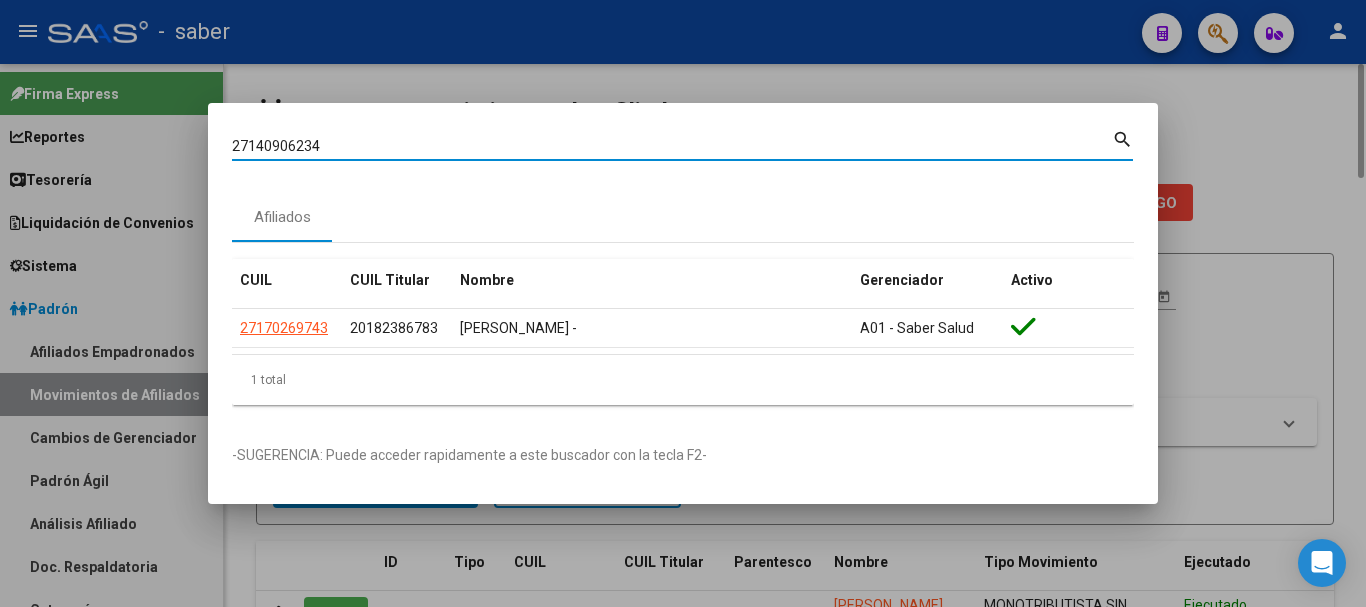 type on "27140906234" 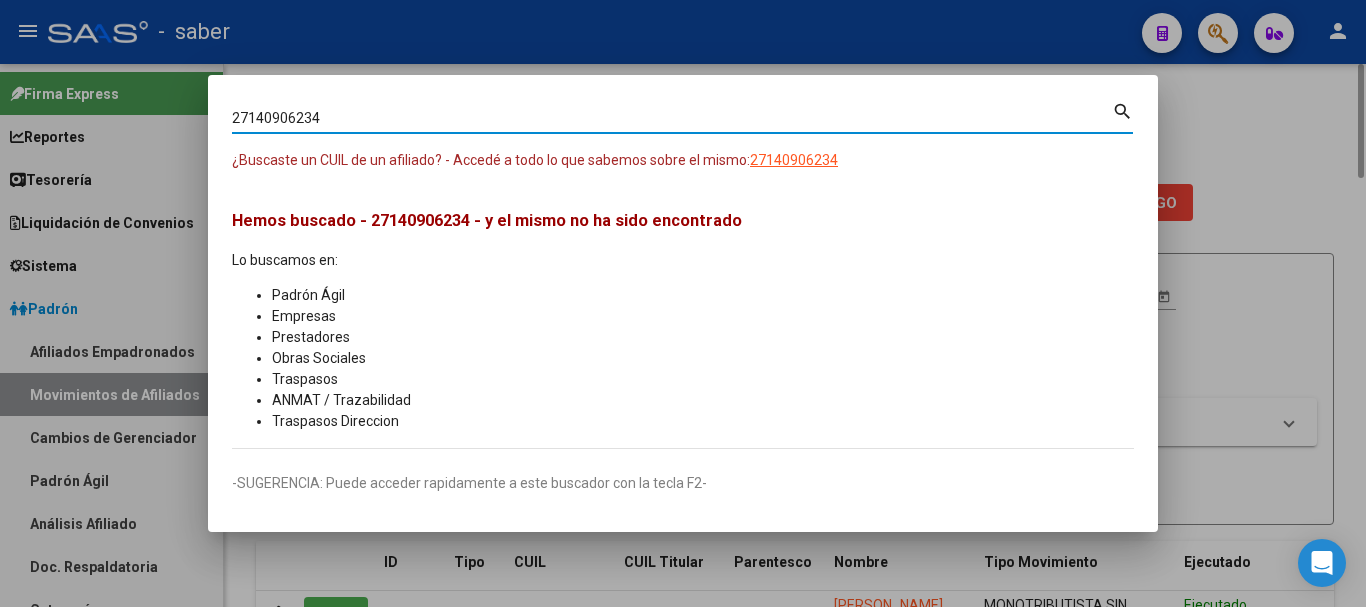 click on "27140906234" at bounding box center [672, 118] 